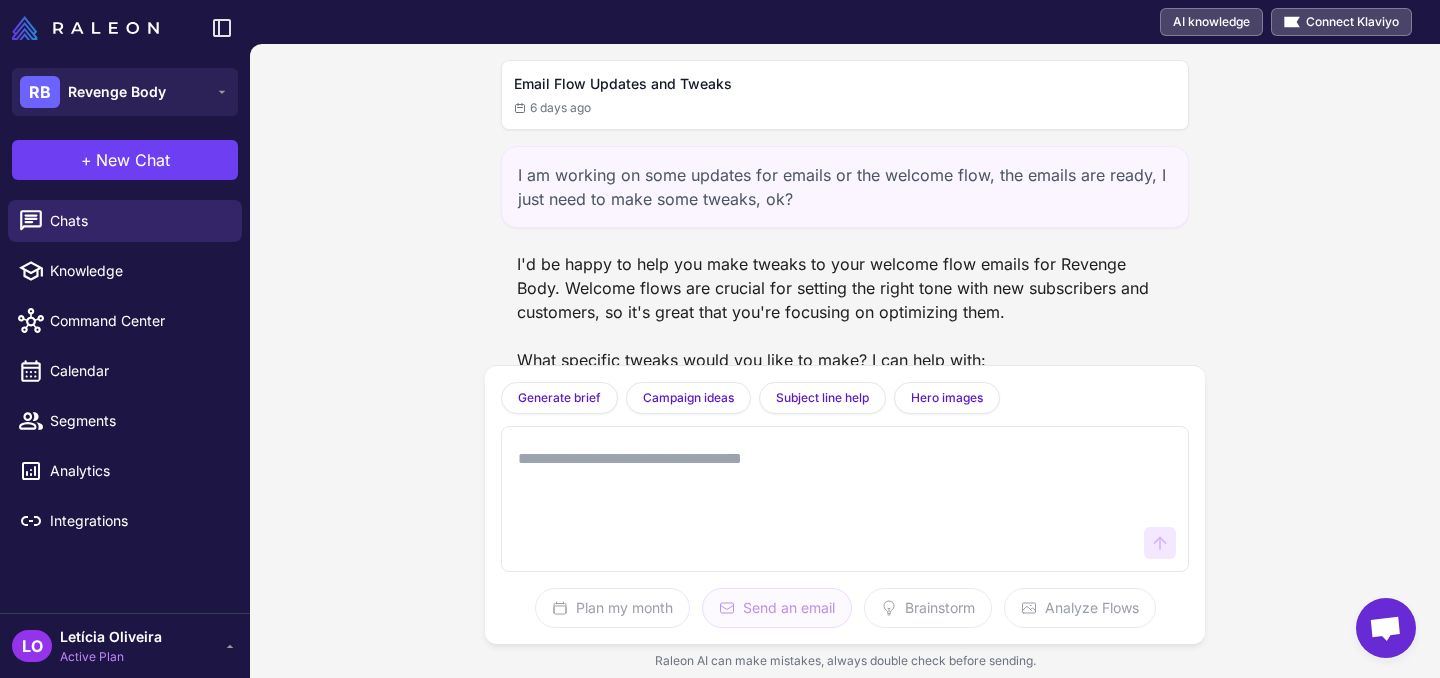 scroll, scrollTop: 0, scrollLeft: 0, axis: both 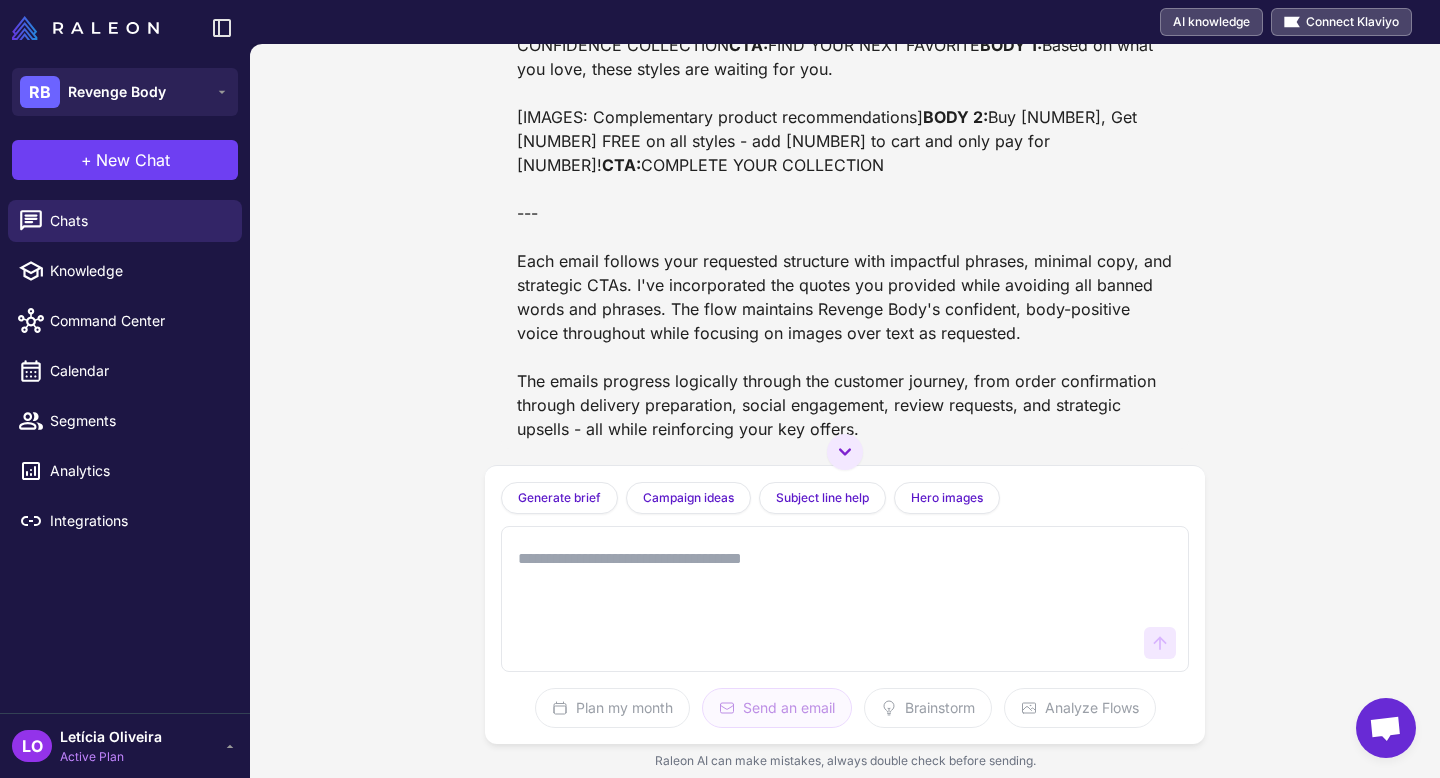 drag, startPoint x: 719, startPoint y: 316, endPoint x: 508, endPoint y: 110, distance: 294.88474 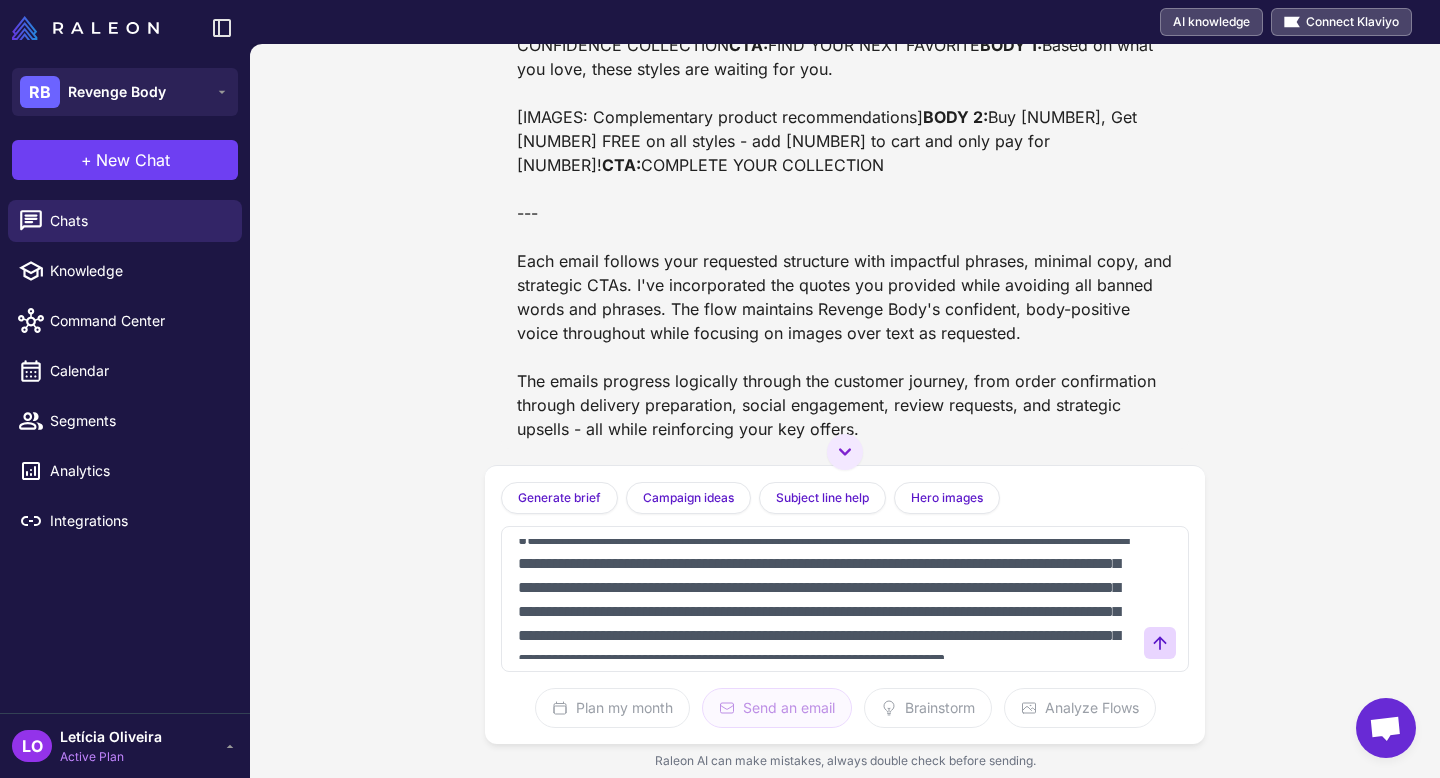 scroll, scrollTop: 0, scrollLeft: 0, axis: both 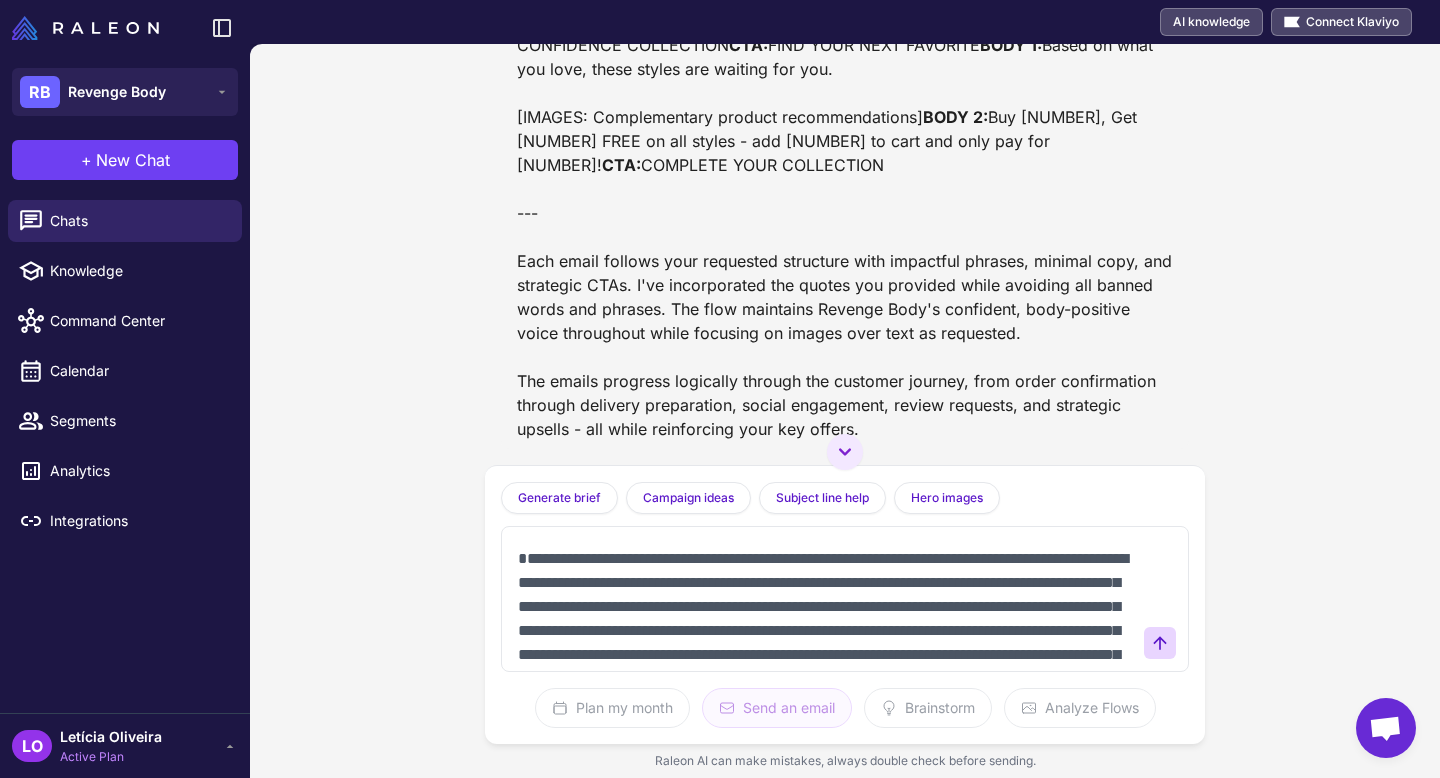 click at bounding box center [825, 599] 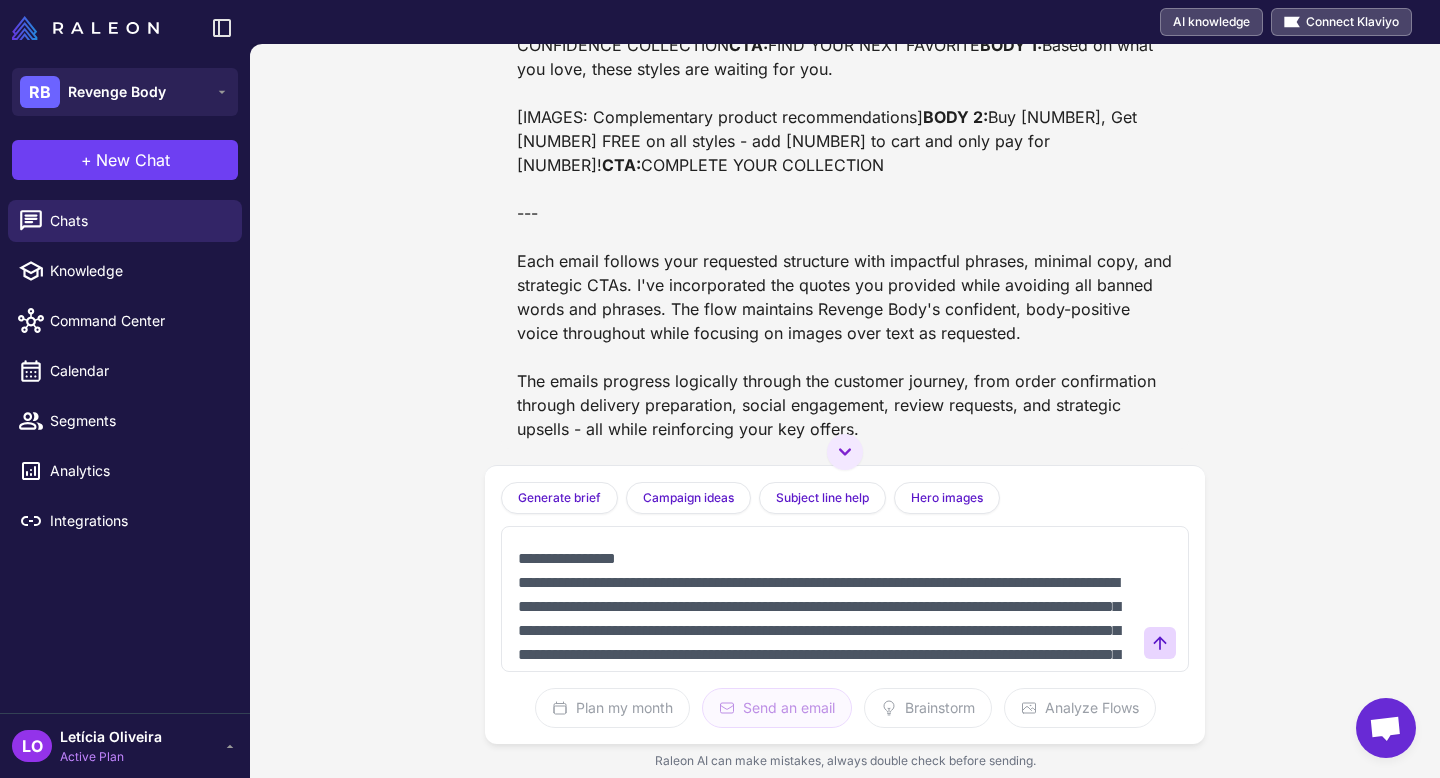 type on "**********" 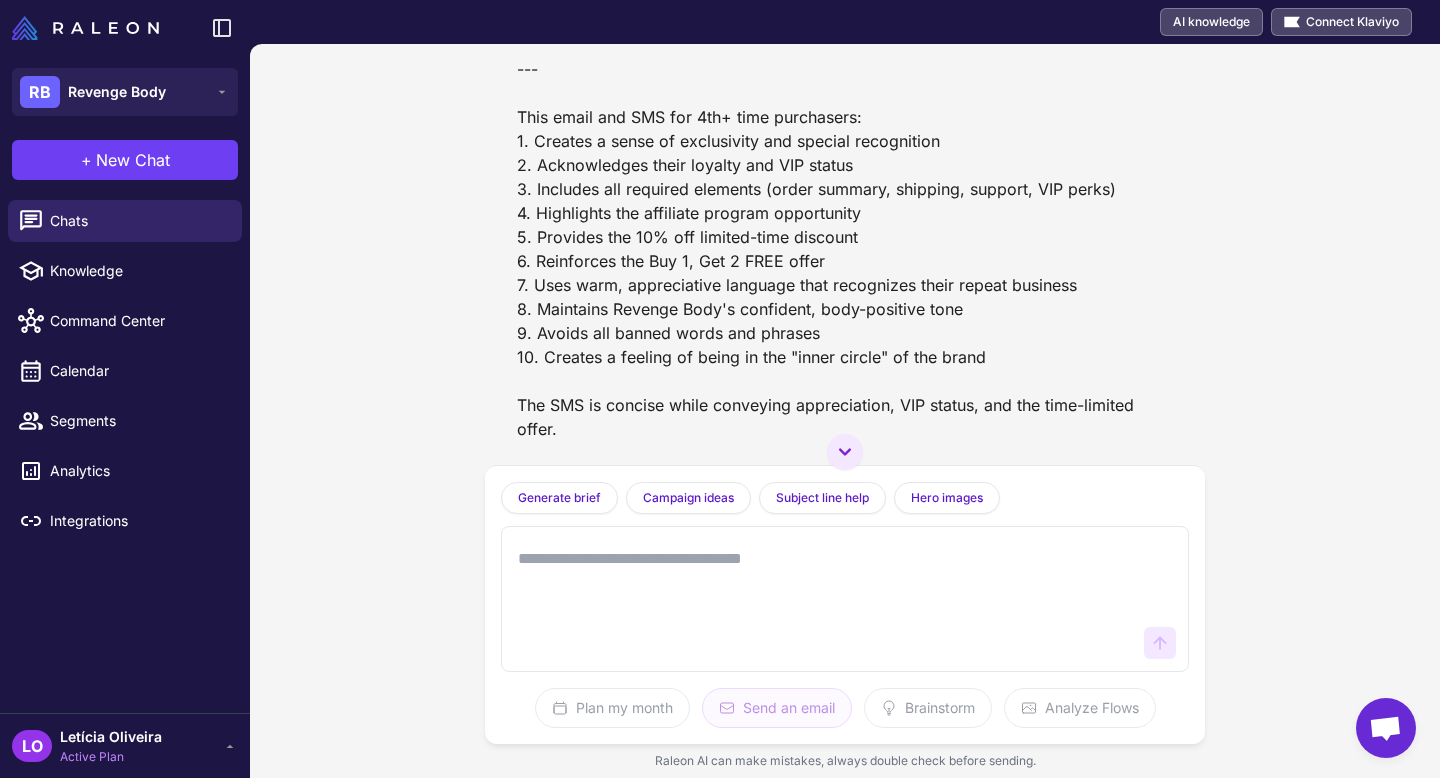 scroll, scrollTop: 80925, scrollLeft: 0, axis: vertical 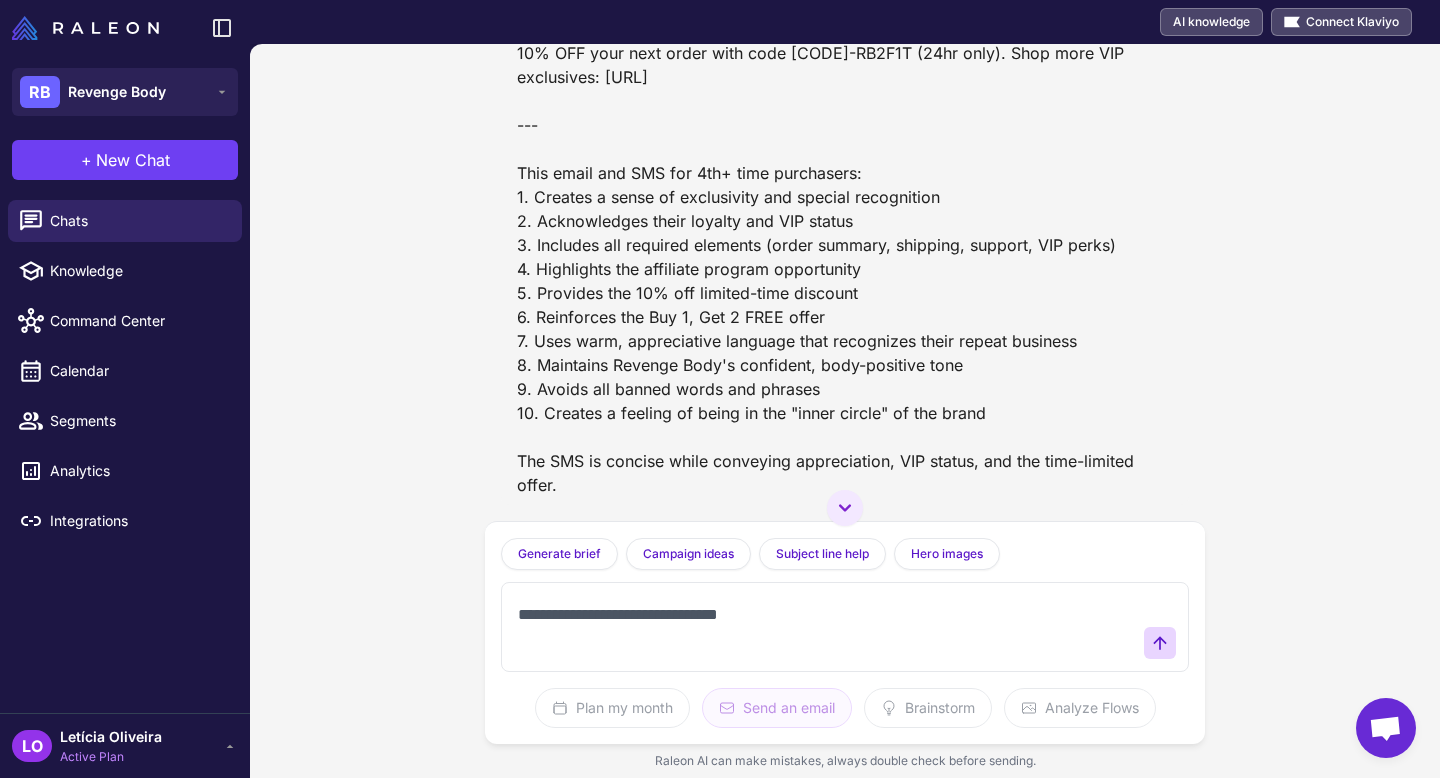 paste on "**********" 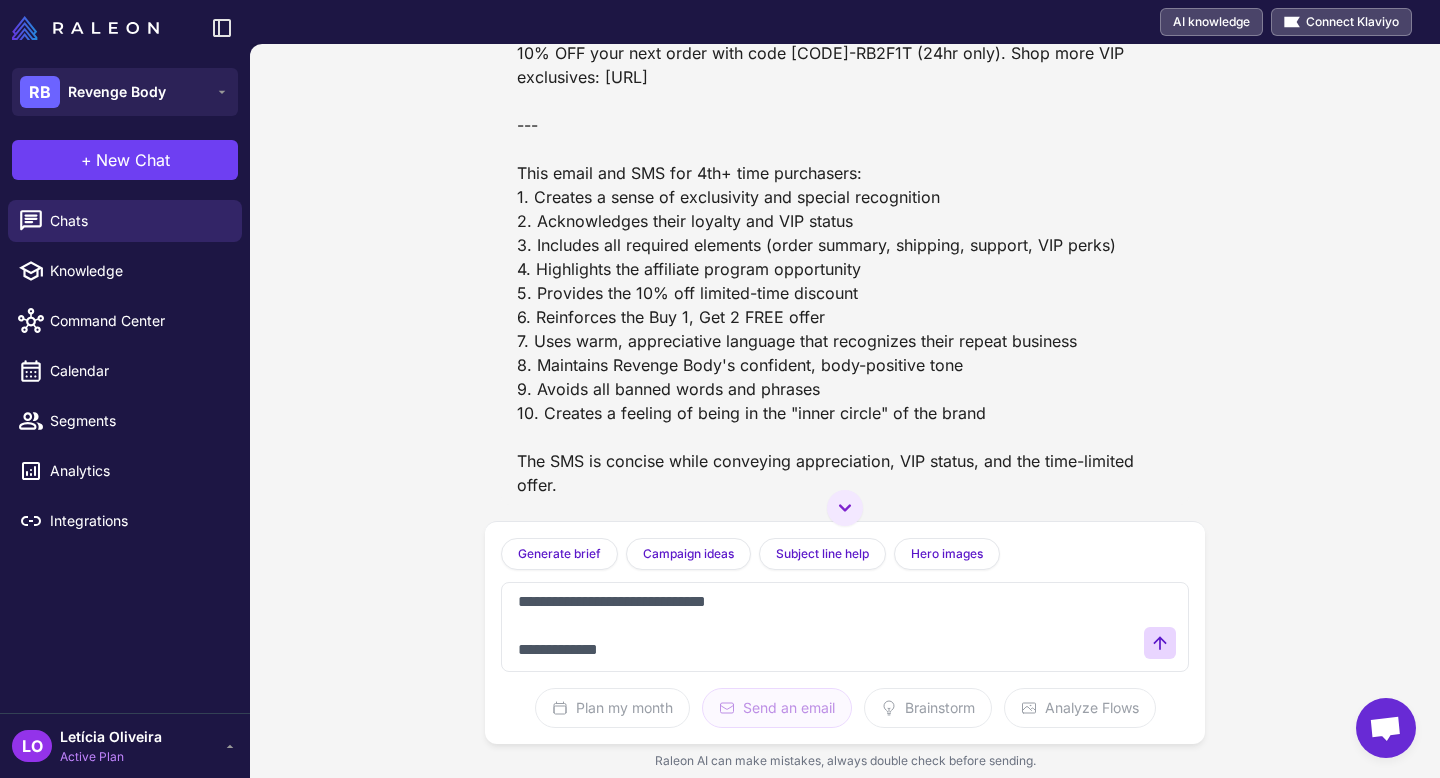 click on "**********" at bounding box center [825, 627] 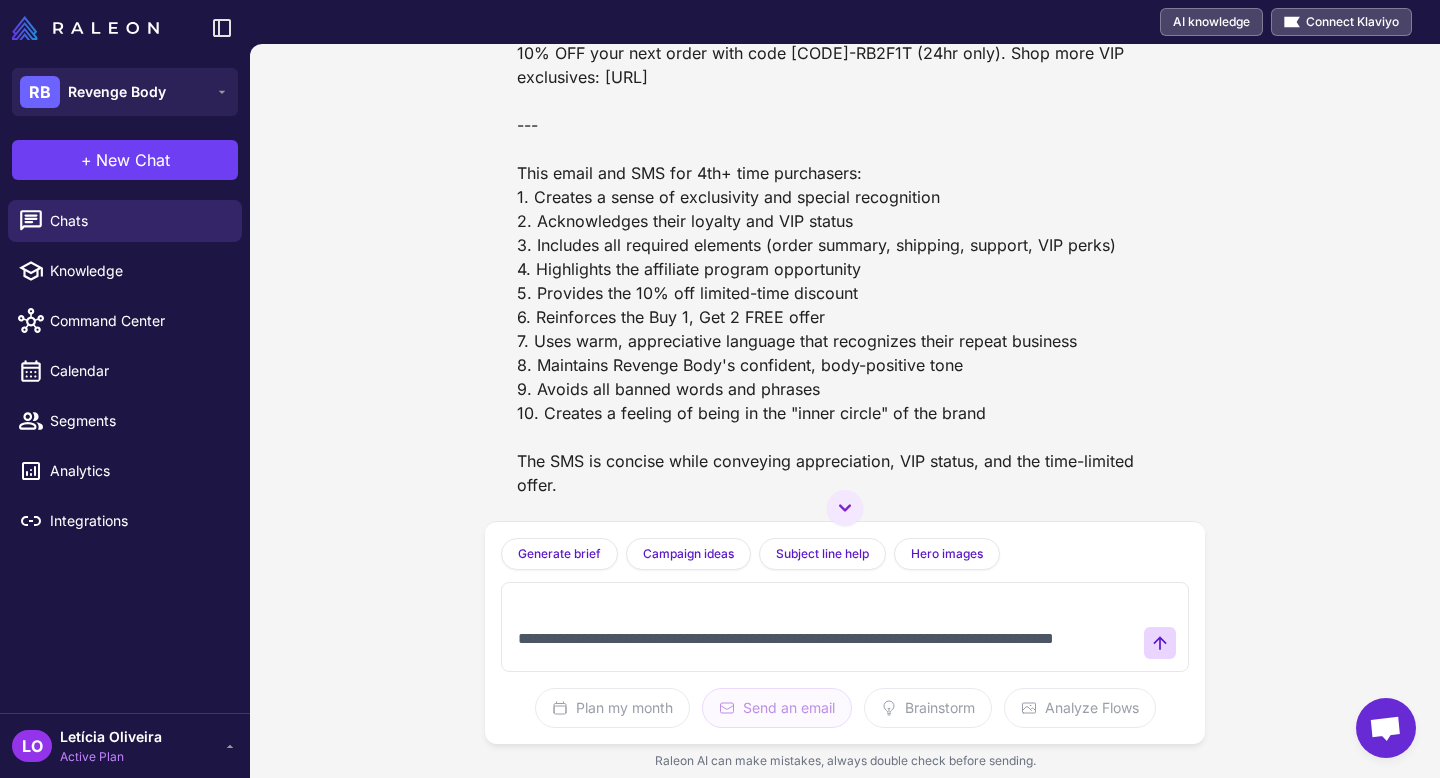 scroll, scrollTop: 781, scrollLeft: 0, axis: vertical 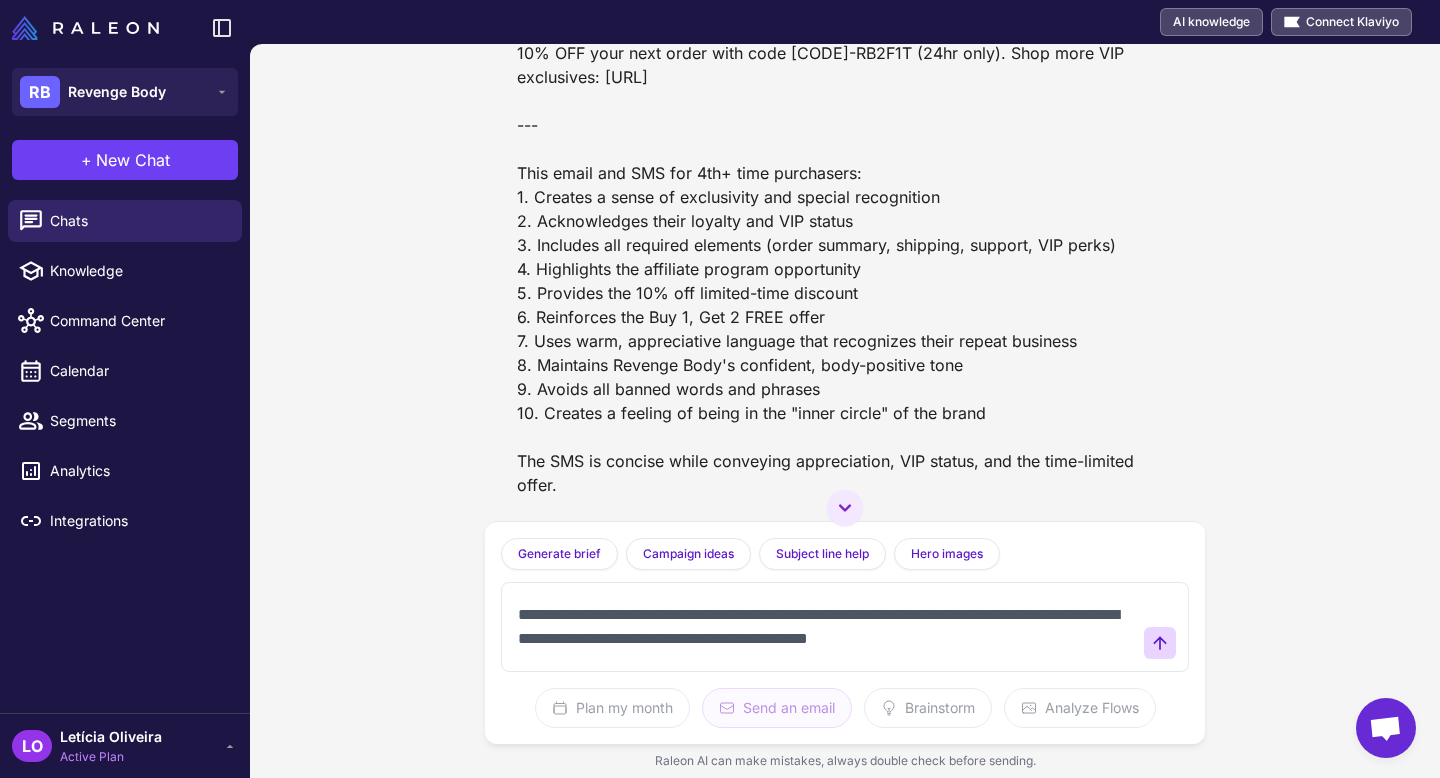 type on "**********" 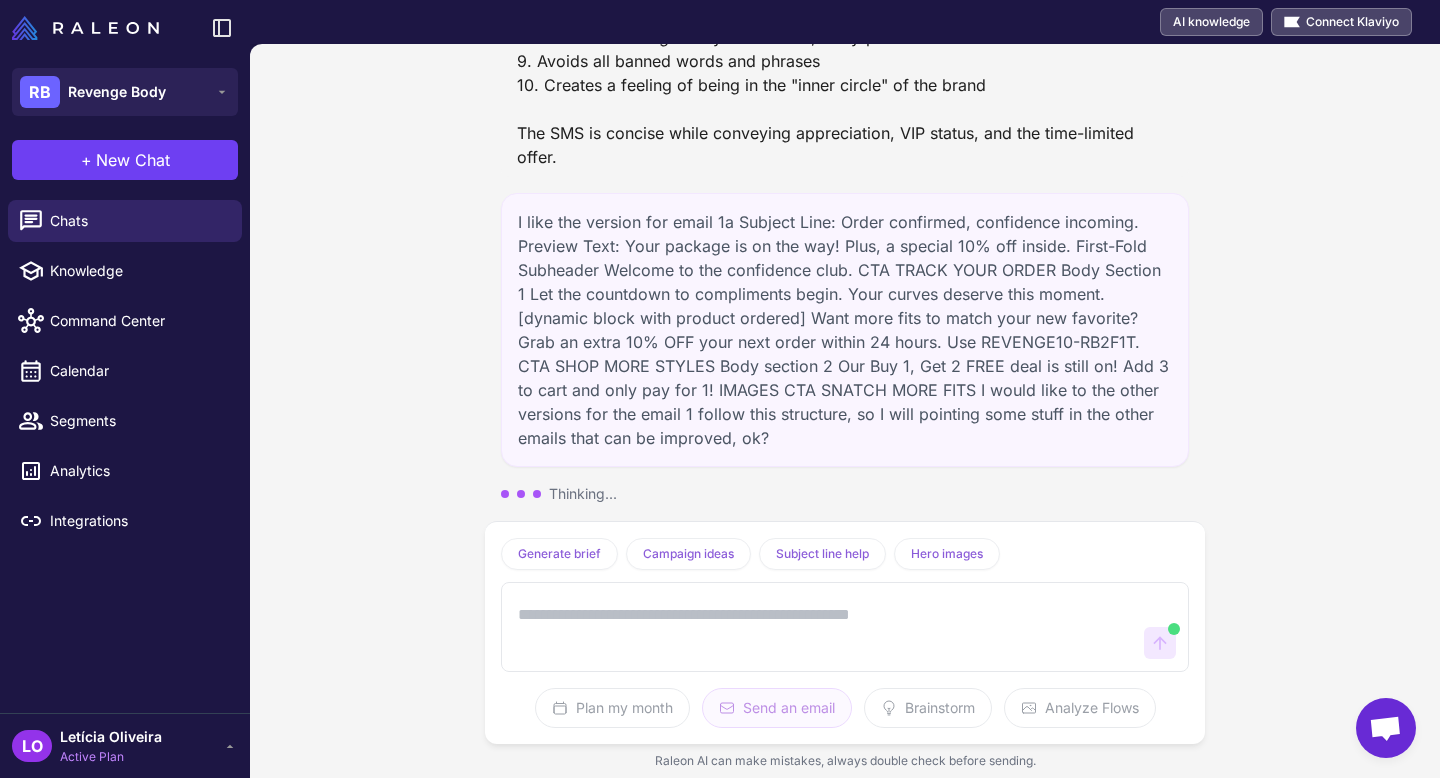 scroll, scrollTop: 82174, scrollLeft: 0, axis: vertical 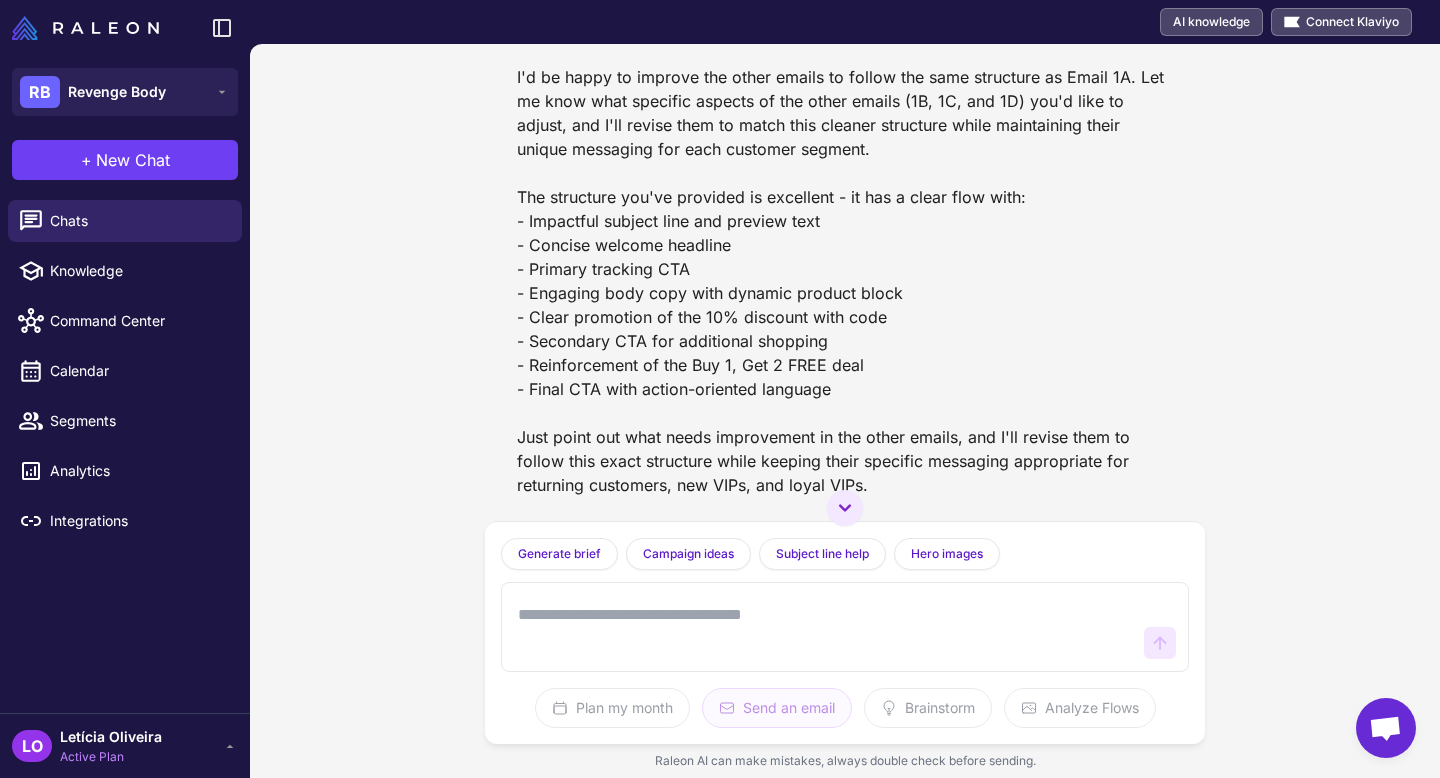 paste on "**********" 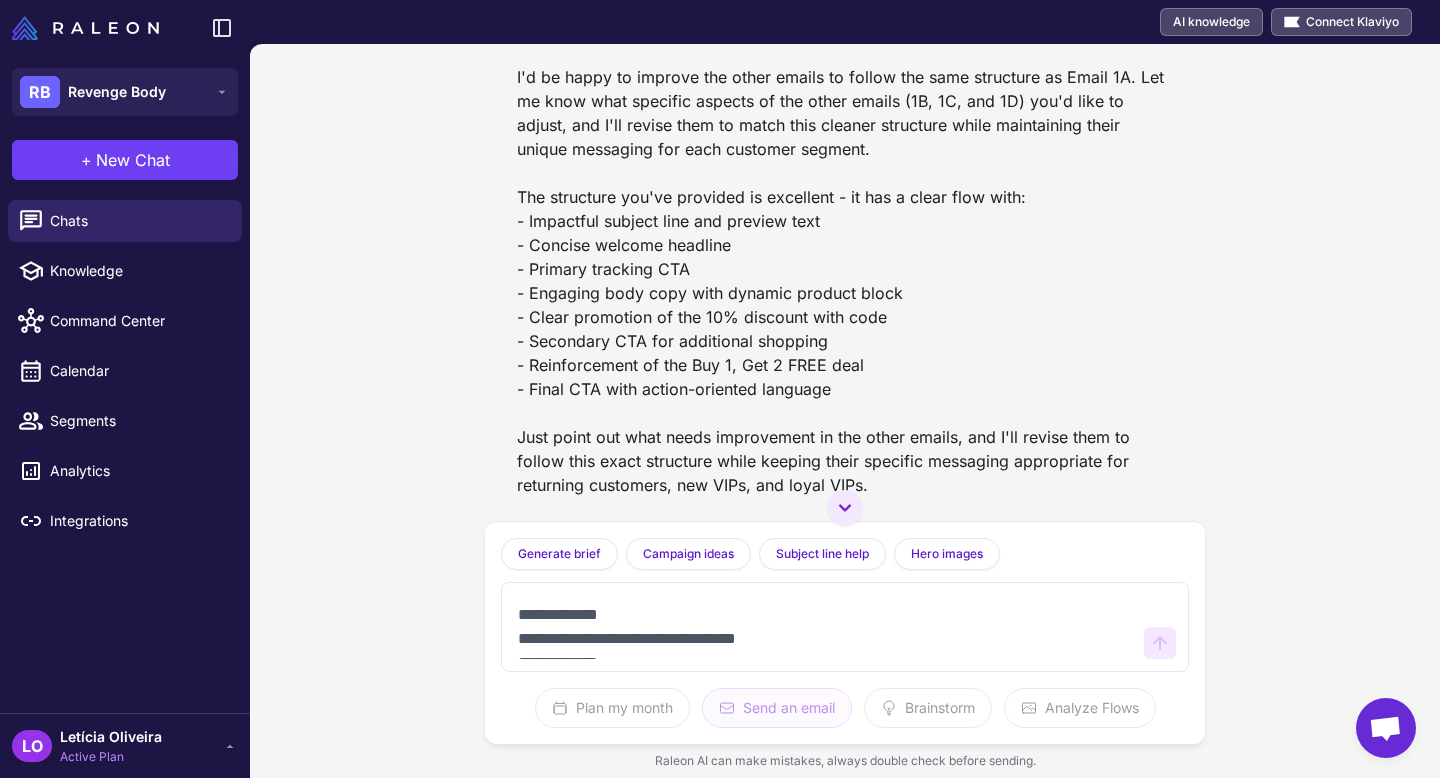 scroll, scrollTop: 517, scrollLeft: 0, axis: vertical 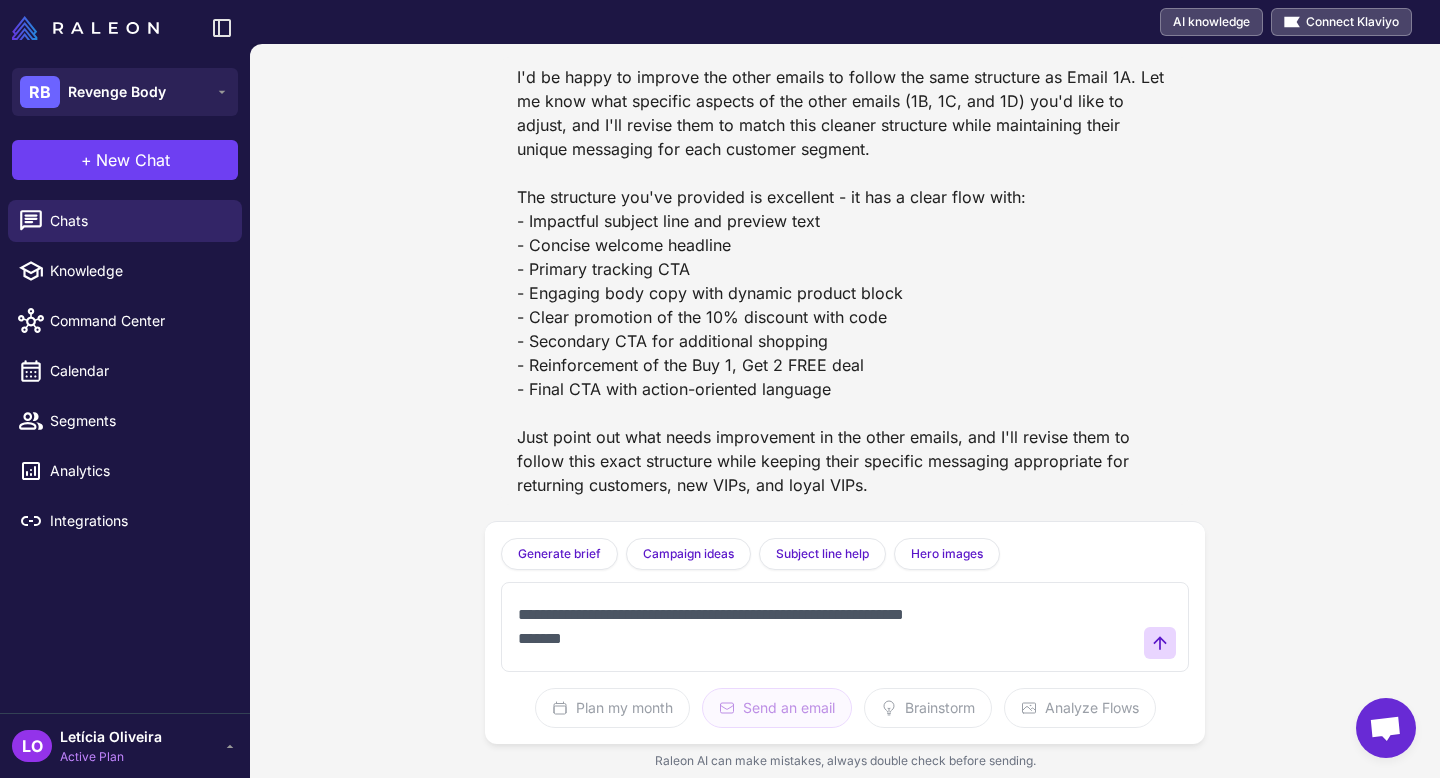 click on "**********" at bounding box center (825, 627) 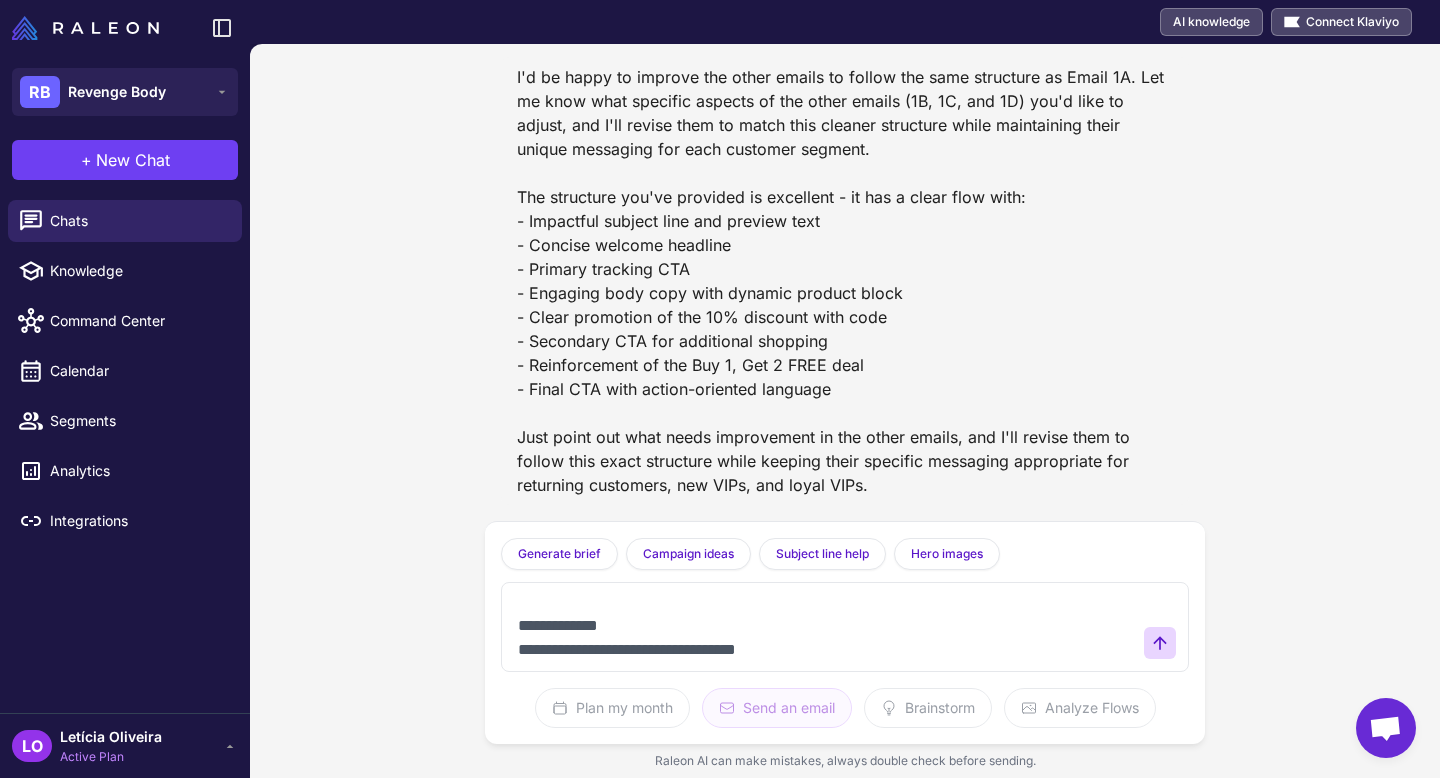 scroll, scrollTop: 1045, scrollLeft: 0, axis: vertical 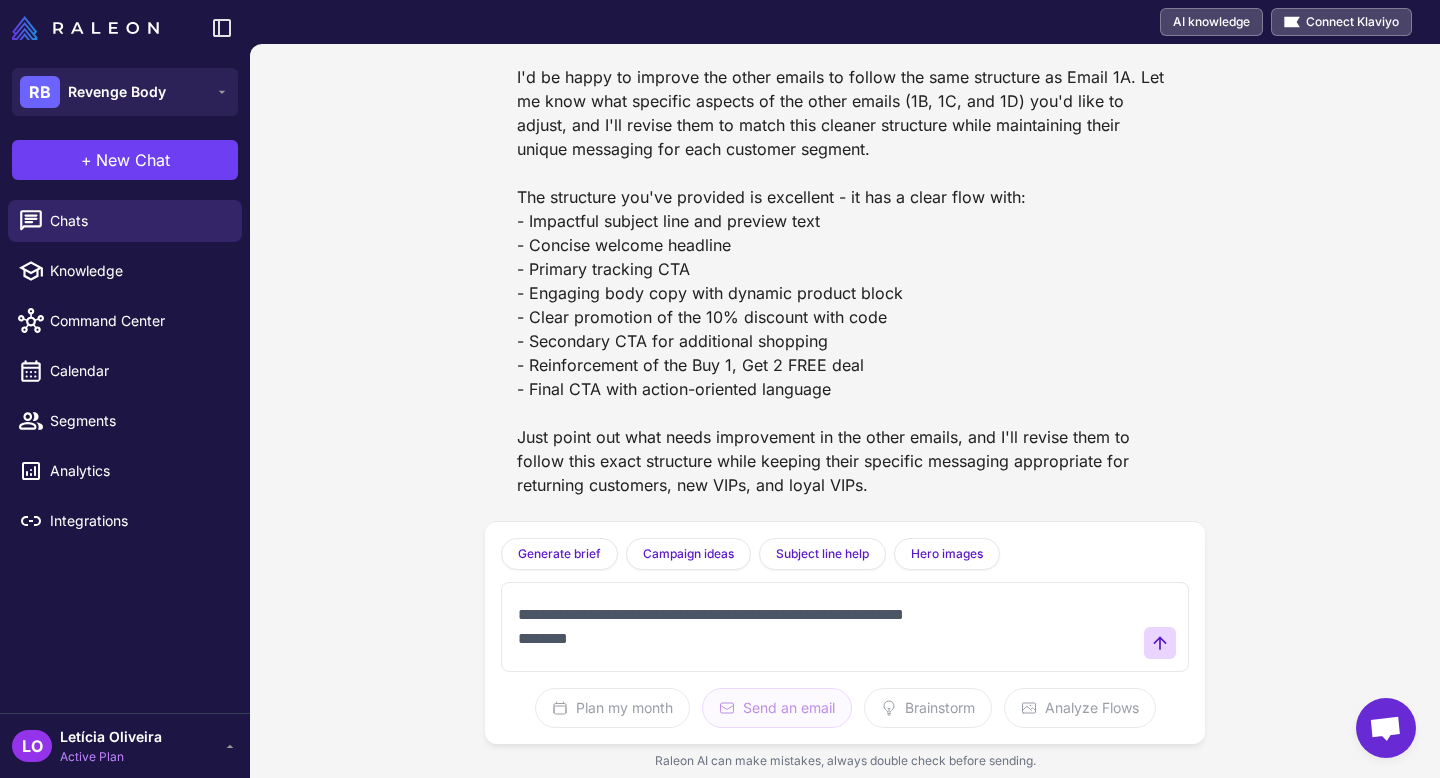 type on "**********" 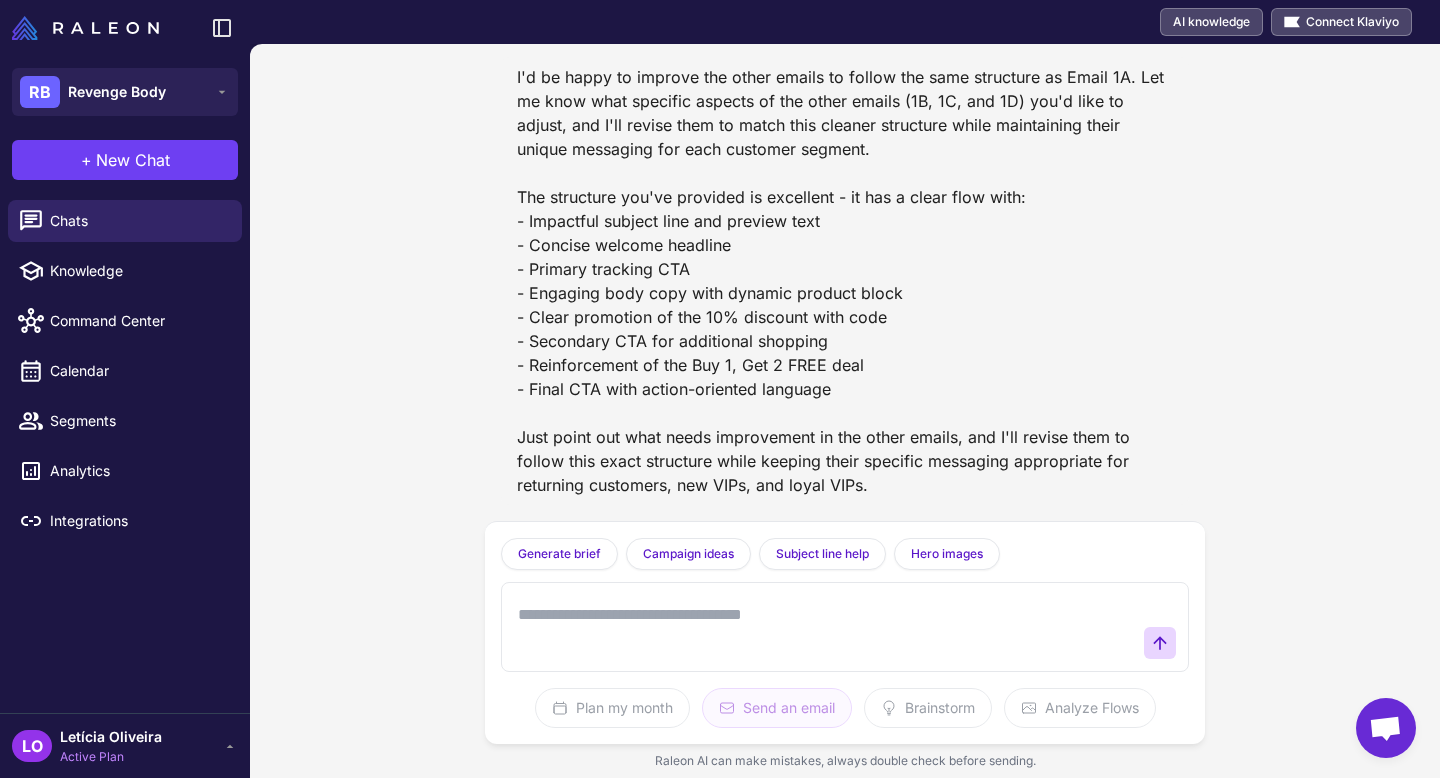 scroll, scrollTop: 0, scrollLeft: 0, axis: both 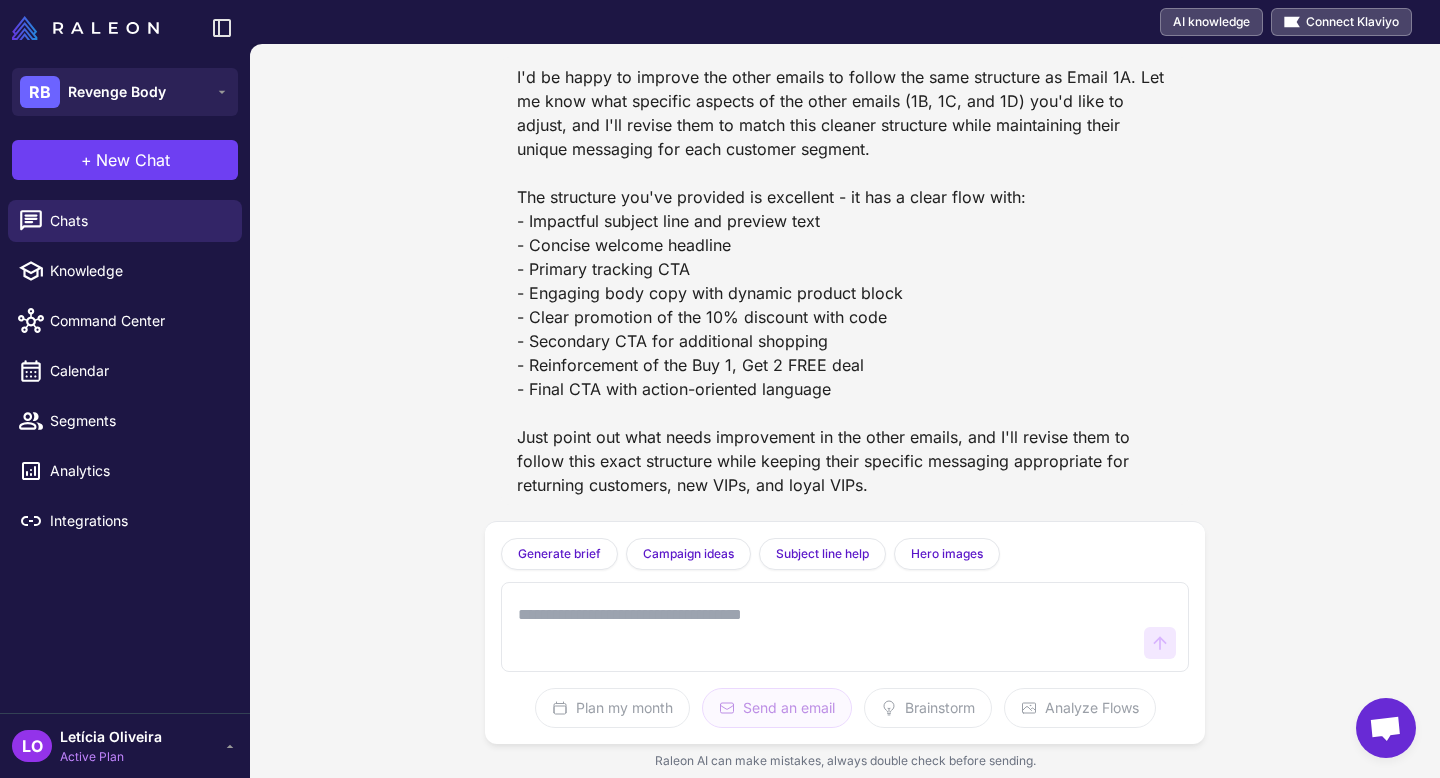 paste on "**********" 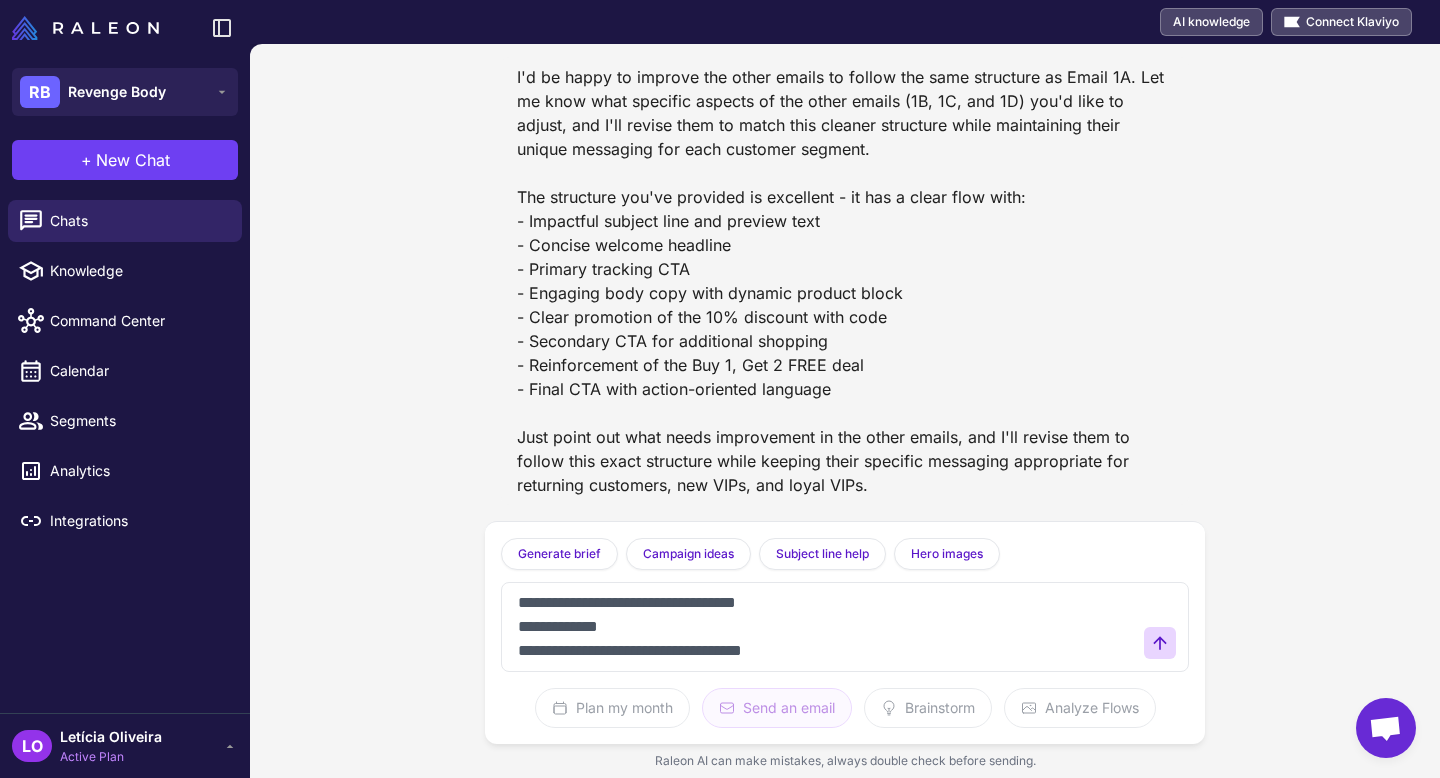 scroll, scrollTop: 0, scrollLeft: 0, axis: both 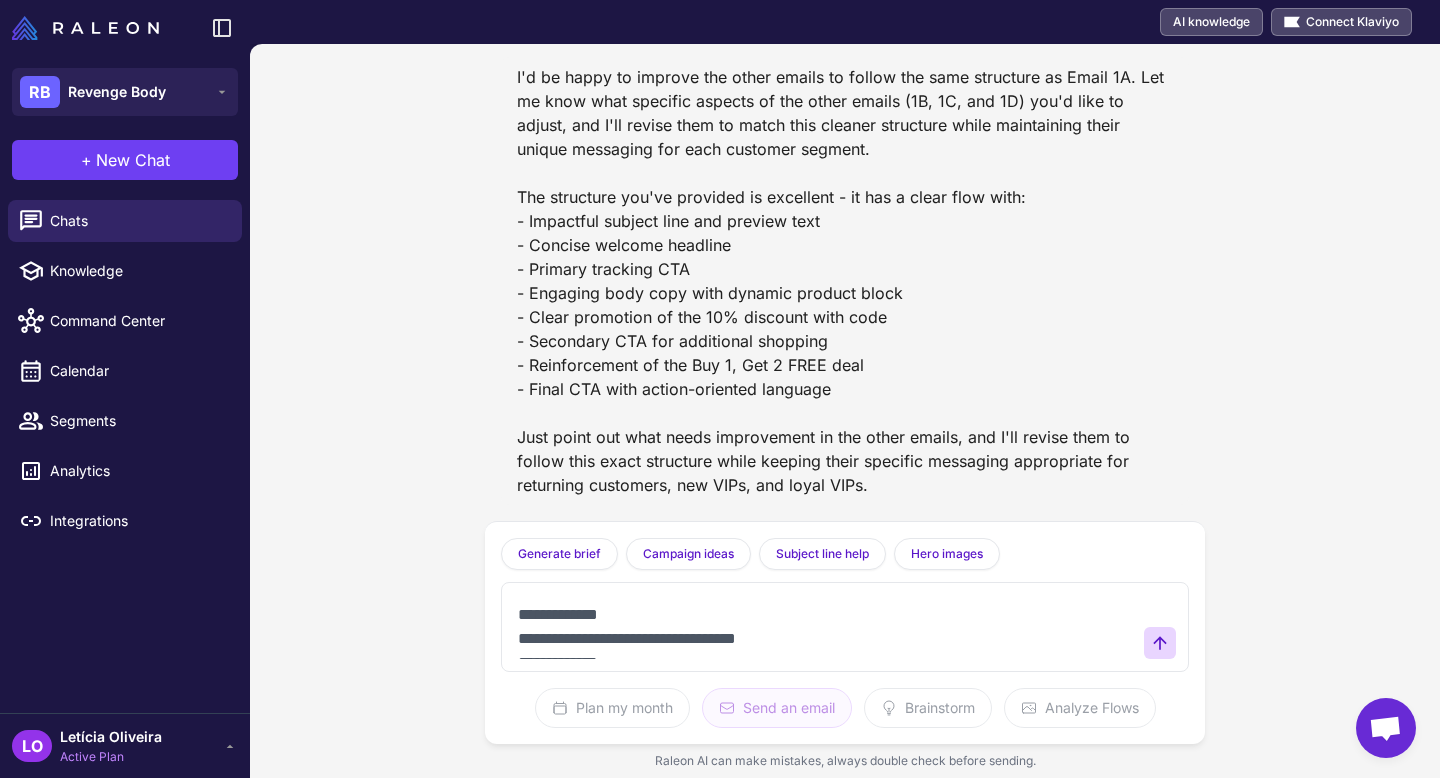 click on "**********" at bounding box center [825, 627] 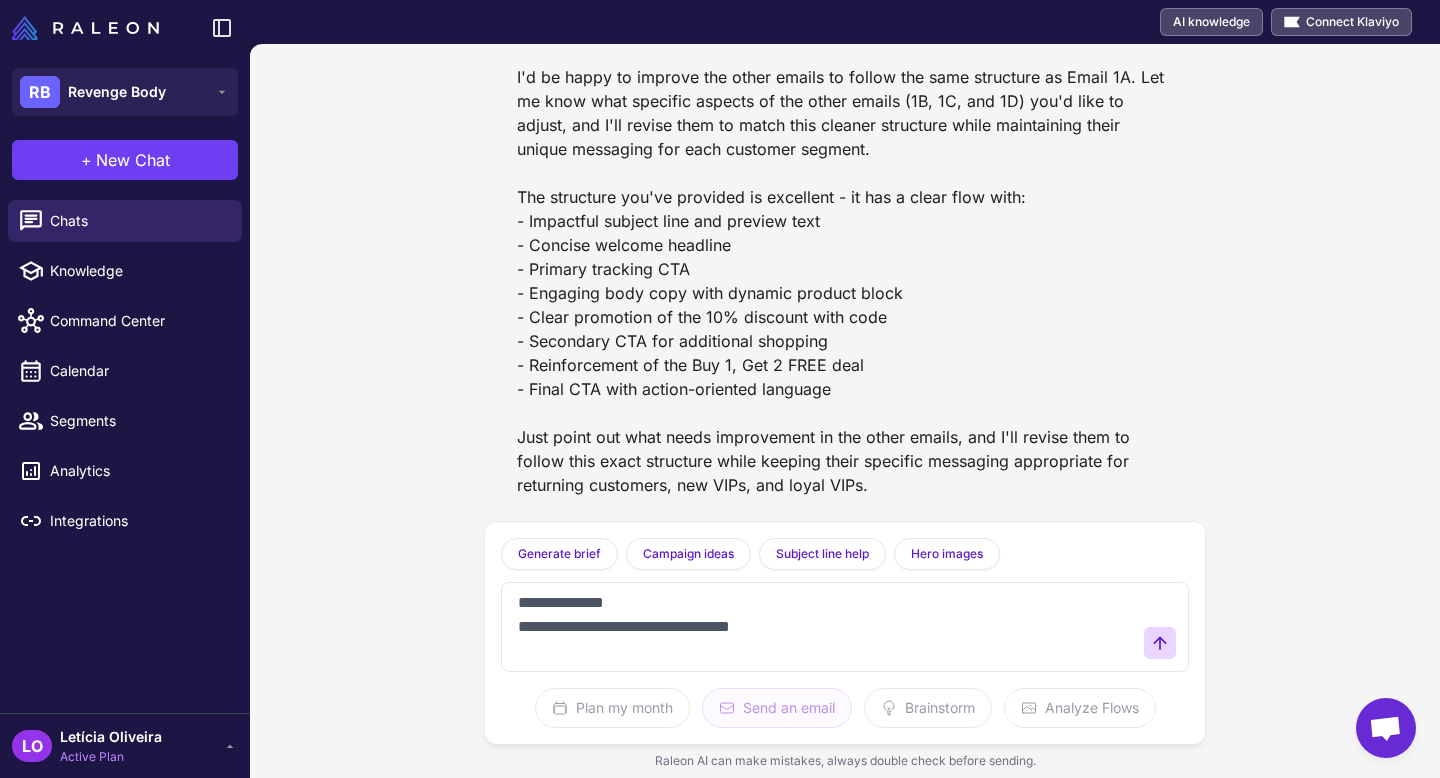 scroll, scrollTop: 205, scrollLeft: 0, axis: vertical 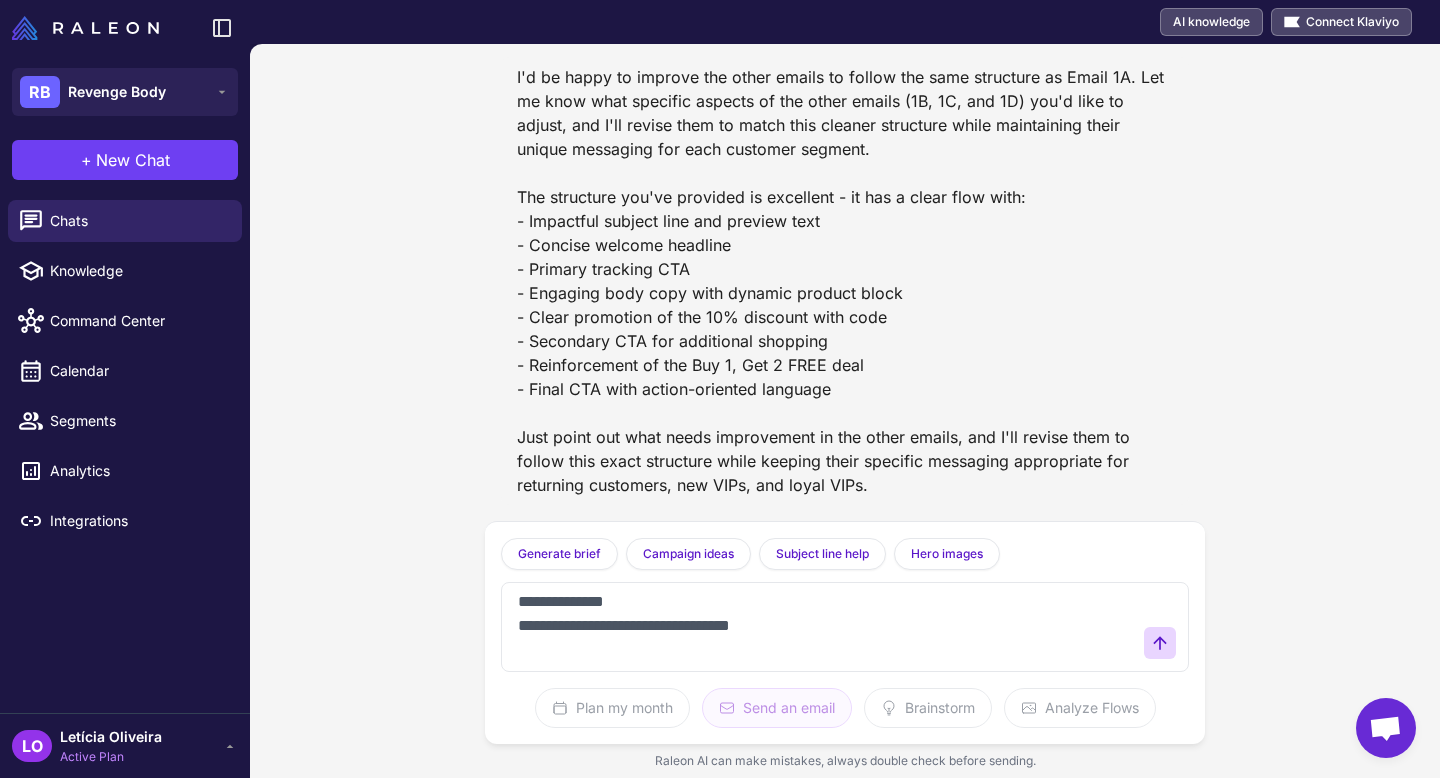 click on "**********" at bounding box center (825, 627) 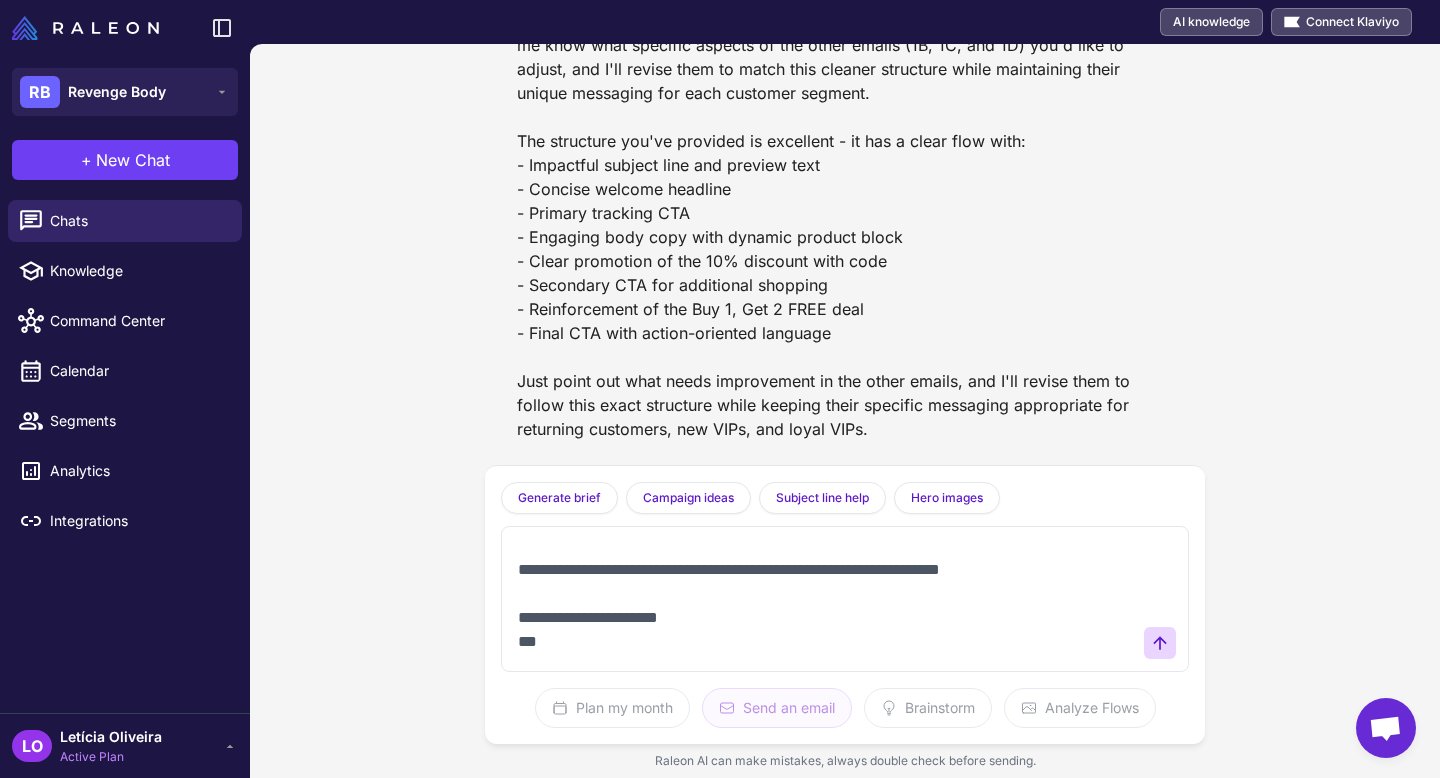 scroll, scrollTop: 305, scrollLeft: 0, axis: vertical 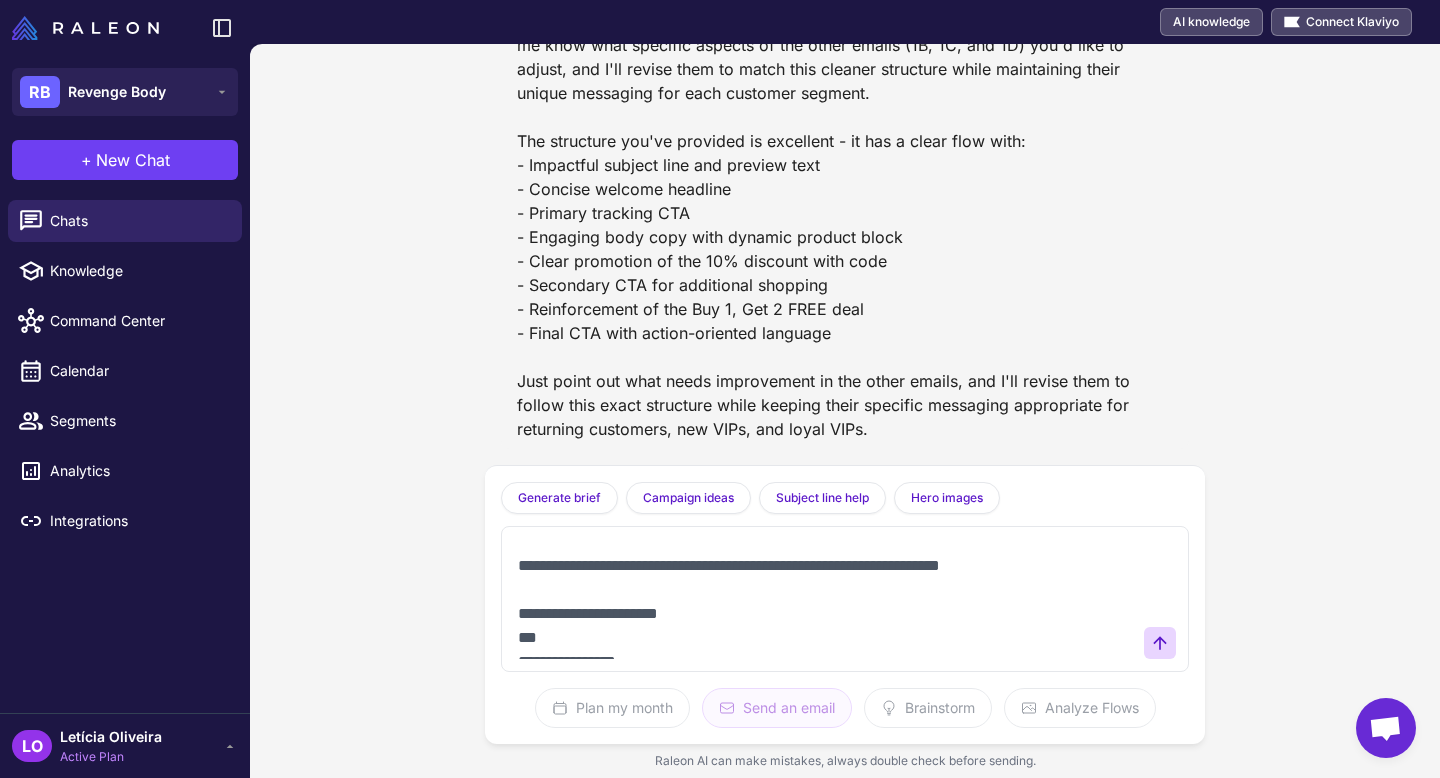click on "**********" at bounding box center [825, 599] 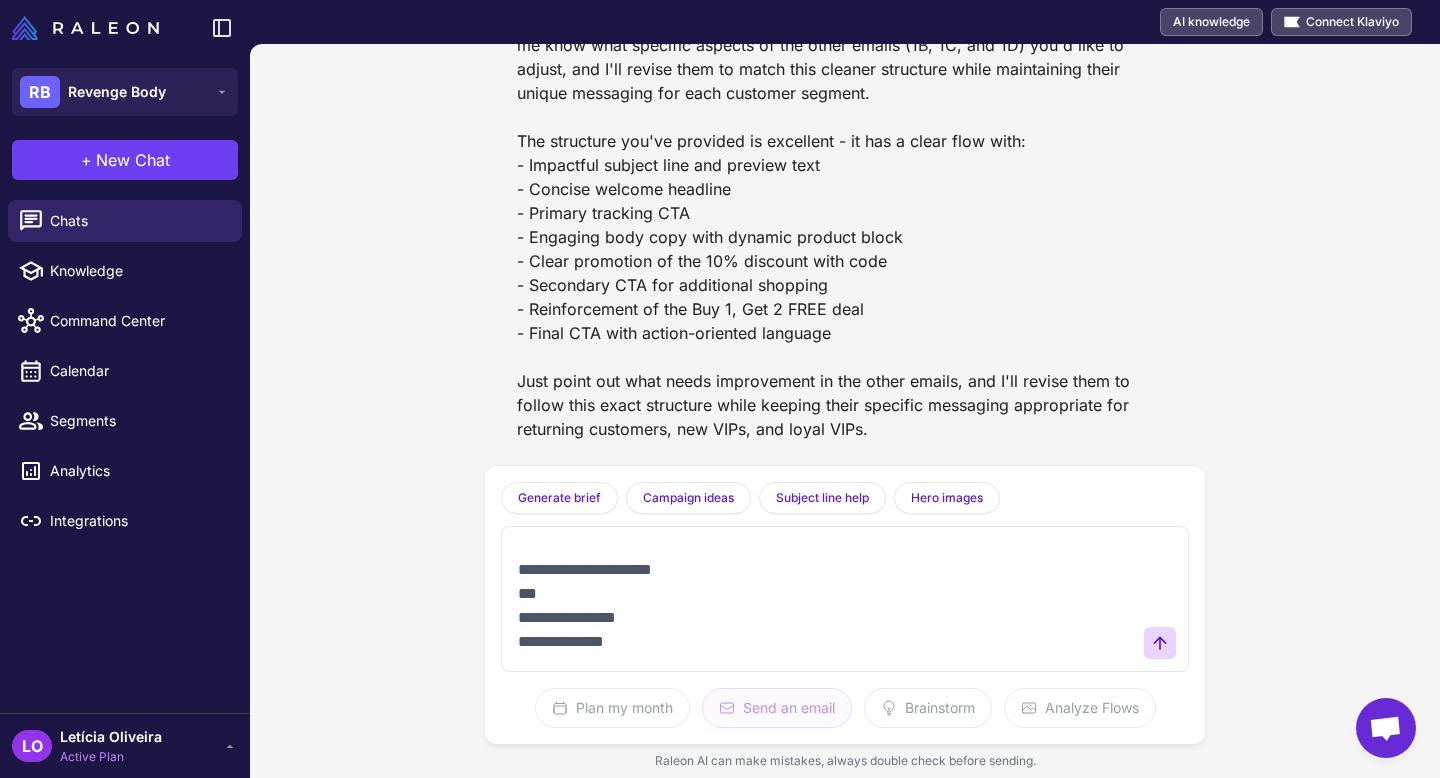 scroll, scrollTop: 357, scrollLeft: 0, axis: vertical 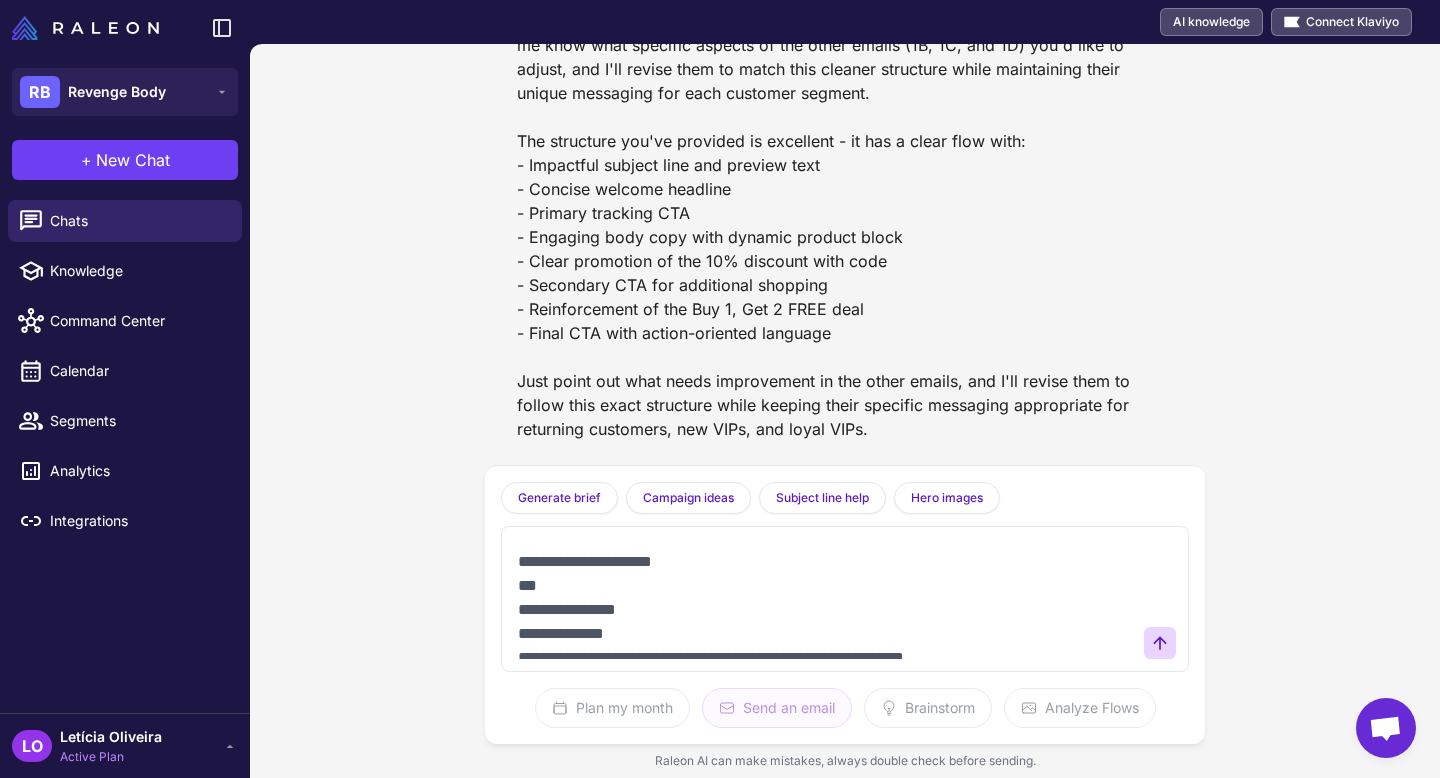 click on "**********" at bounding box center (825, 599) 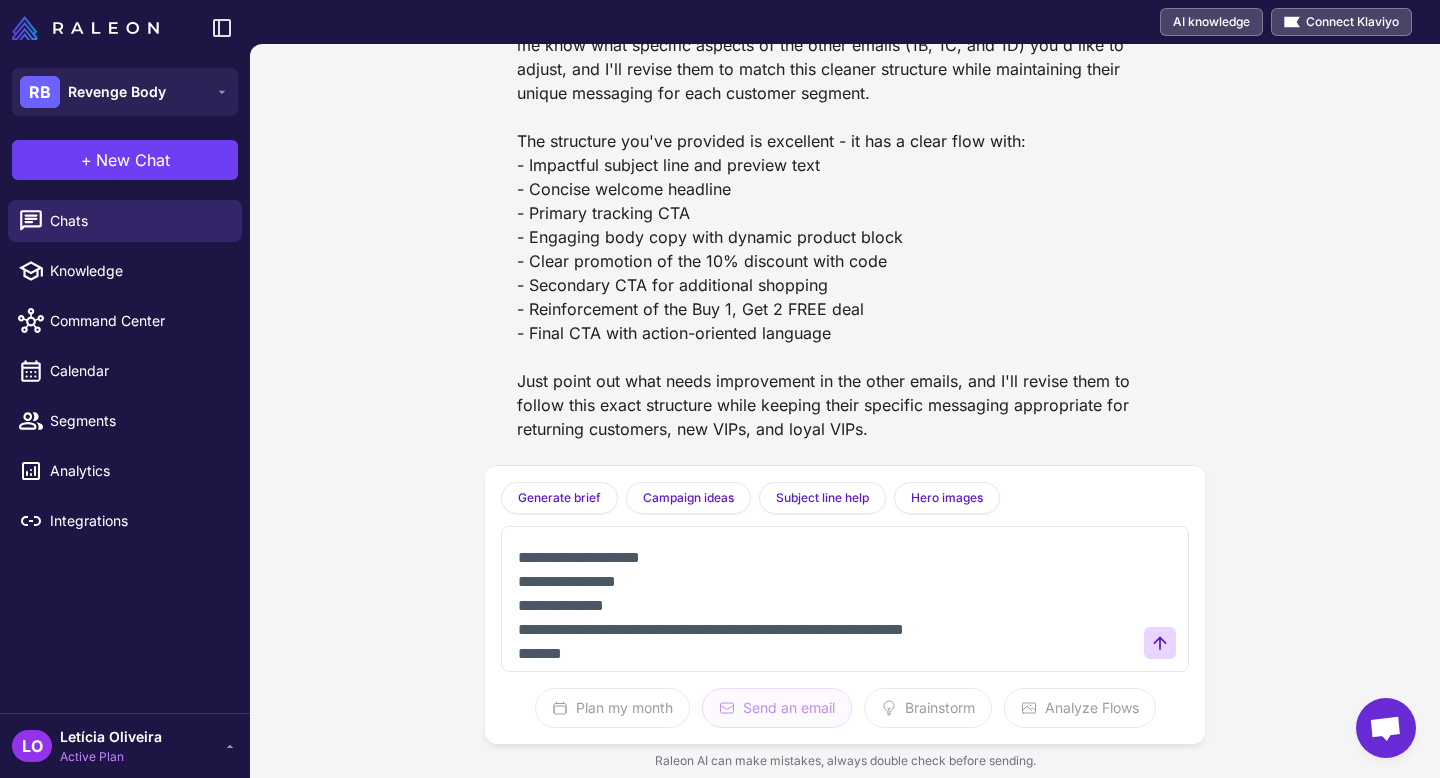 scroll, scrollTop: 389, scrollLeft: 0, axis: vertical 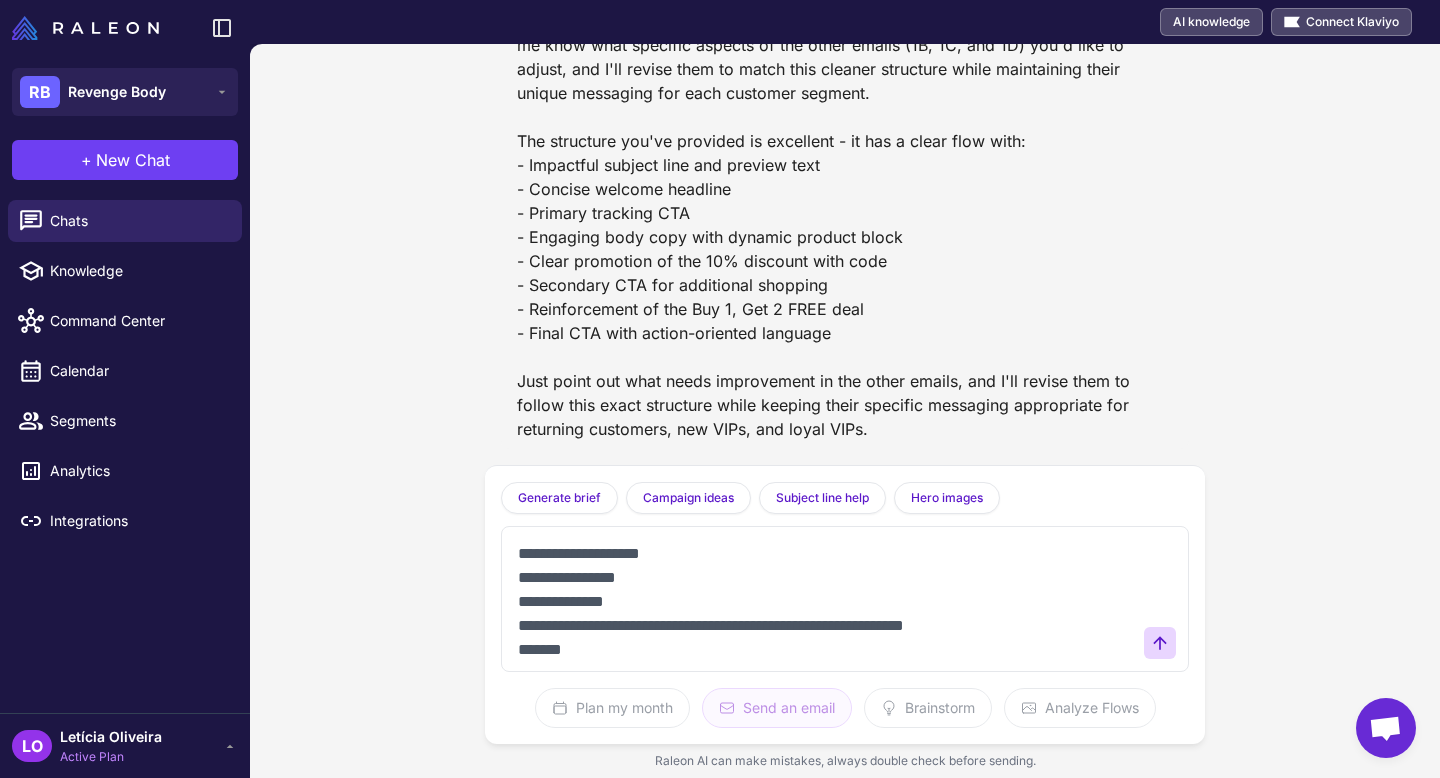 drag, startPoint x: 522, startPoint y: 576, endPoint x: 557, endPoint y: 556, distance: 40.311287 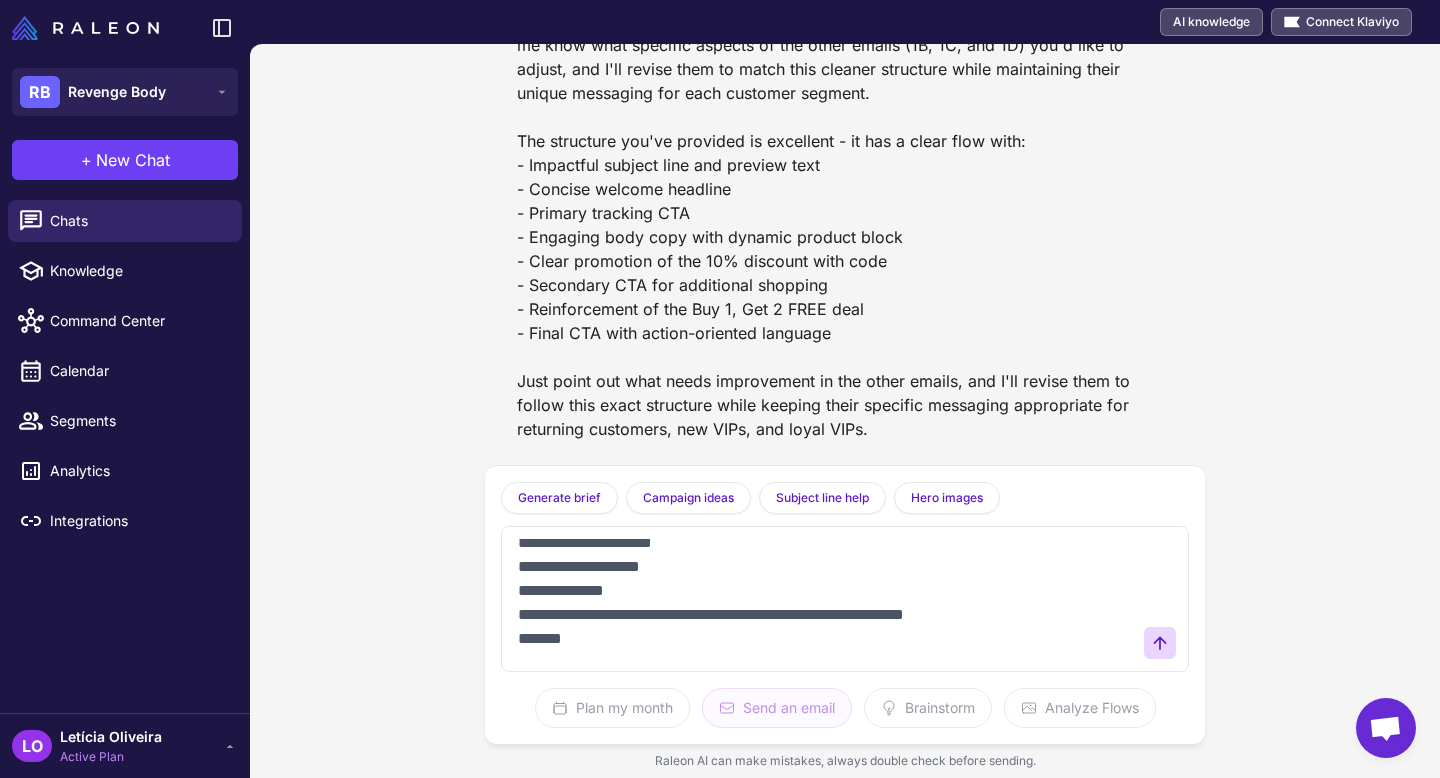 click on "**********" at bounding box center [825, 599] 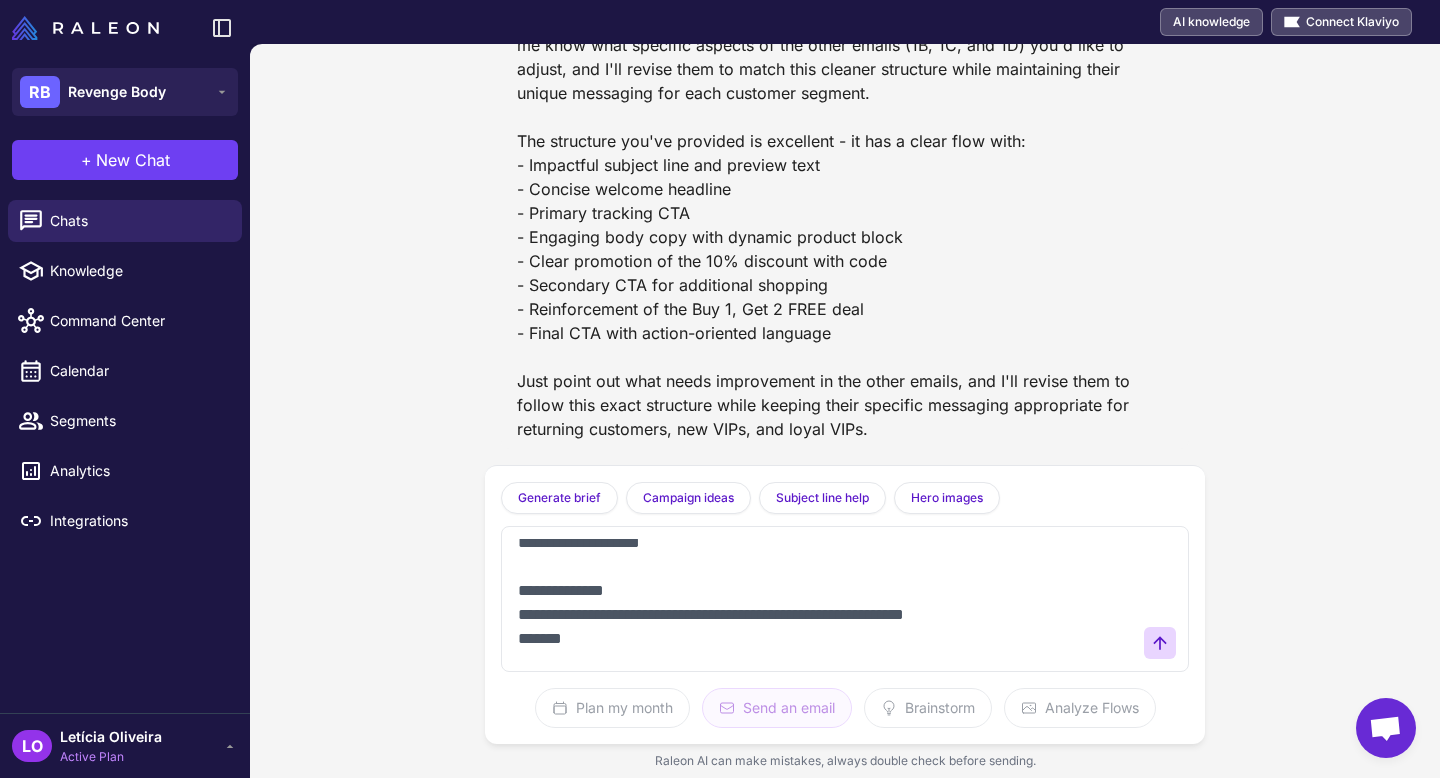 scroll, scrollTop: 436, scrollLeft: 0, axis: vertical 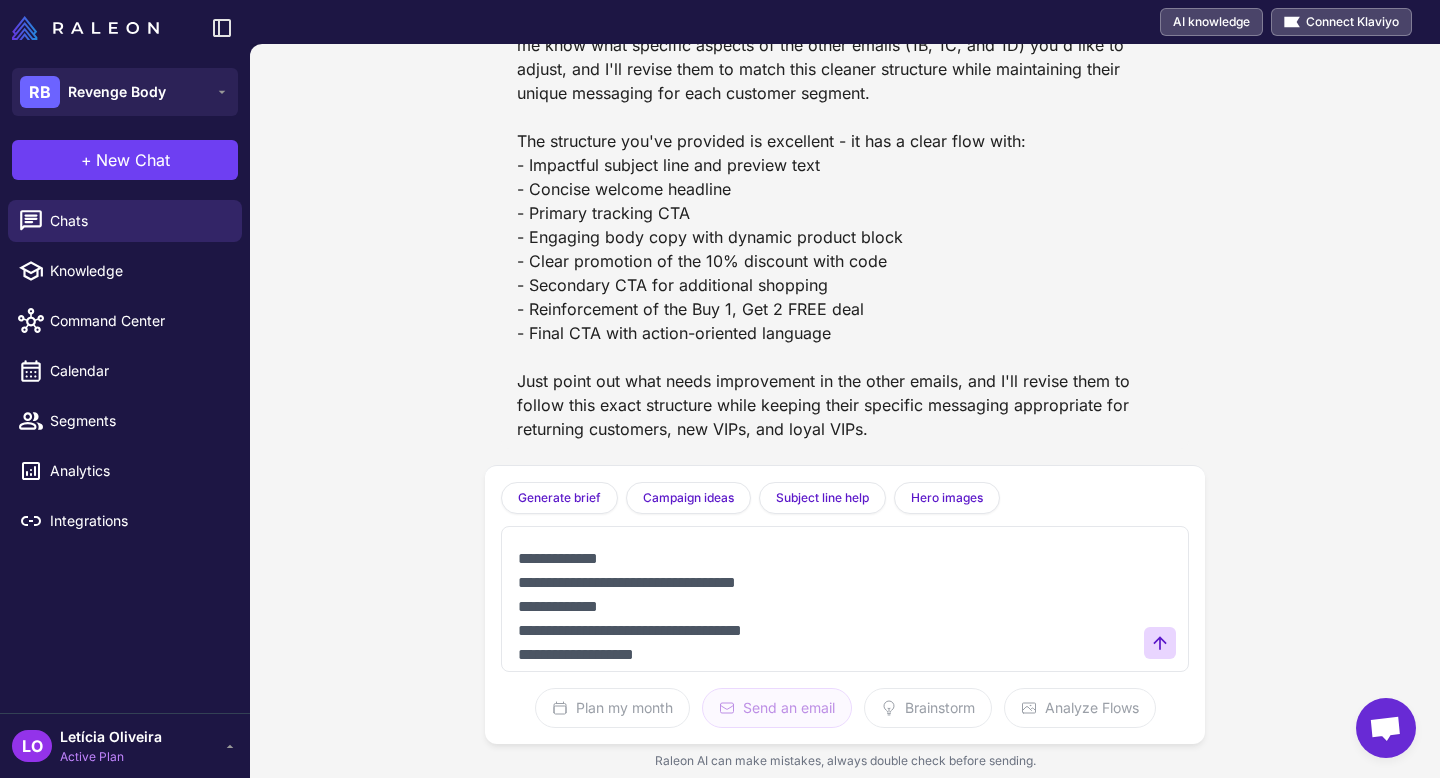 click on "**********" at bounding box center [825, 599] 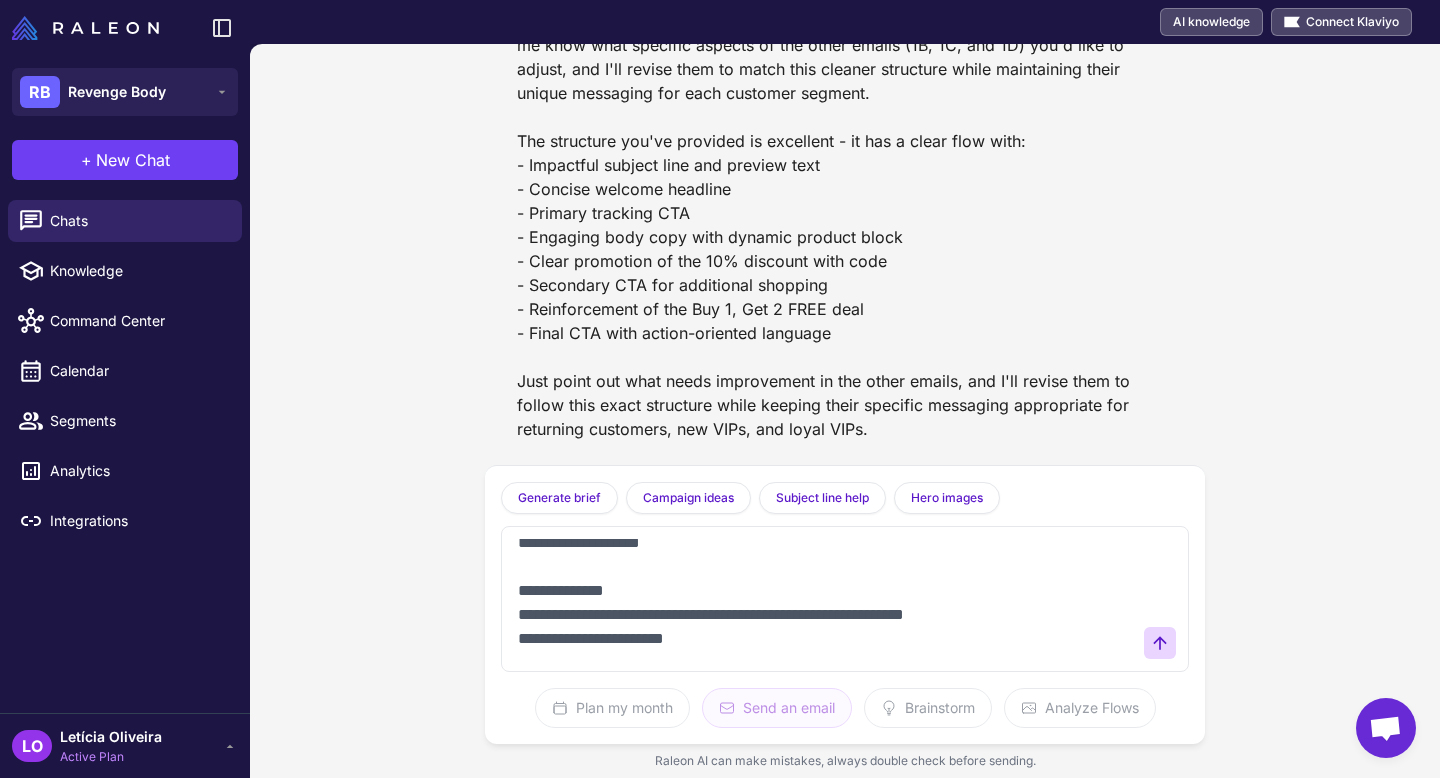 scroll, scrollTop: 520, scrollLeft: 0, axis: vertical 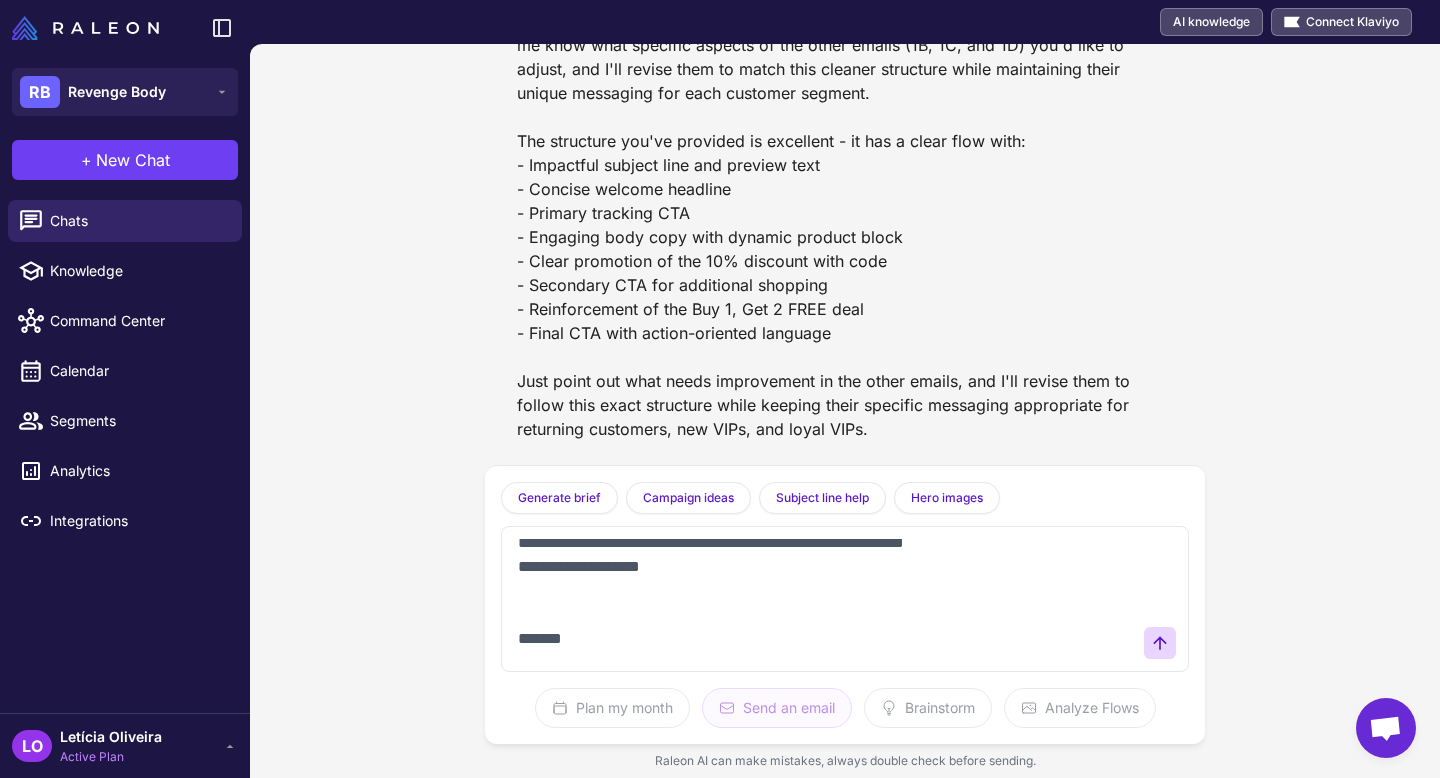 paste on "**********" 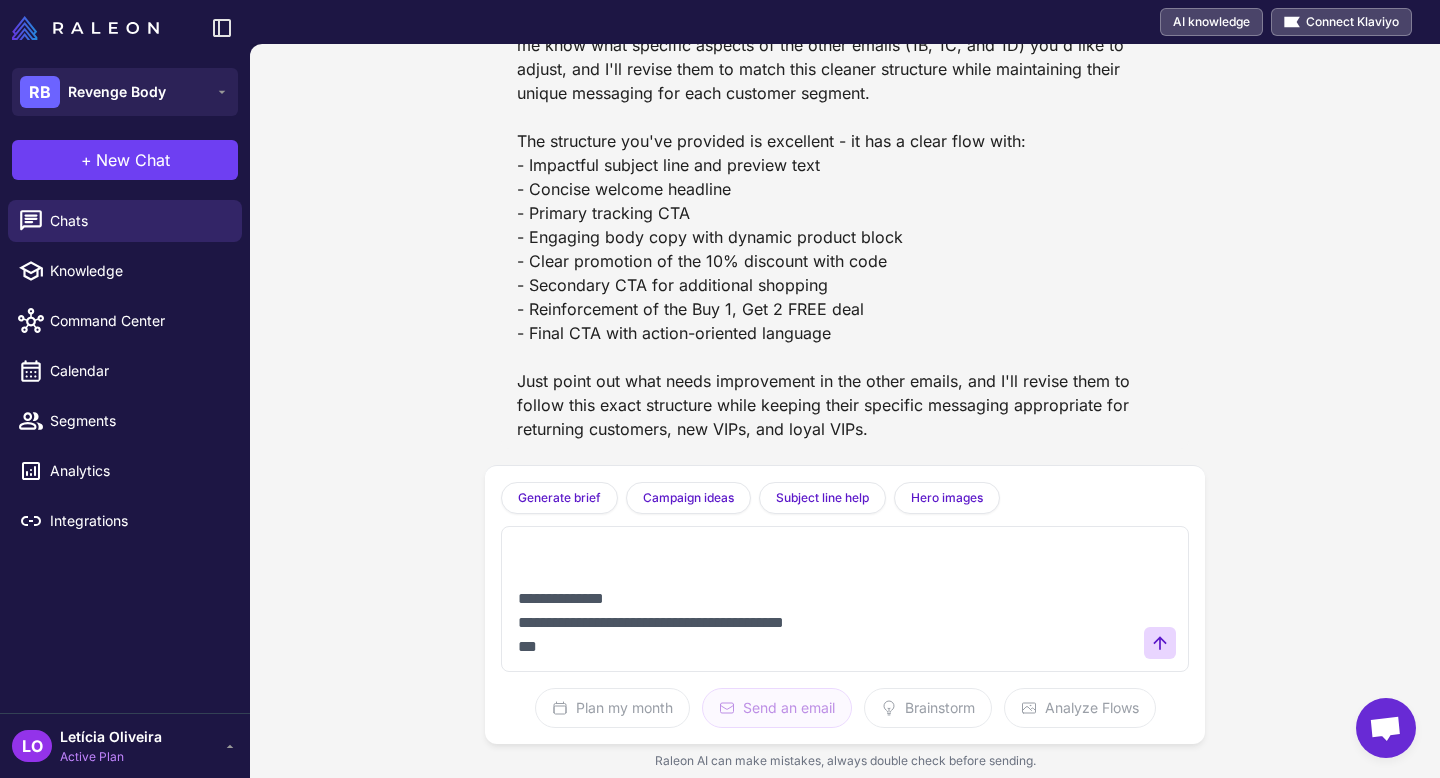 scroll, scrollTop: 1088, scrollLeft: 0, axis: vertical 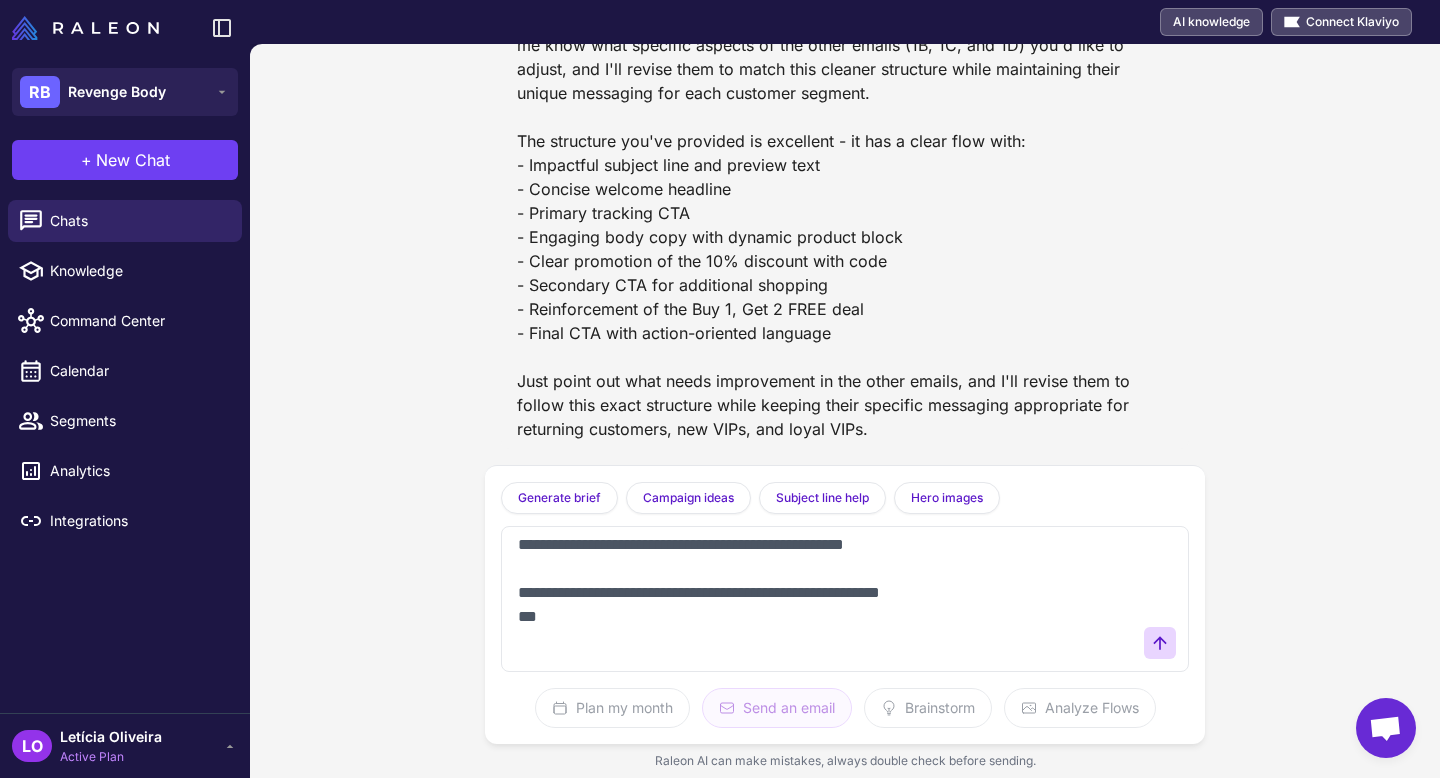 click at bounding box center (825, 599) 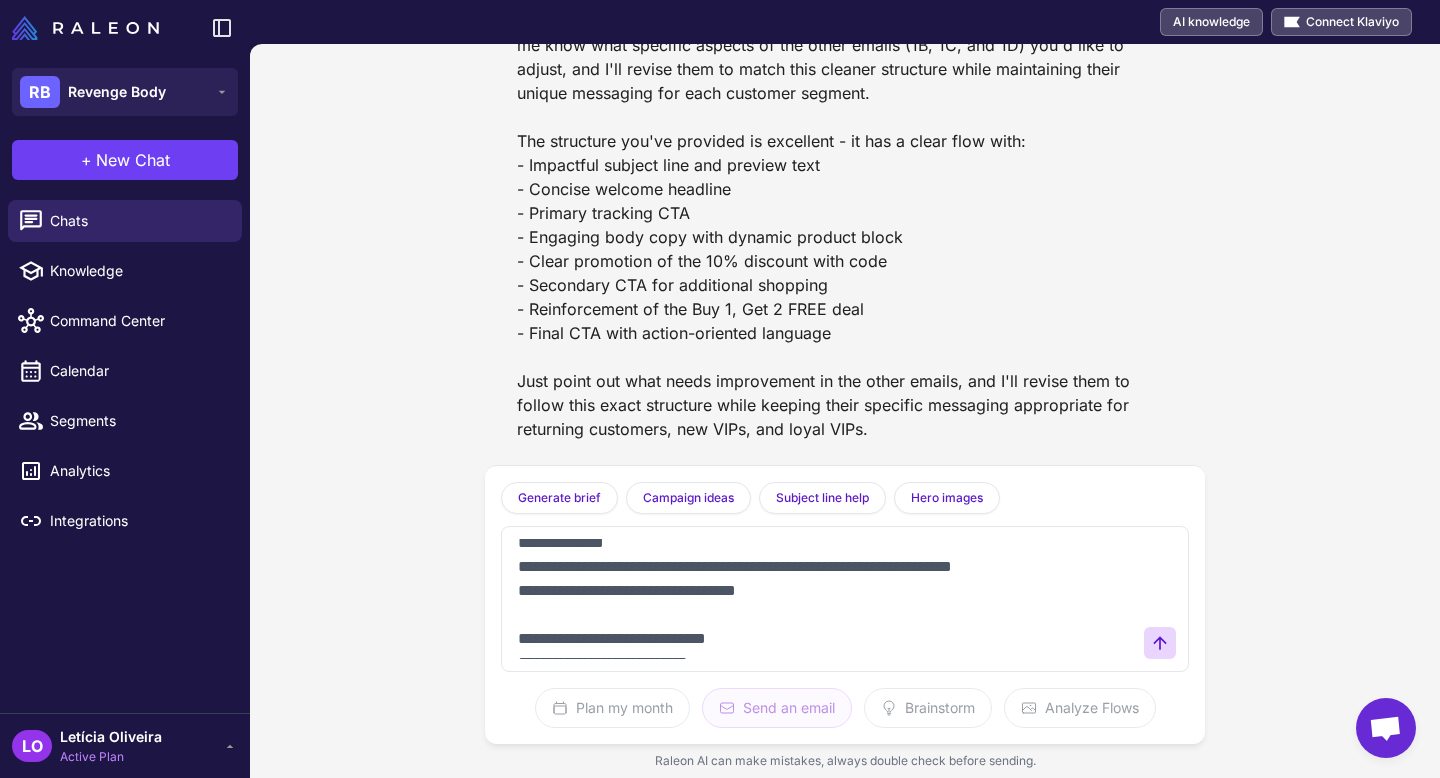 scroll, scrollTop: 860, scrollLeft: 0, axis: vertical 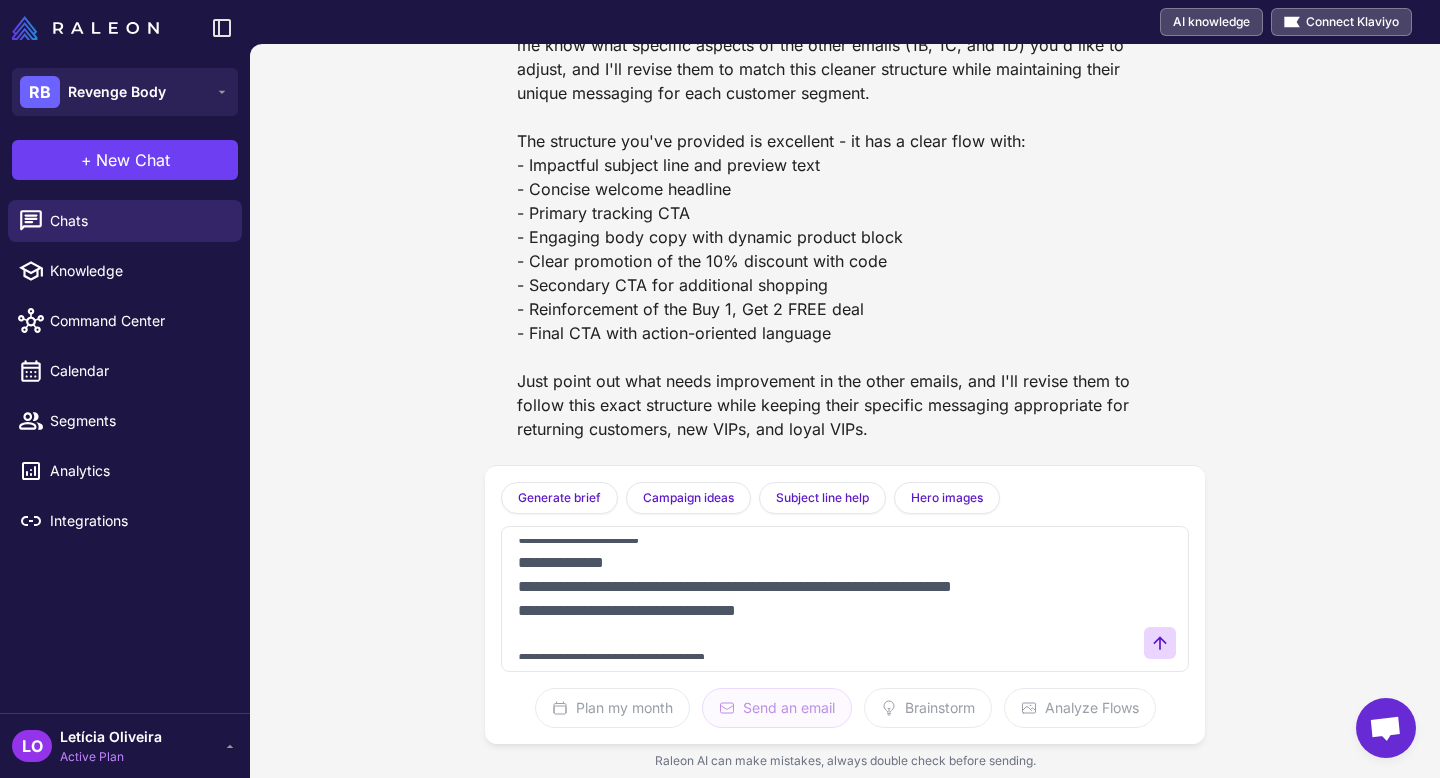 click at bounding box center (825, 599) 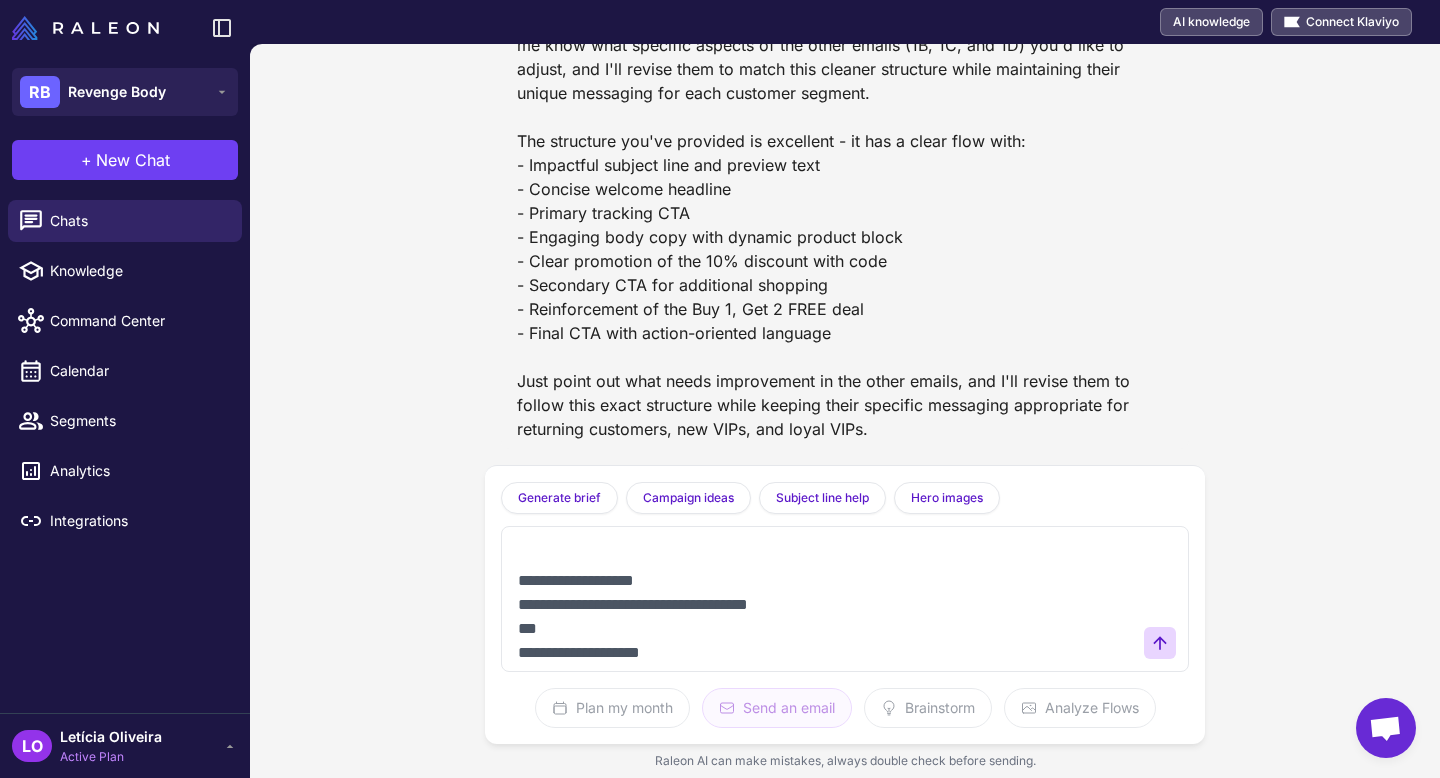 scroll, scrollTop: 747, scrollLeft: 0, axis: vertical 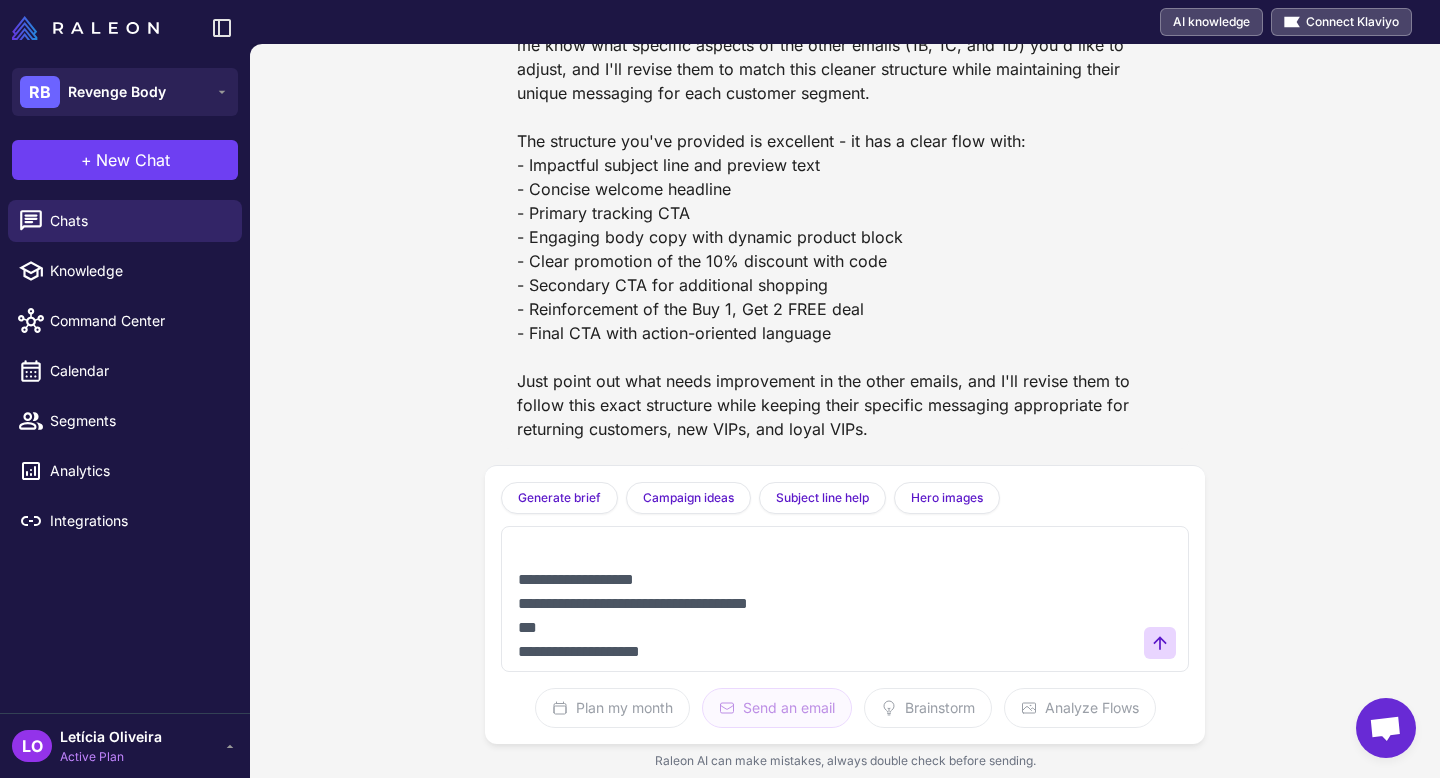 click at bounding box center (825, 599) 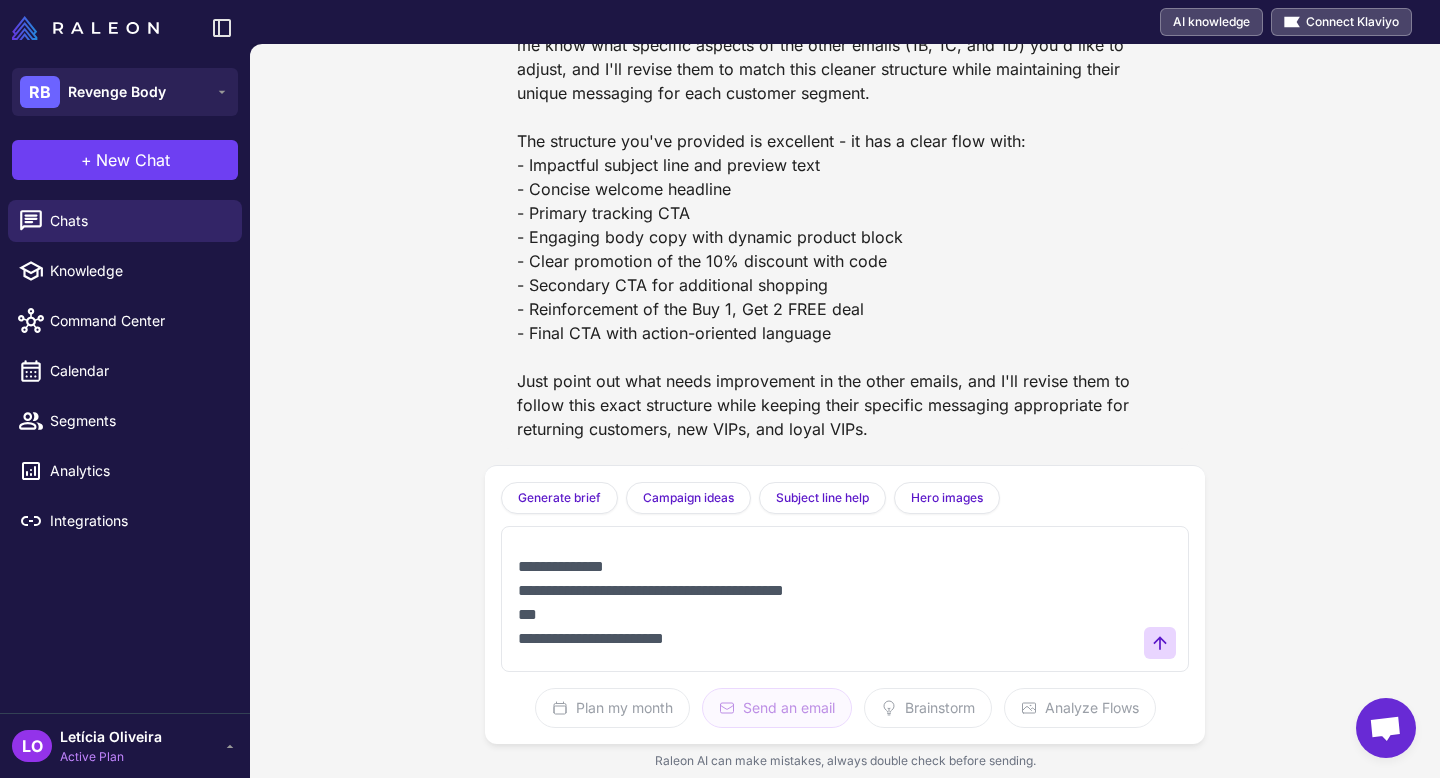 scroll, scrollTop: 1313, scrollLeft: 0, axis: vertical 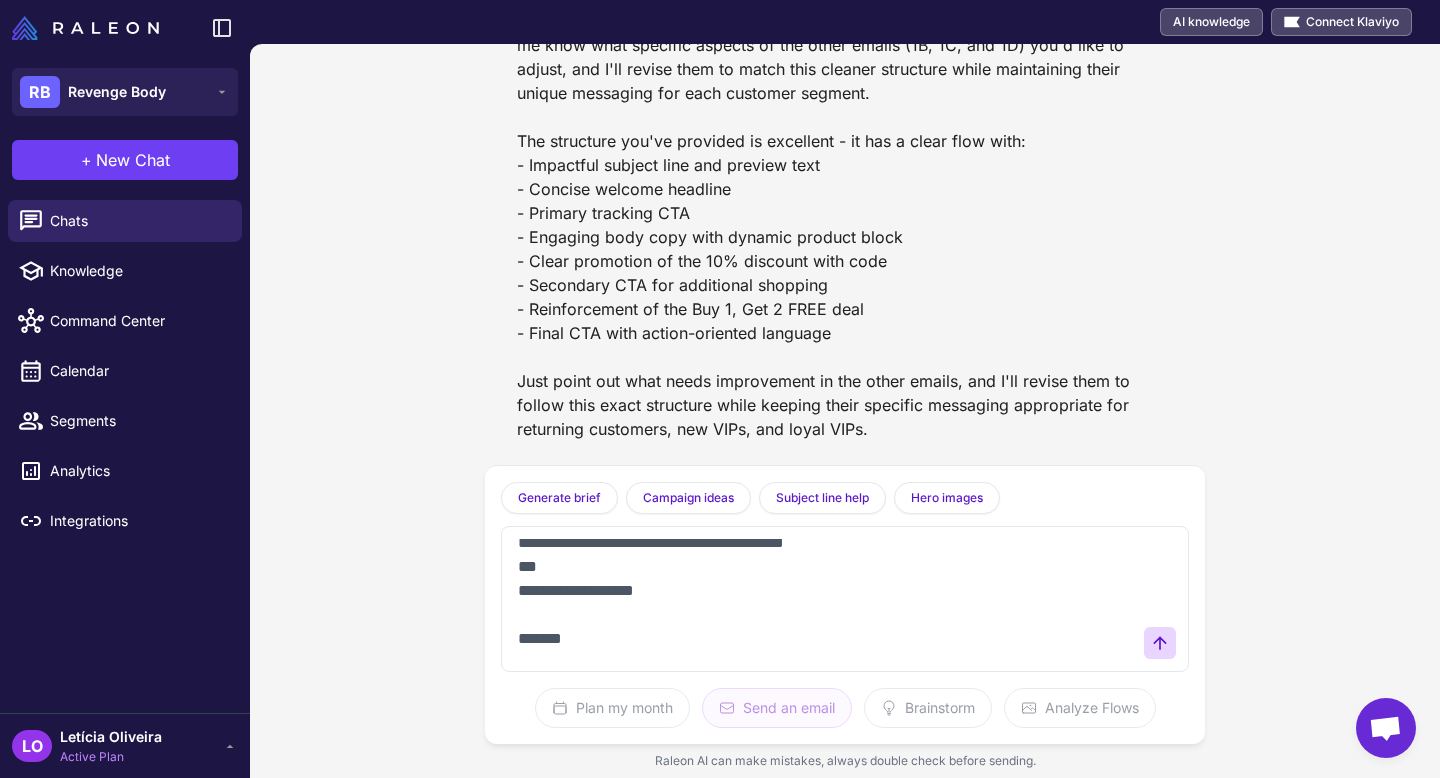 paste on "**********" 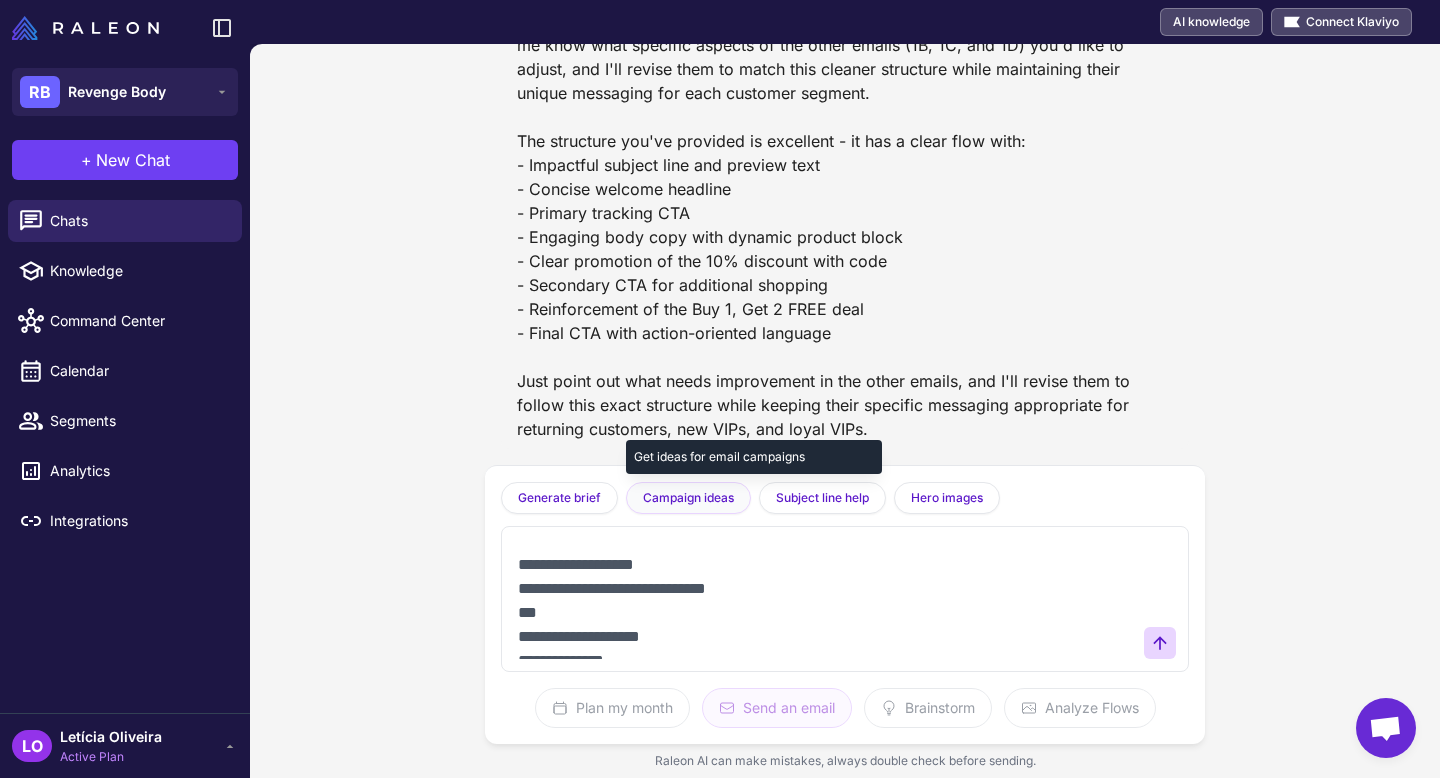 scroll, scrollTop: 1366, scrollLeft: 0, axis: vertical 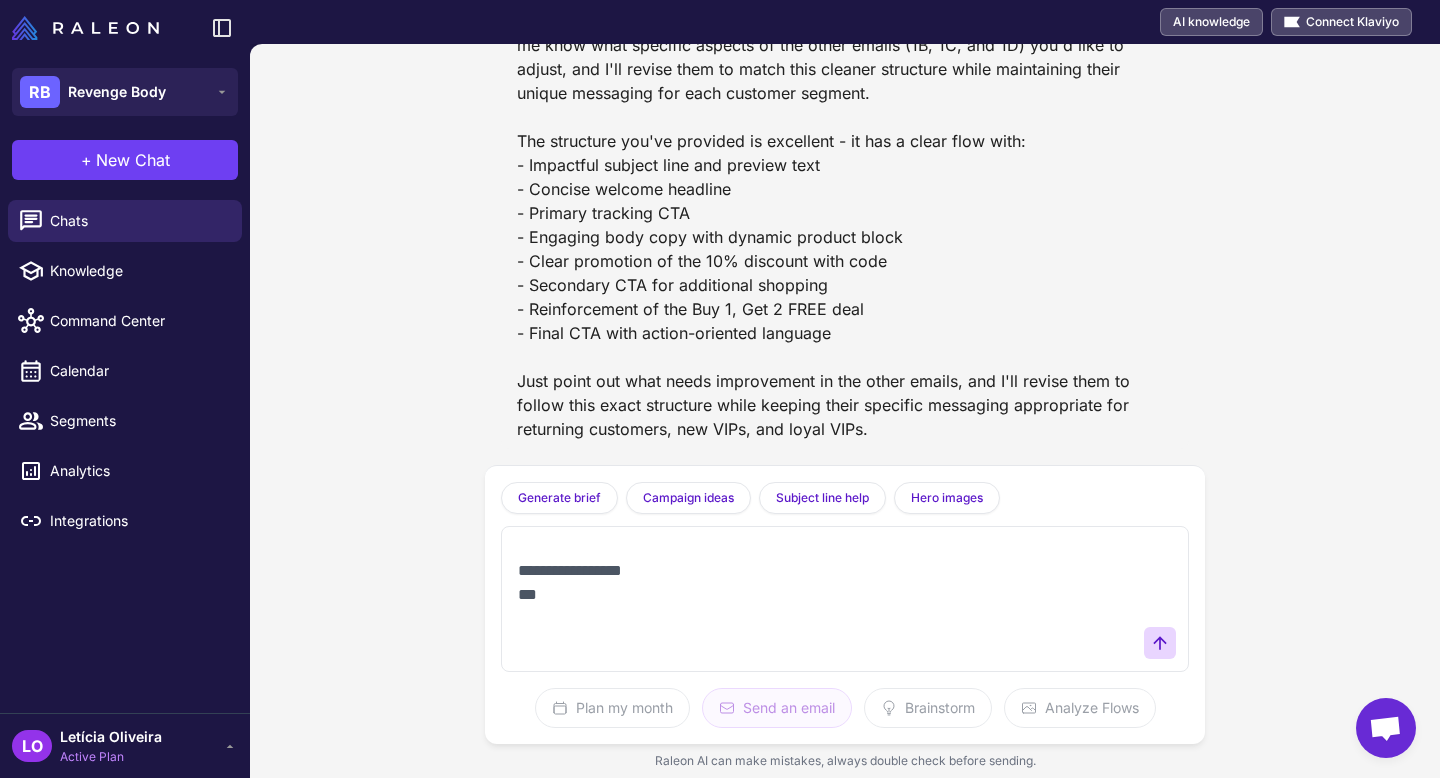 click at bounding box center (825, 599) 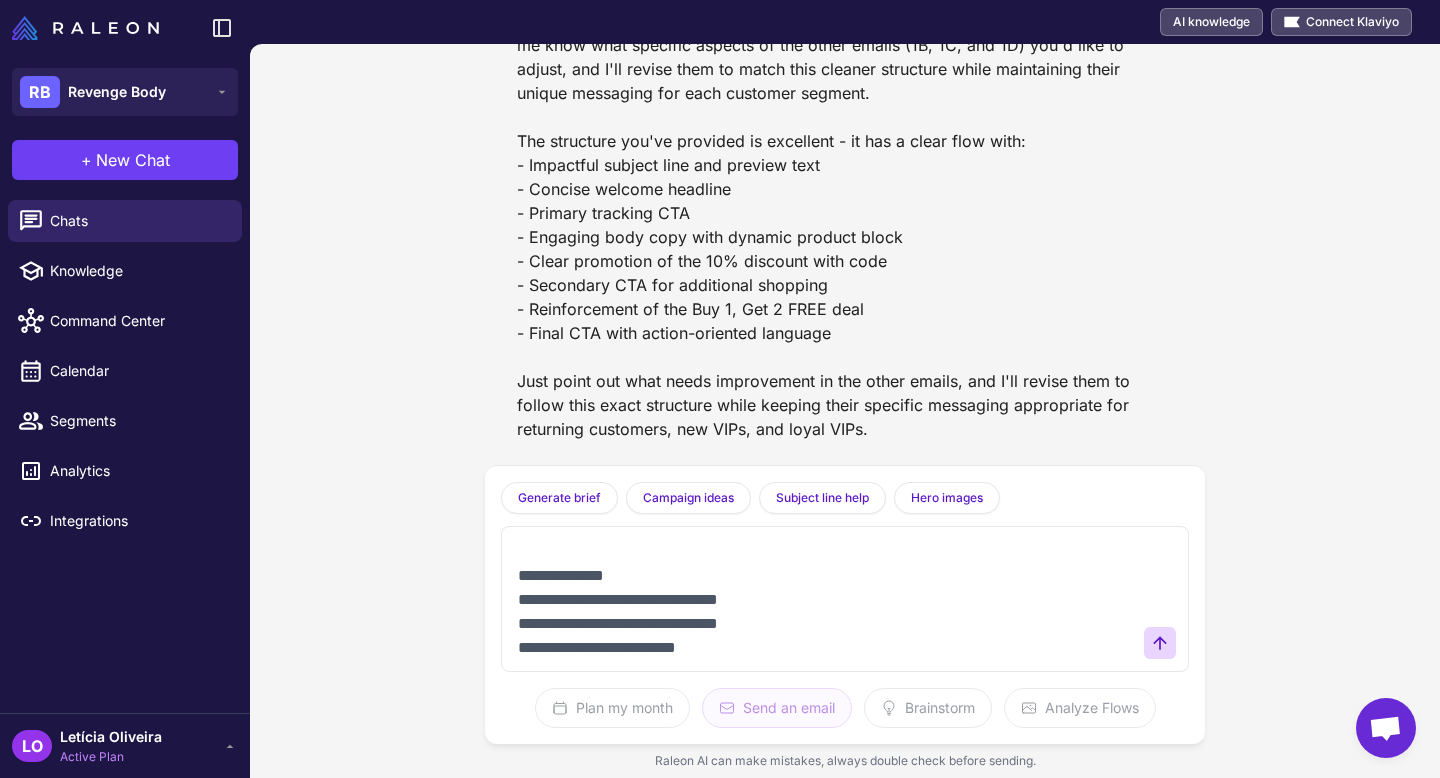 scroll, scrollTop: 1664, scrollLeft: 0, axis: vertical 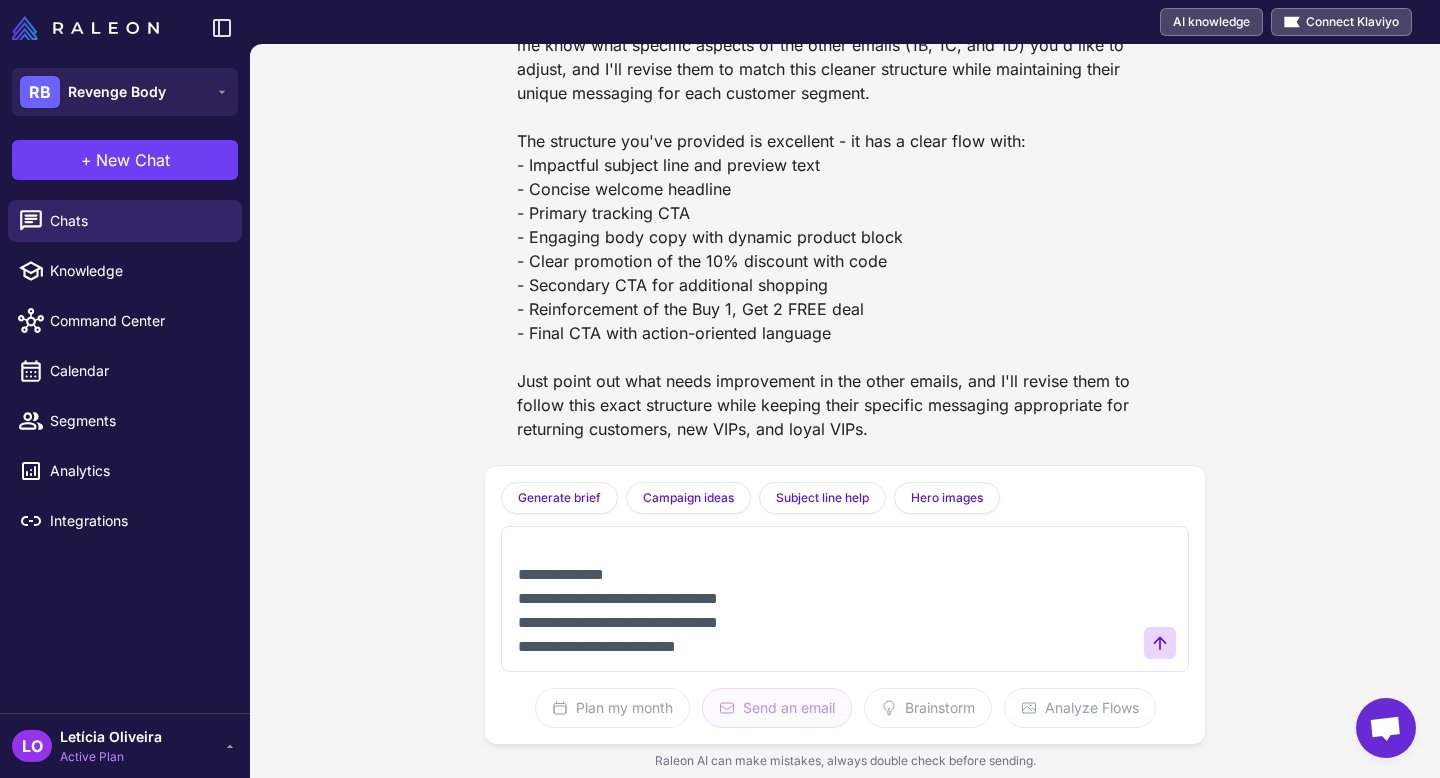 click at bounding box center [825, 599] 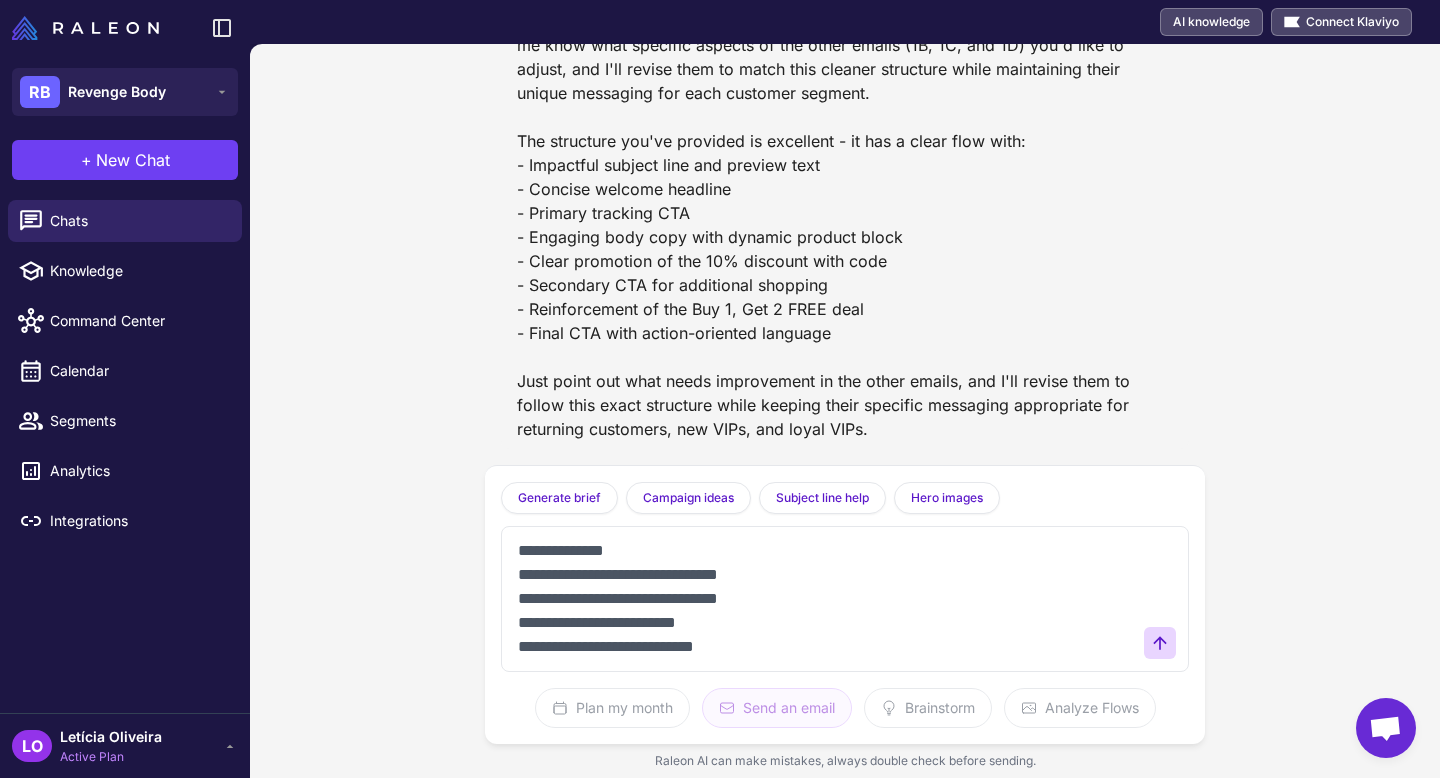 scroll, scrollTop: 1640, scrollLeft: 0, axis: vertical 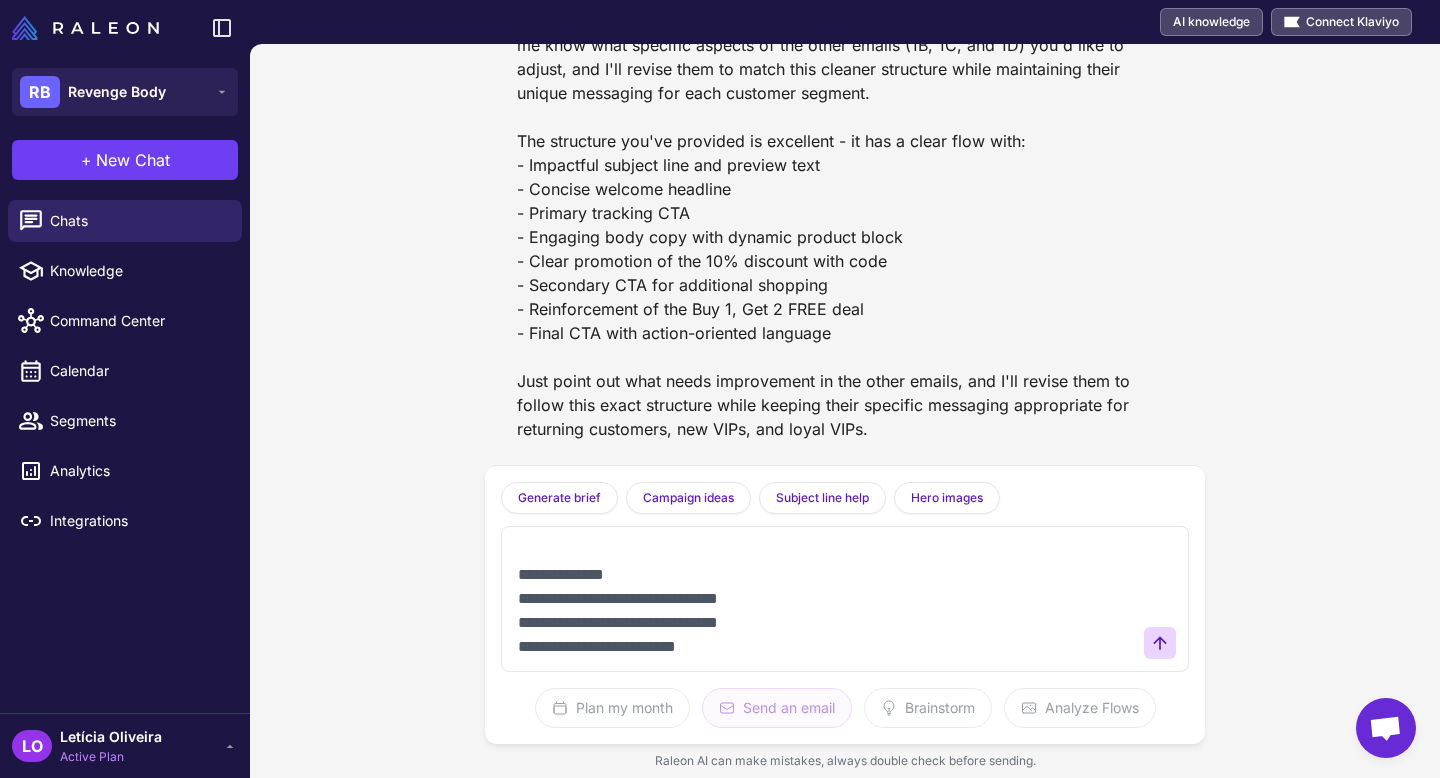 click at bounding box center (825, 599) 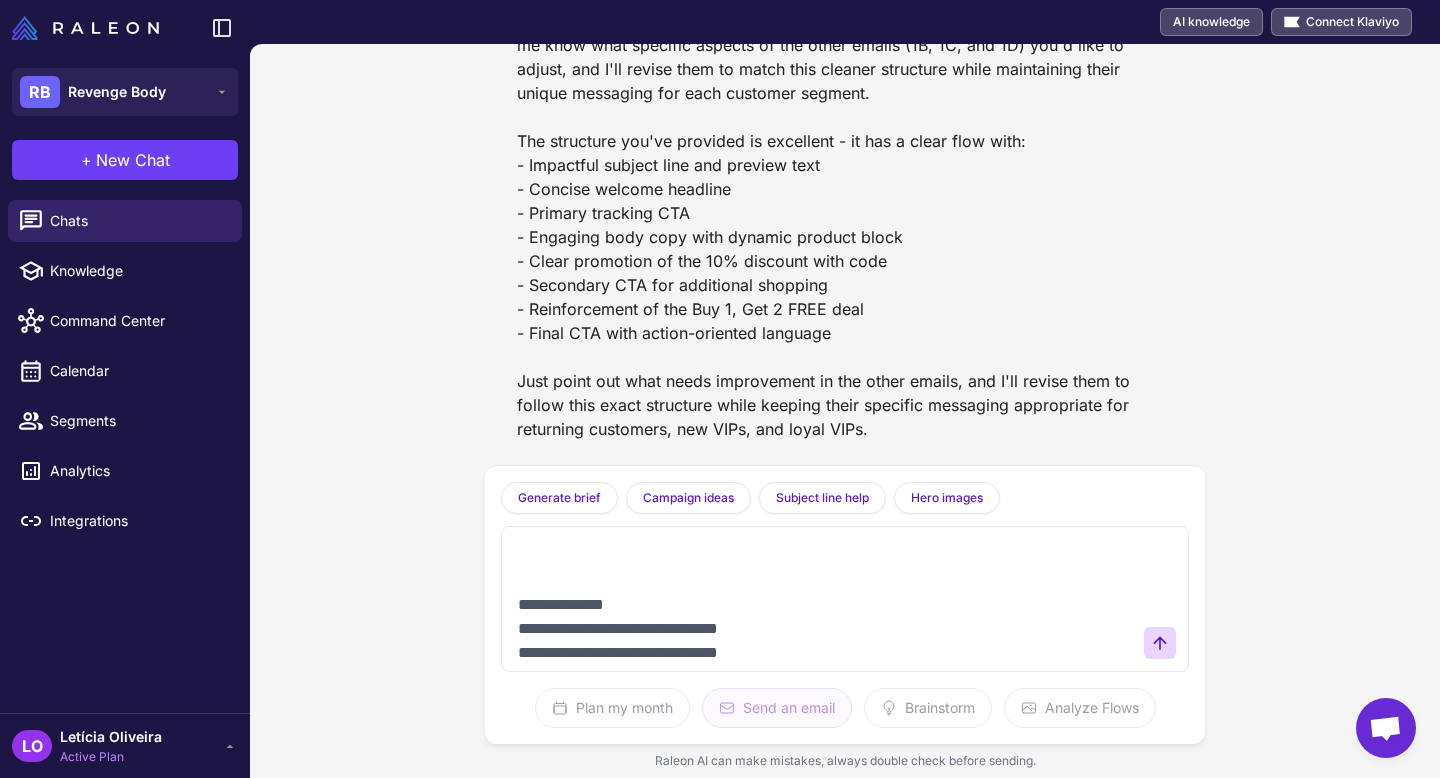 click at bounding box center (825, 599) 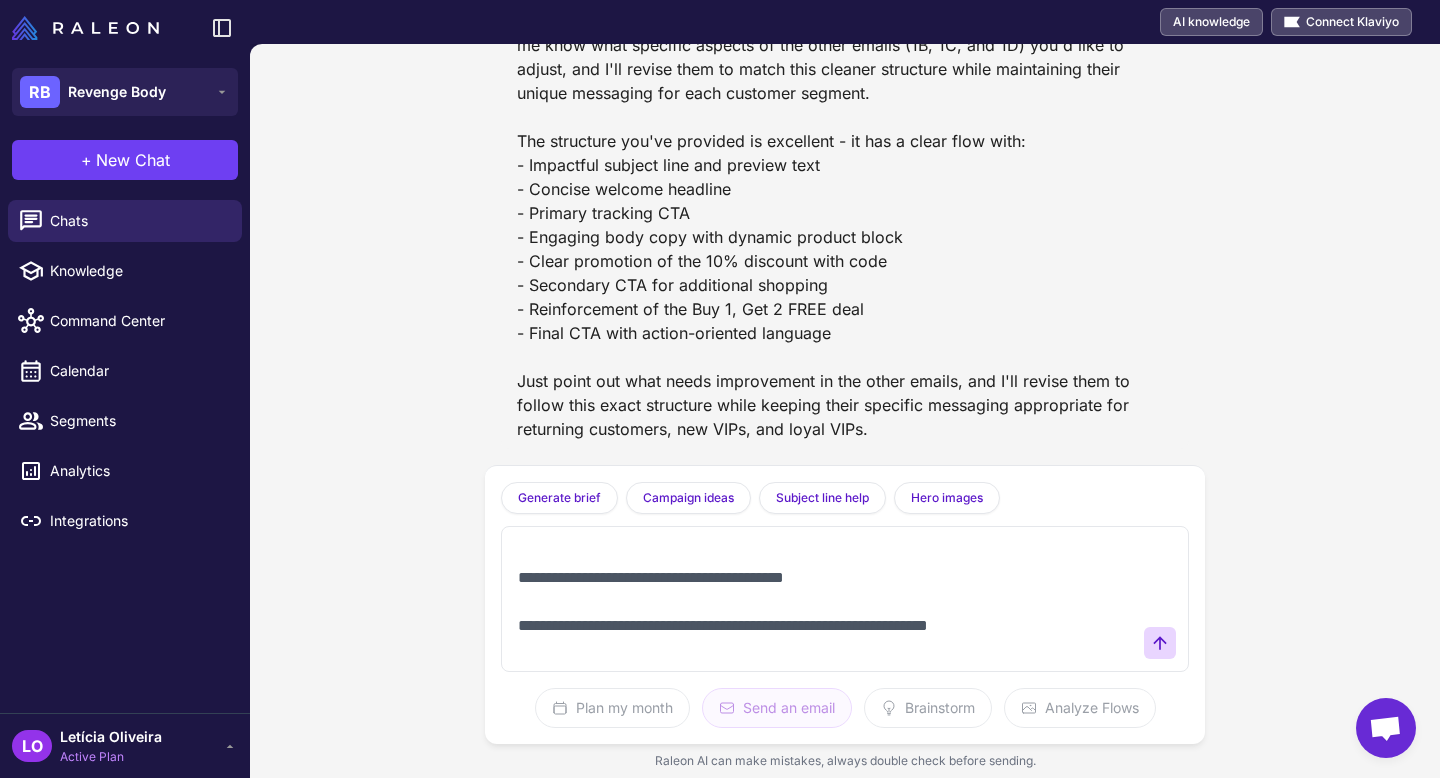 scroll, scrollTop: 1903, scrollLeft: 0, axis: vertical 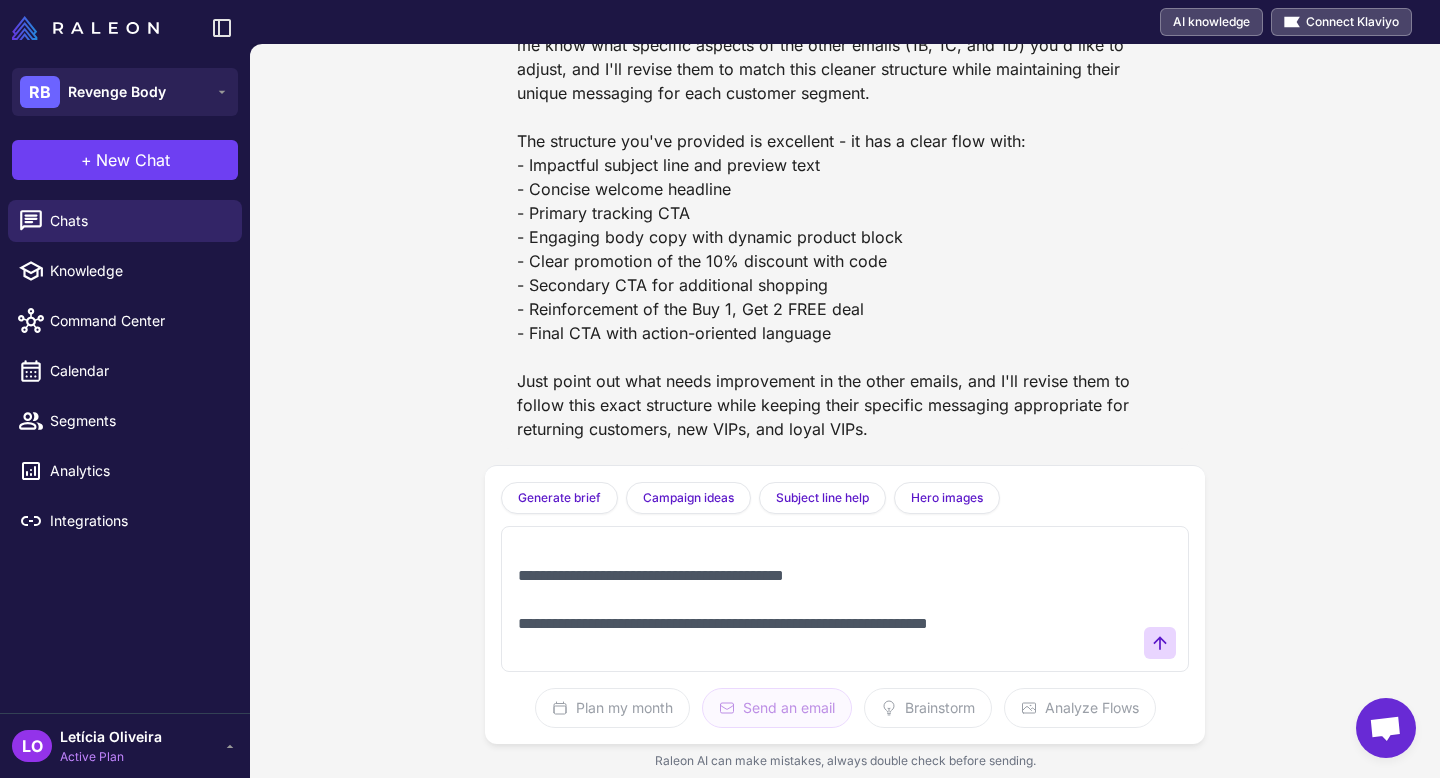 click at bounding box center (825, 599) 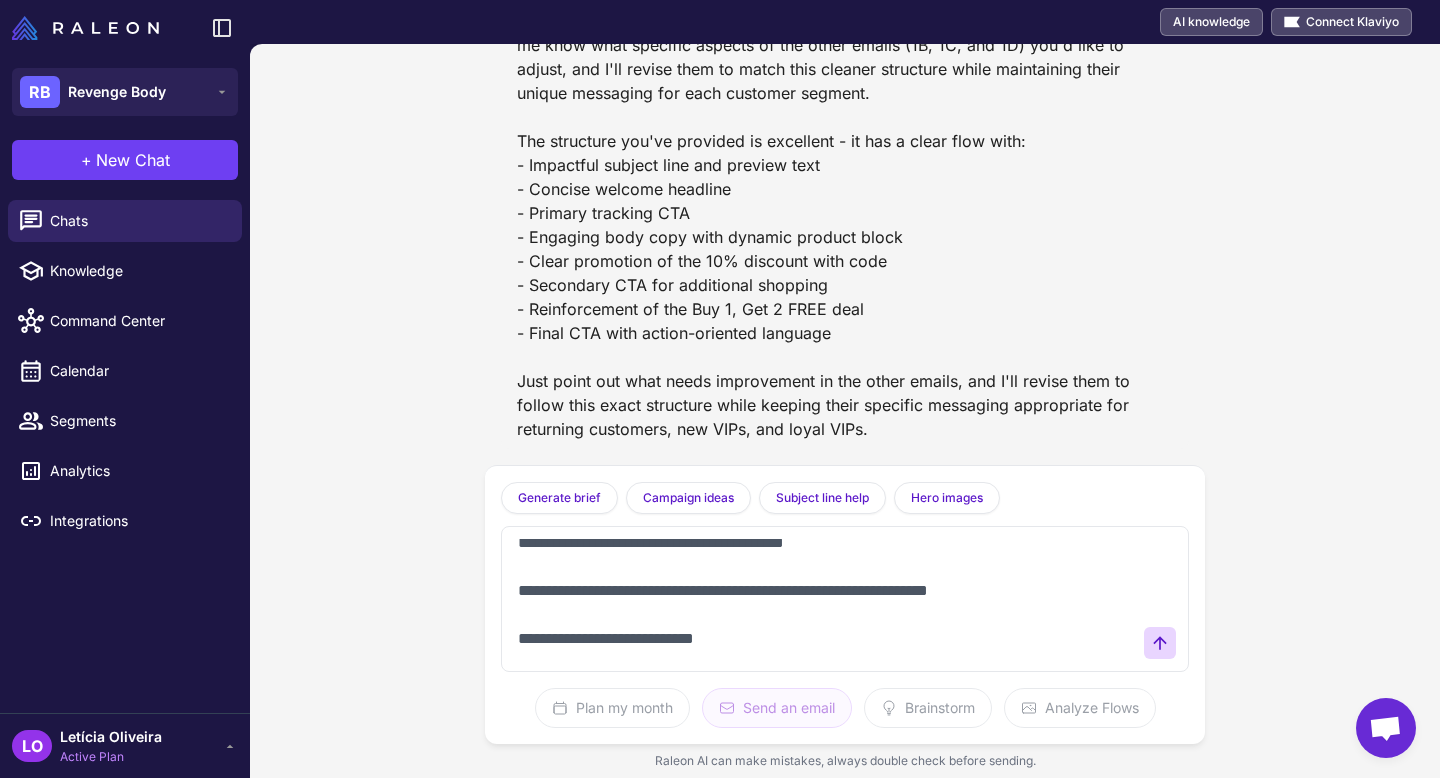 scroll, scrollTop: 2040, scrollLeft: 0, axis: vertical 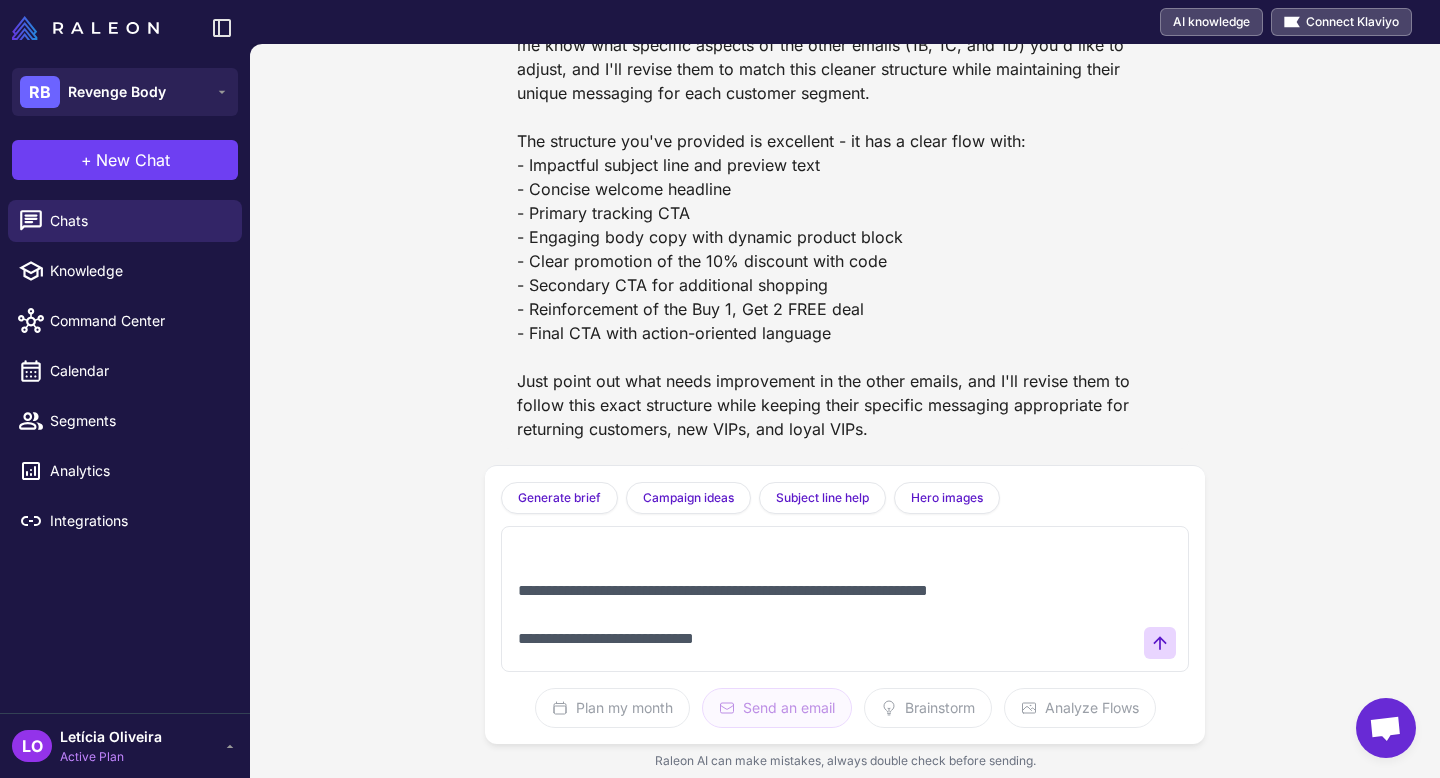 click at bounding box center (825, 599) 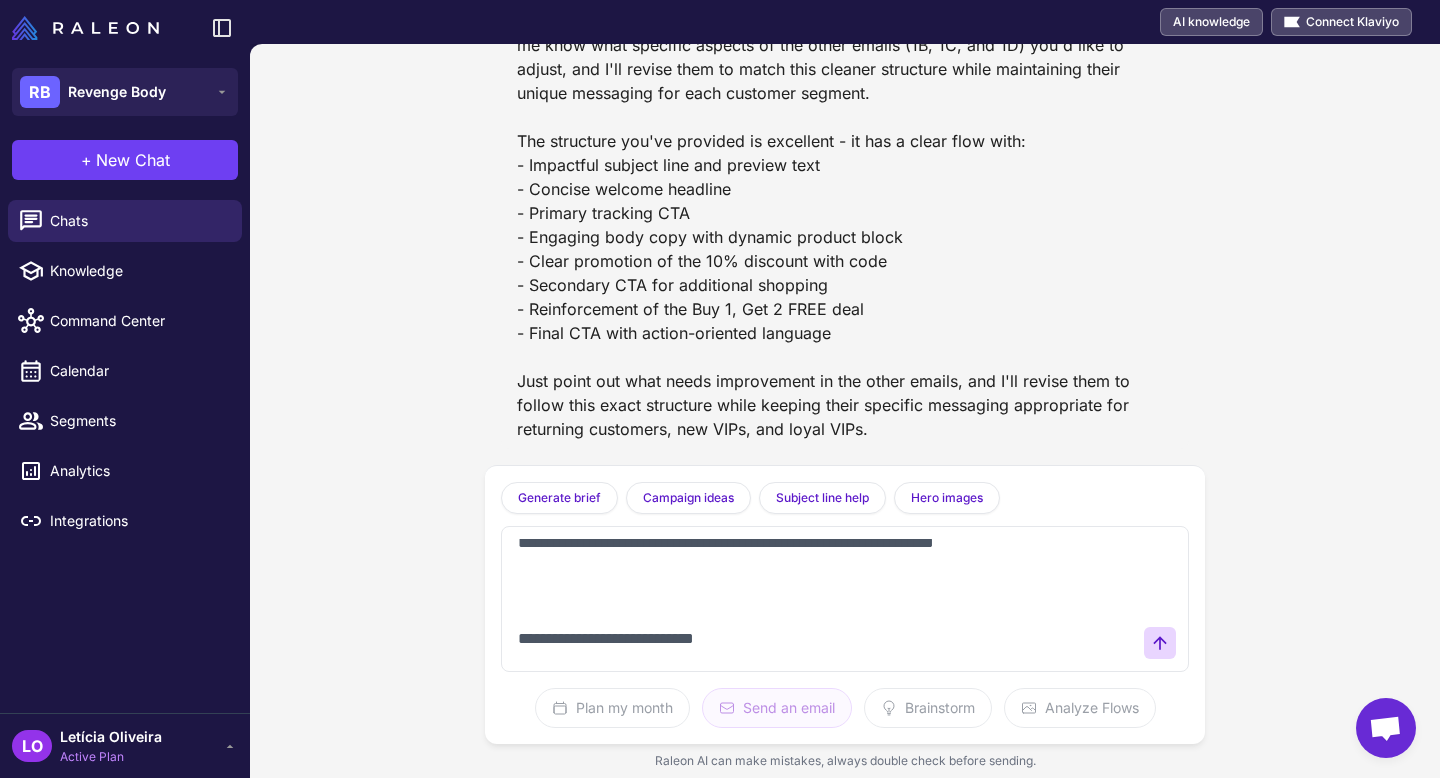 scroll, scrollTop: 2112, scrollLeft: 0, axis: vertical 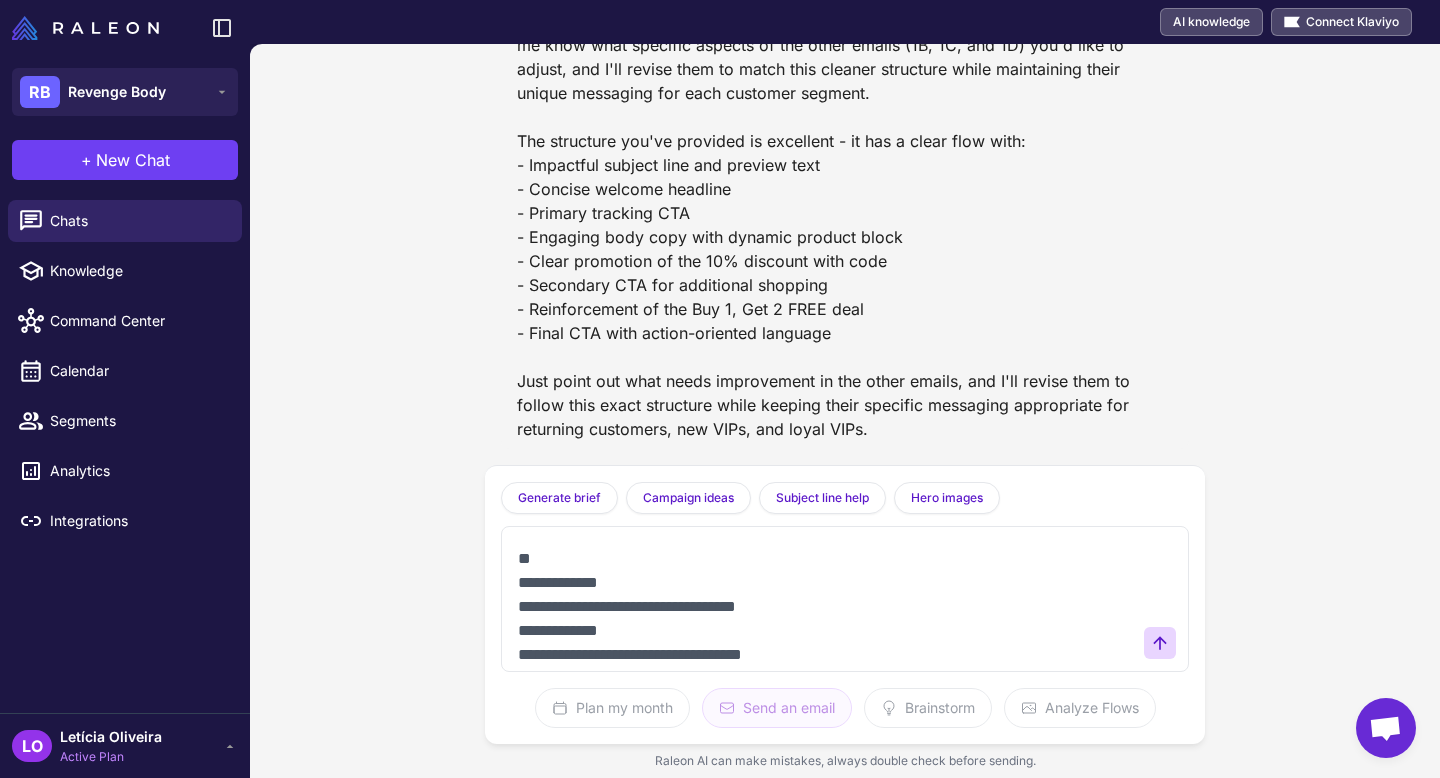 drag, startPoint x: 690, startPoint y: 571, endPoint x: 466, endPoint y: 428, distance: 265.75363 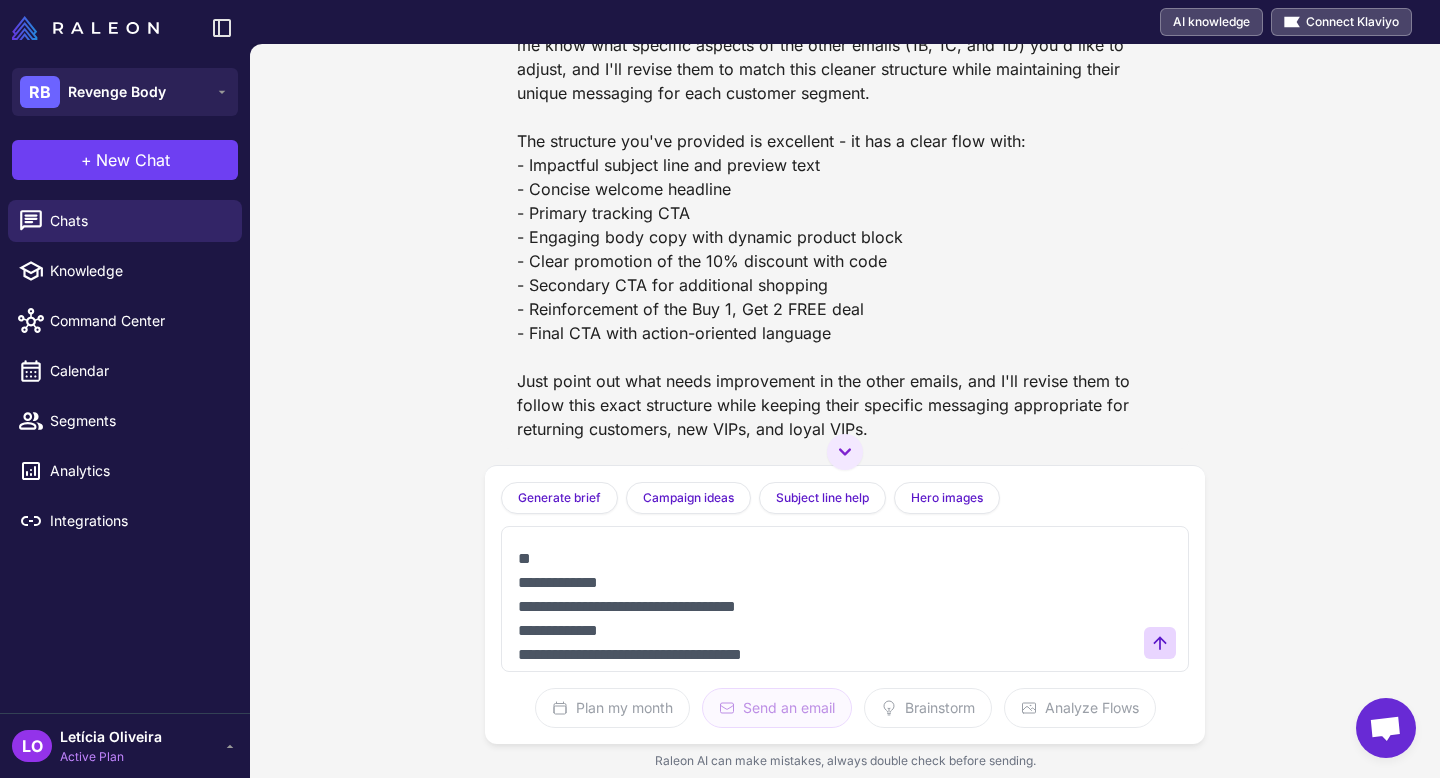 scroll, scrollTop: 82656, scrollLeft: 0, axis: vertical 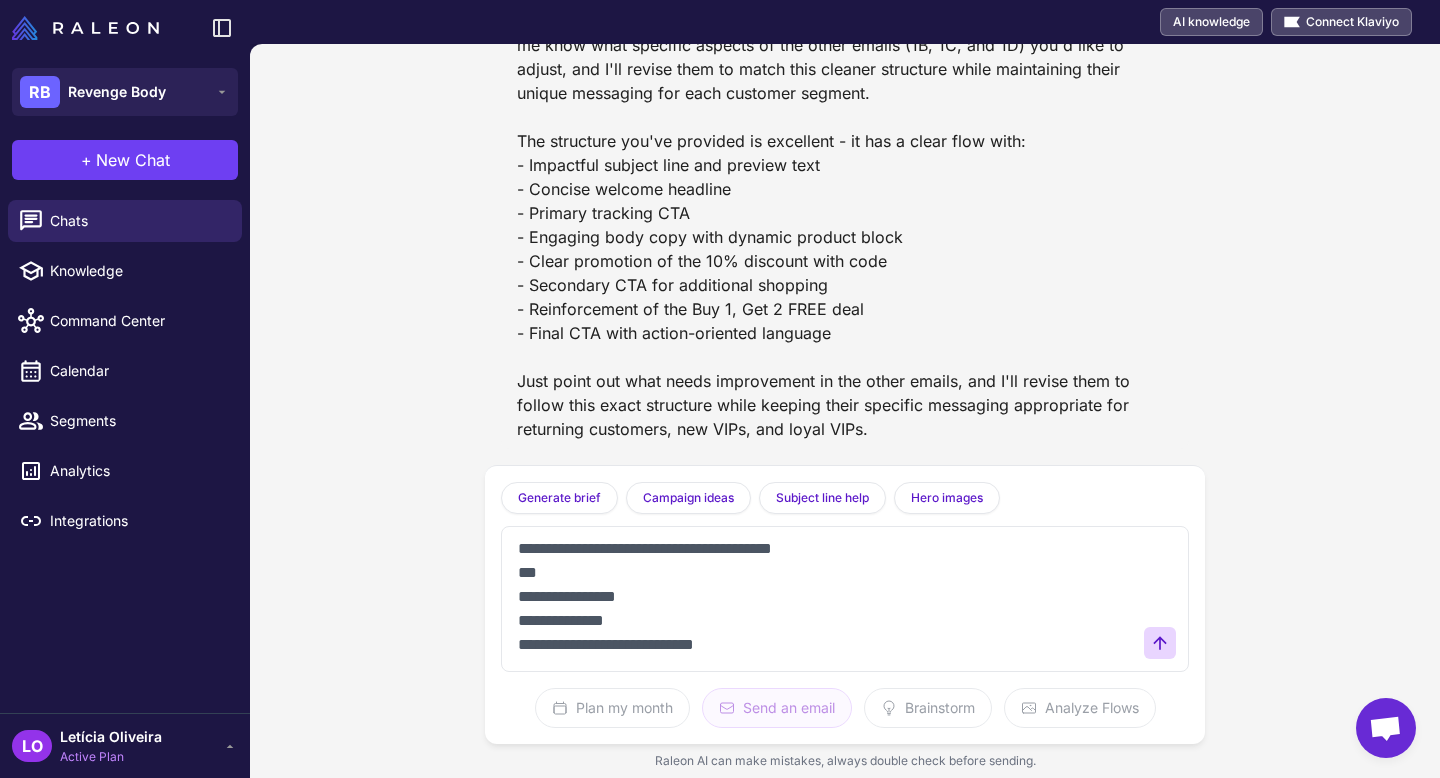click at bounding box center (825, 599) 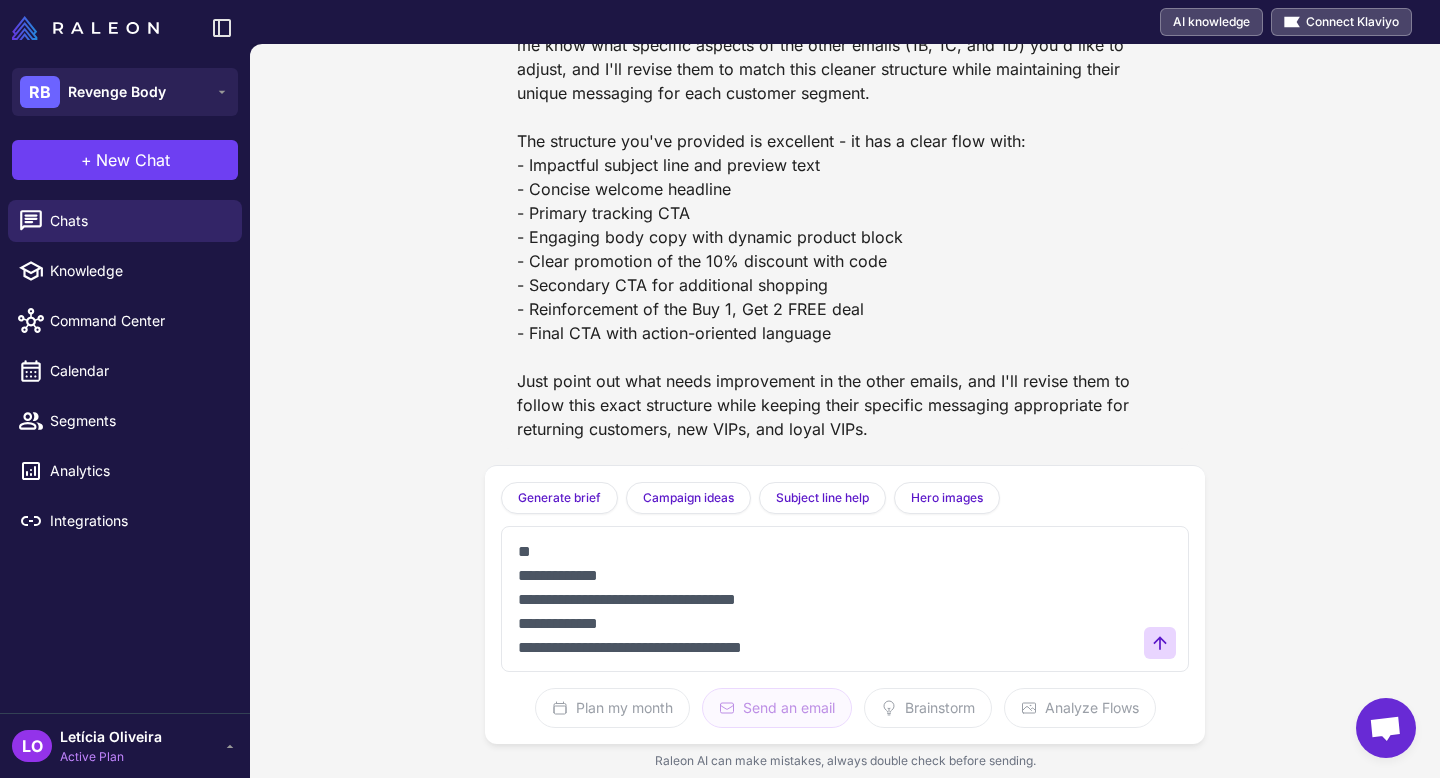 scroll, scrollTop: 0, scrollLeft: 0, axis: both 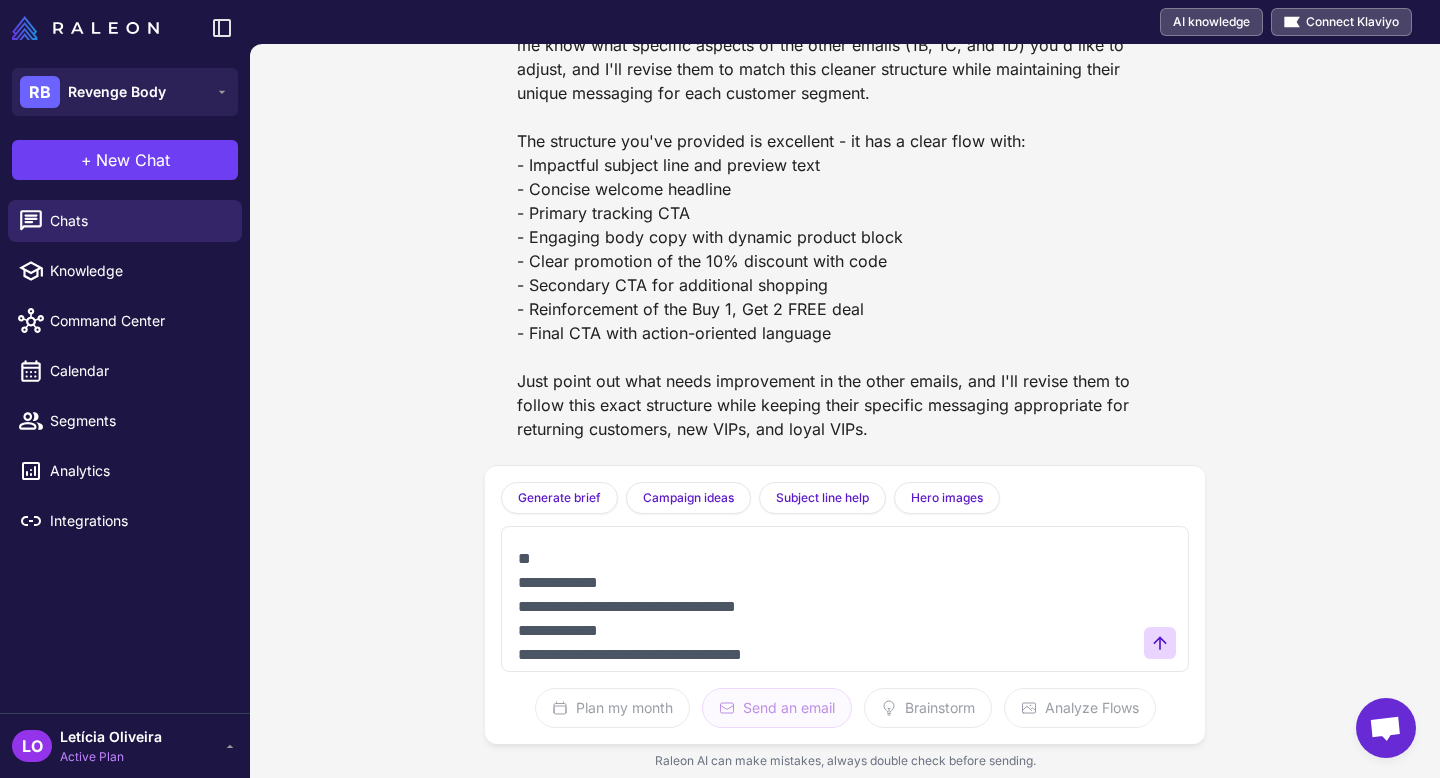 click at bounding box center [825, 599] 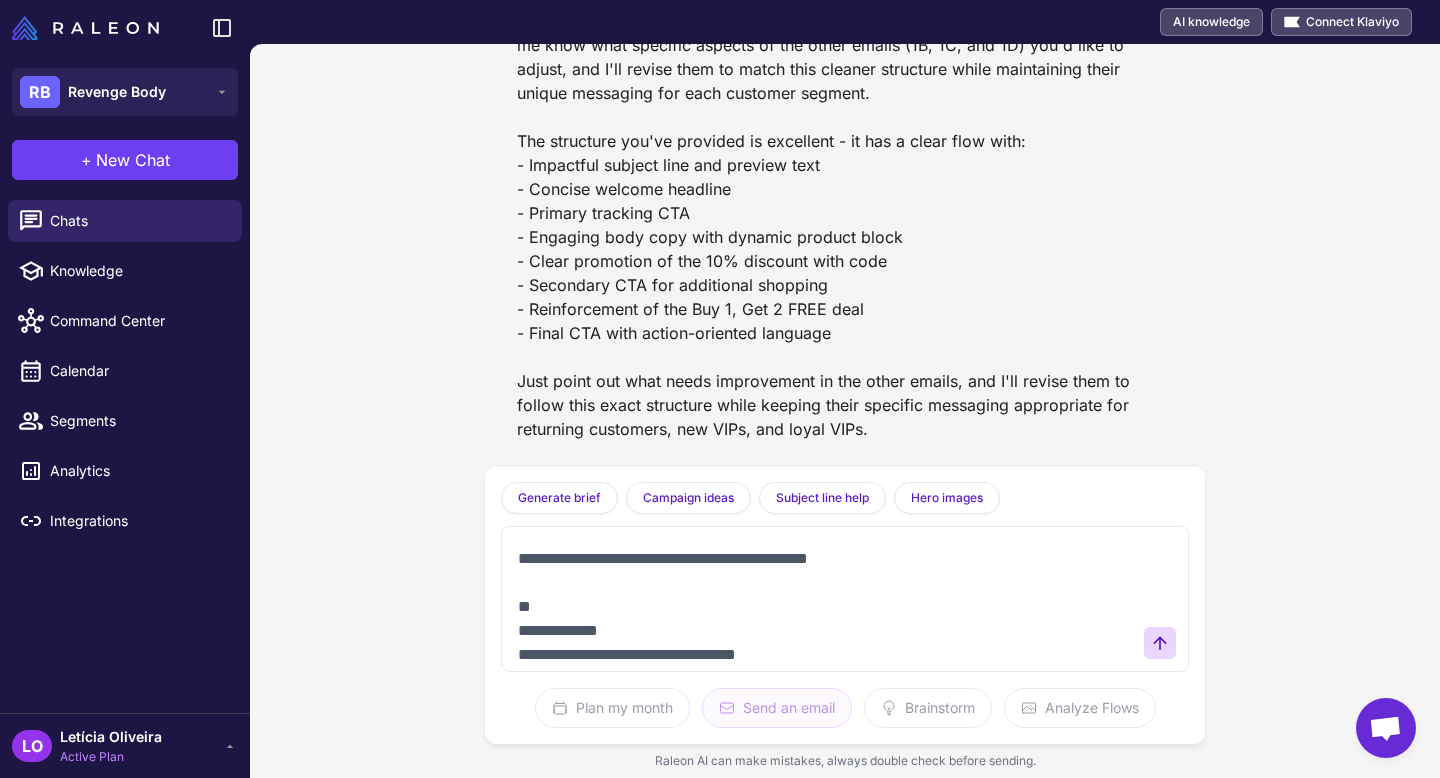 paste on "**********" 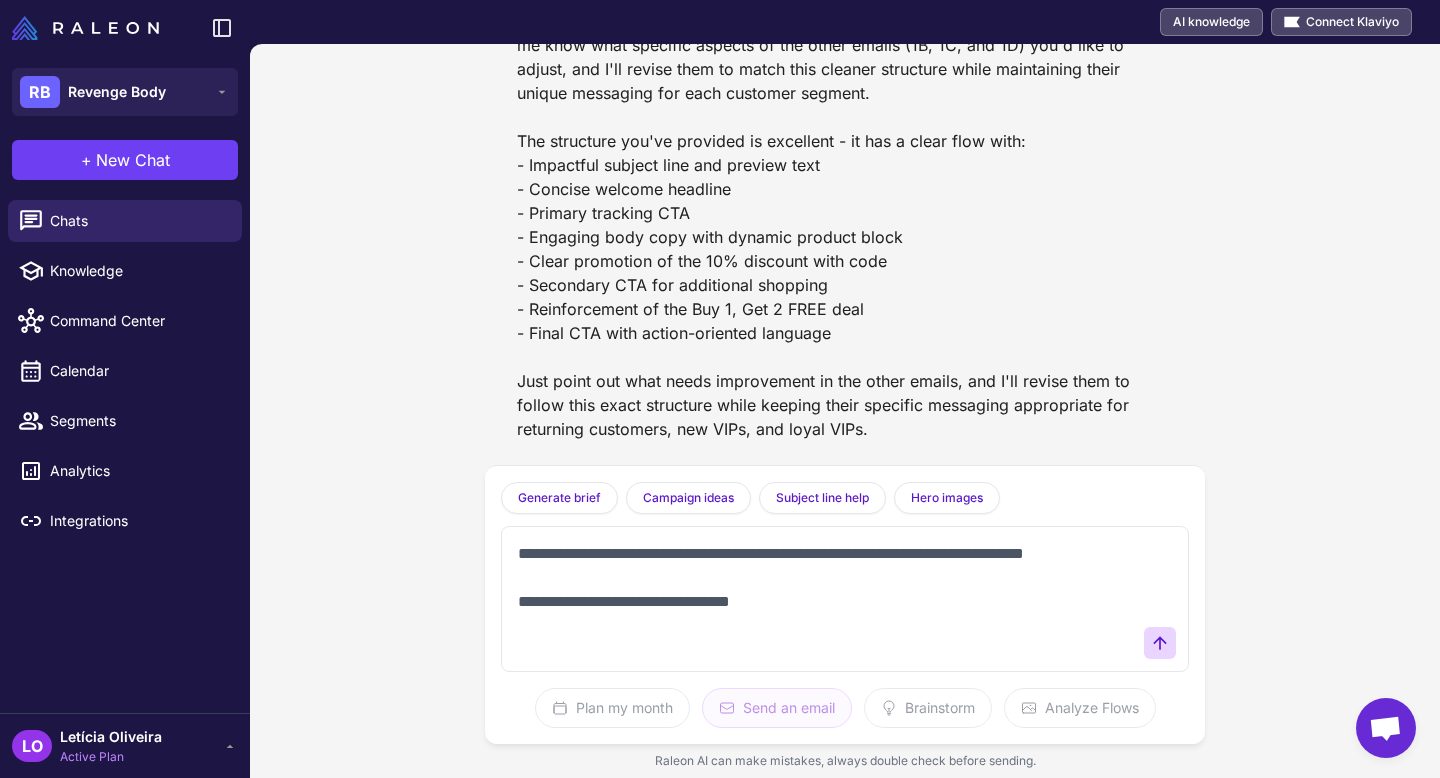 scroll, scrollTop: 29, scrollLeft: 0, axis: vertical 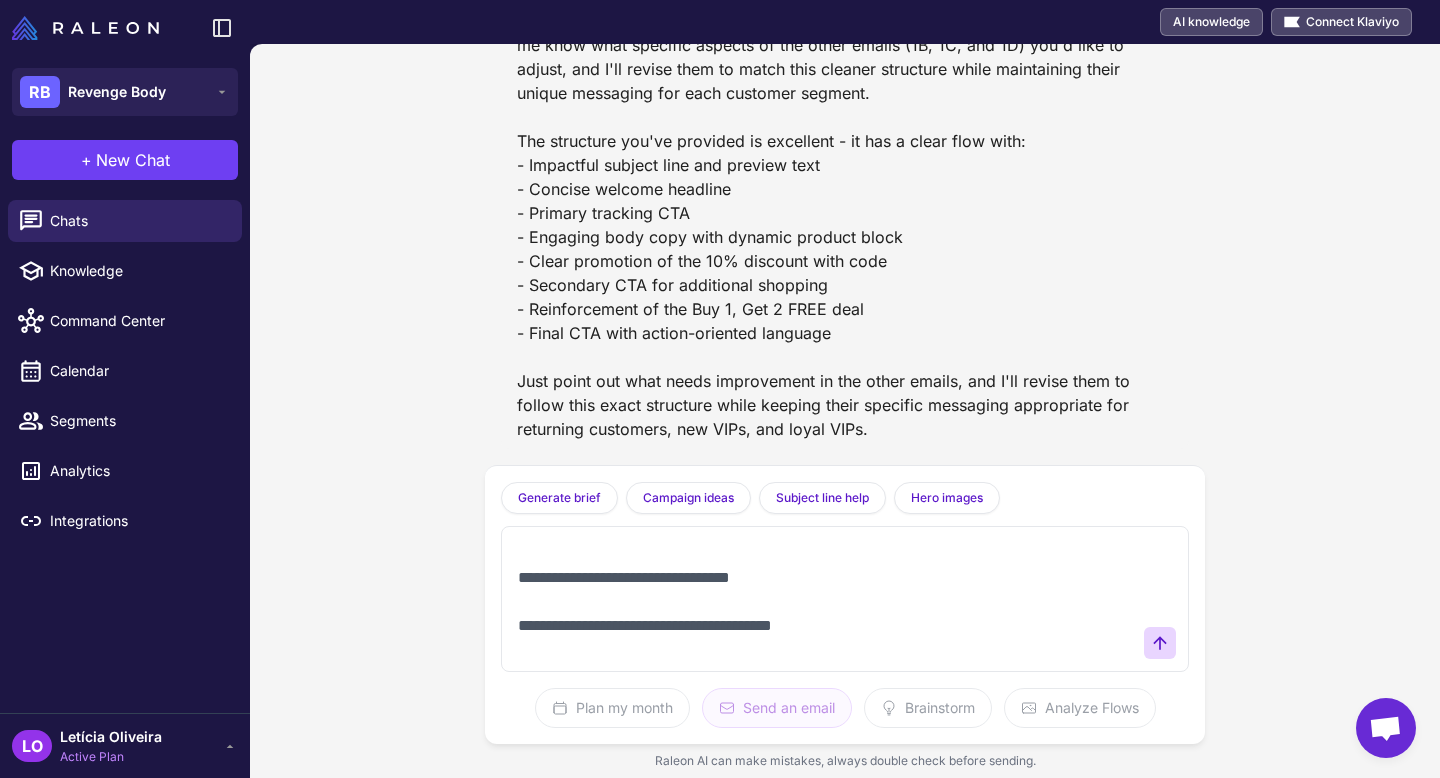 type on "**********" 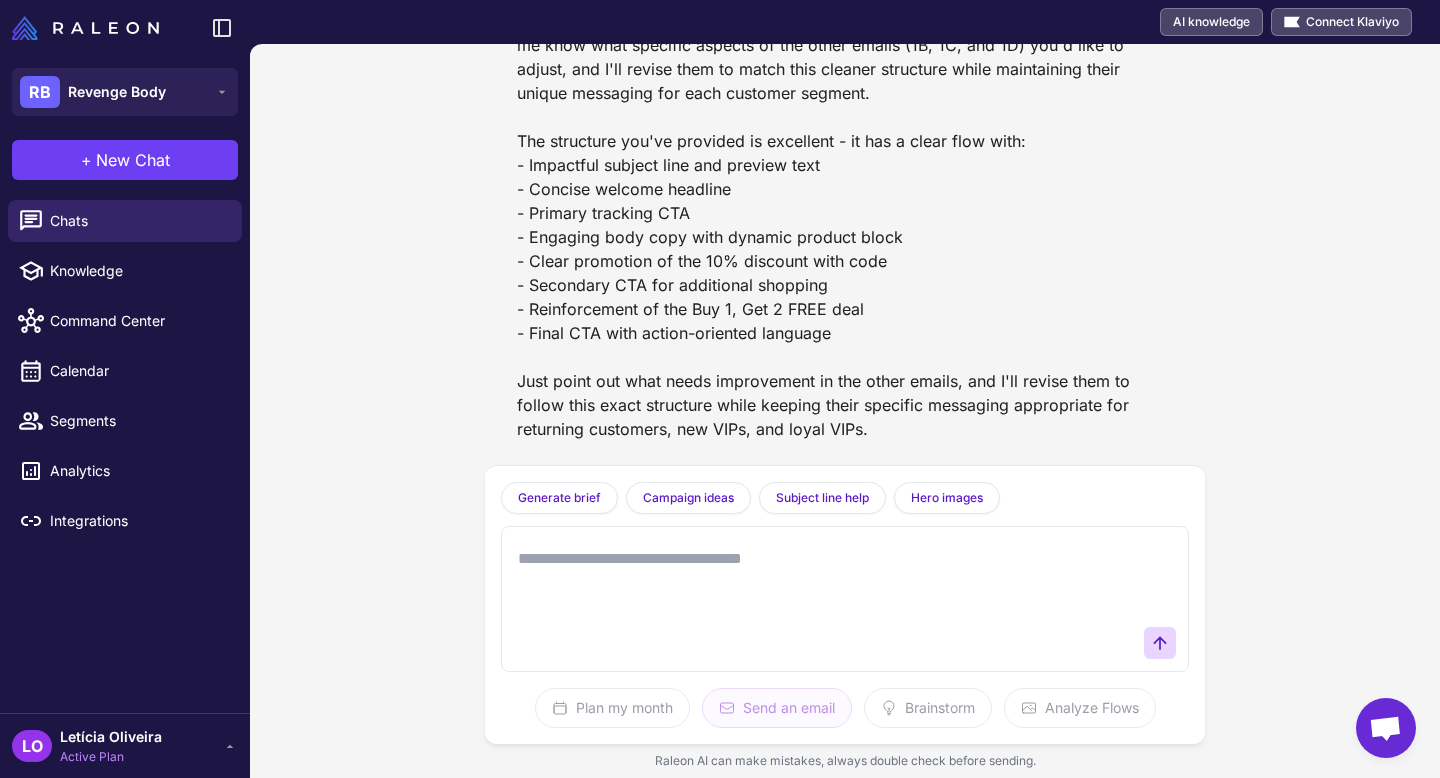 scroll, scrollTop: 83416, scrollLeft: 0, axis: vertical 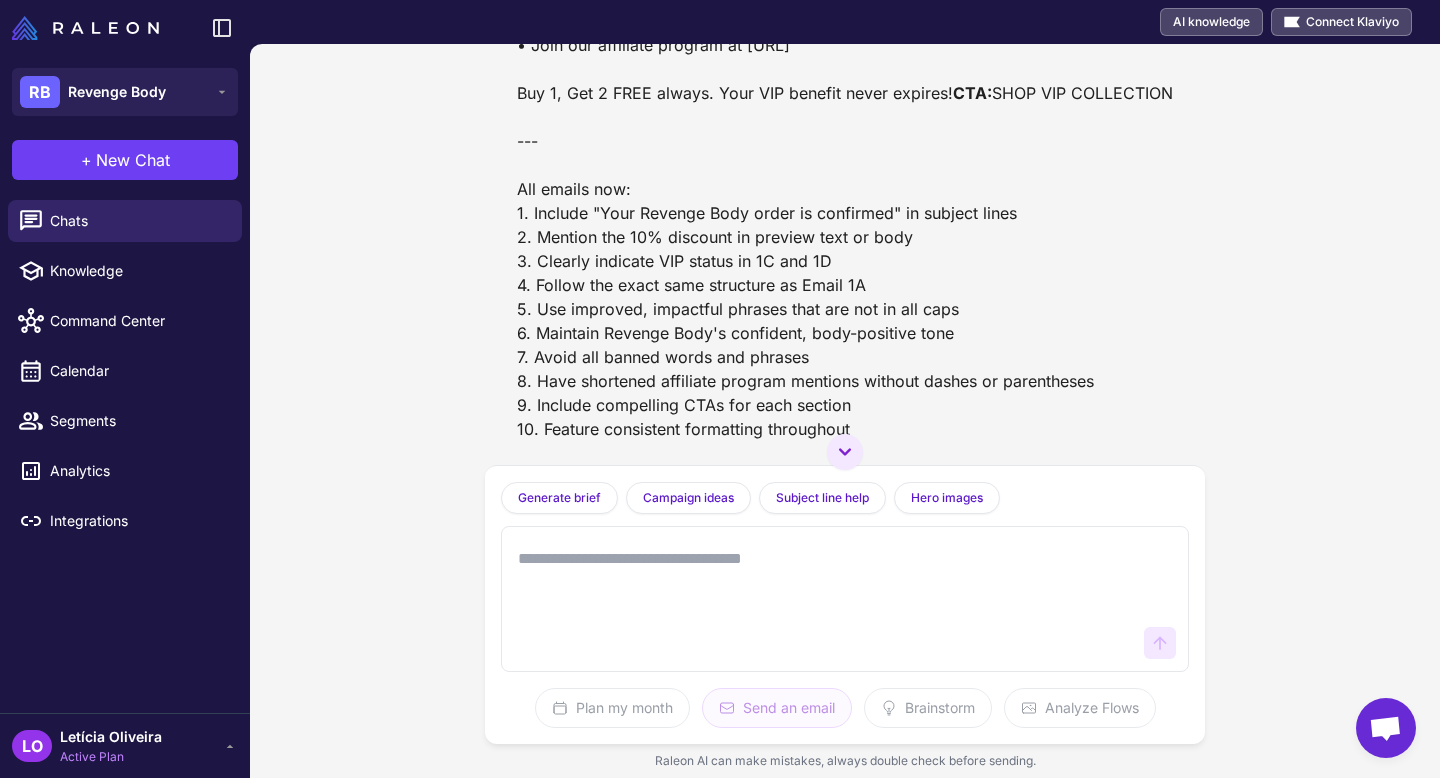 drag, startPoint x: 932, startPoint y: 210, endPoint x: 508, endPoint y: 142, distance: 429.4182 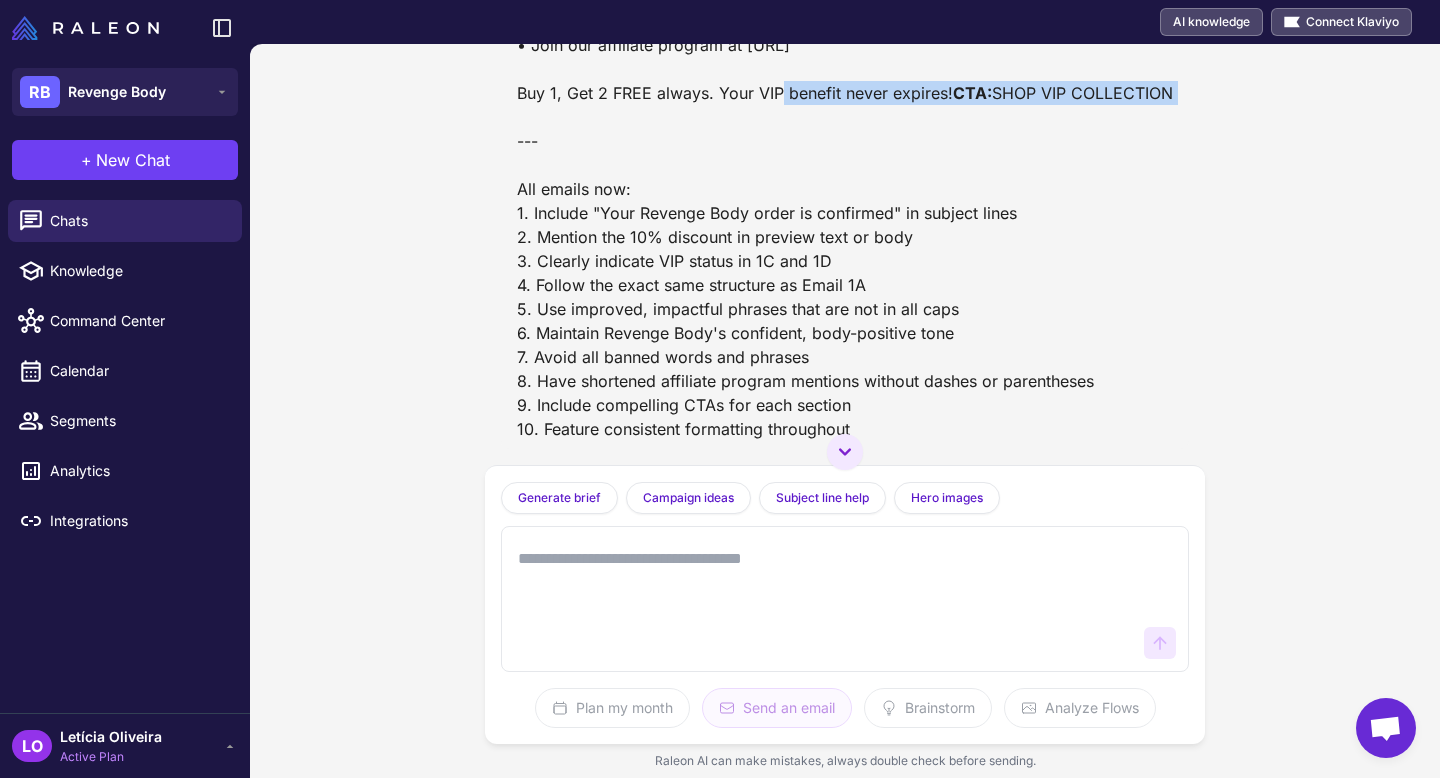 drag, startPoint x: 503, startPoint y: 285, endPoint x: 985, endPoint y: 371, distance: 489.6121 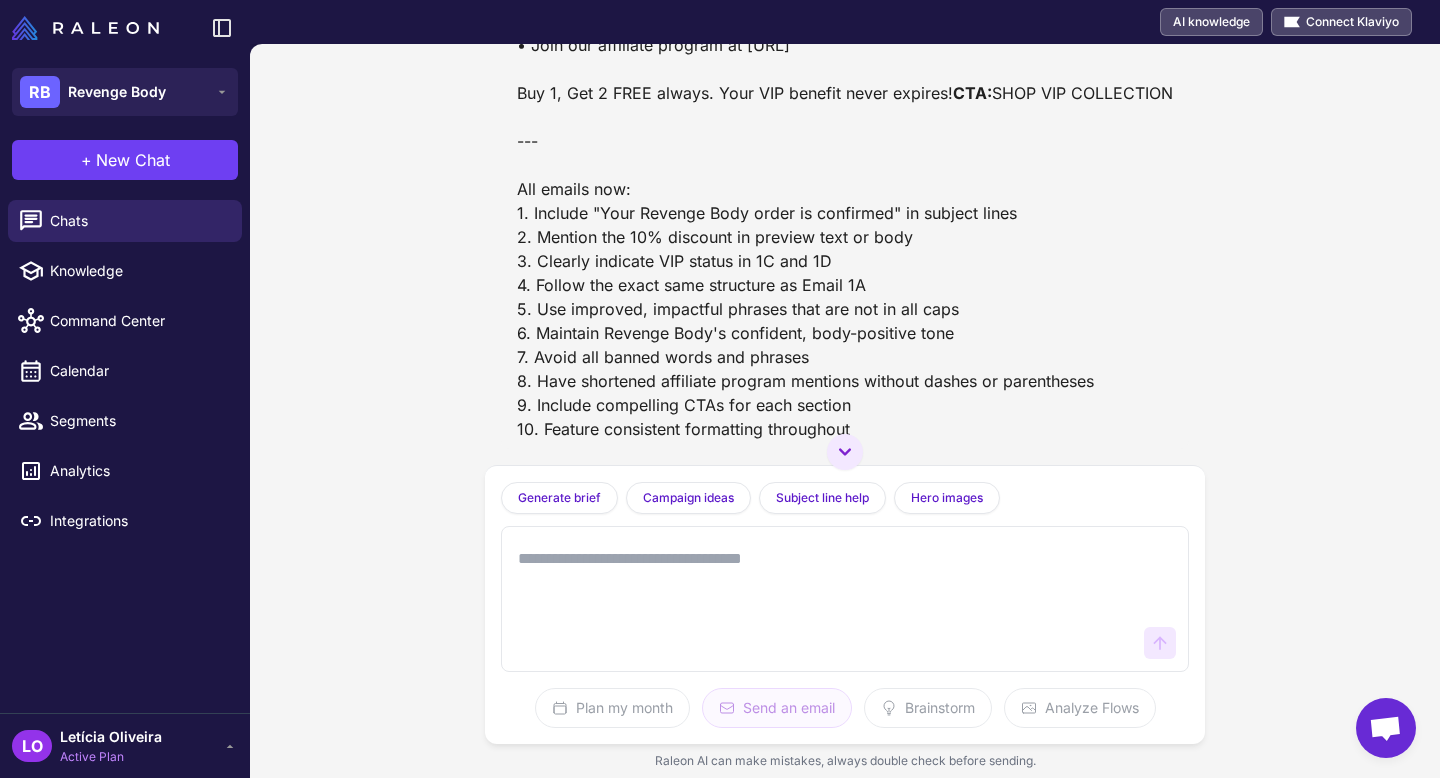 drag, startPoint x: 808, startPoint y: 294, endPoint x: 512, endPoint y: 301, distance: 296.08276 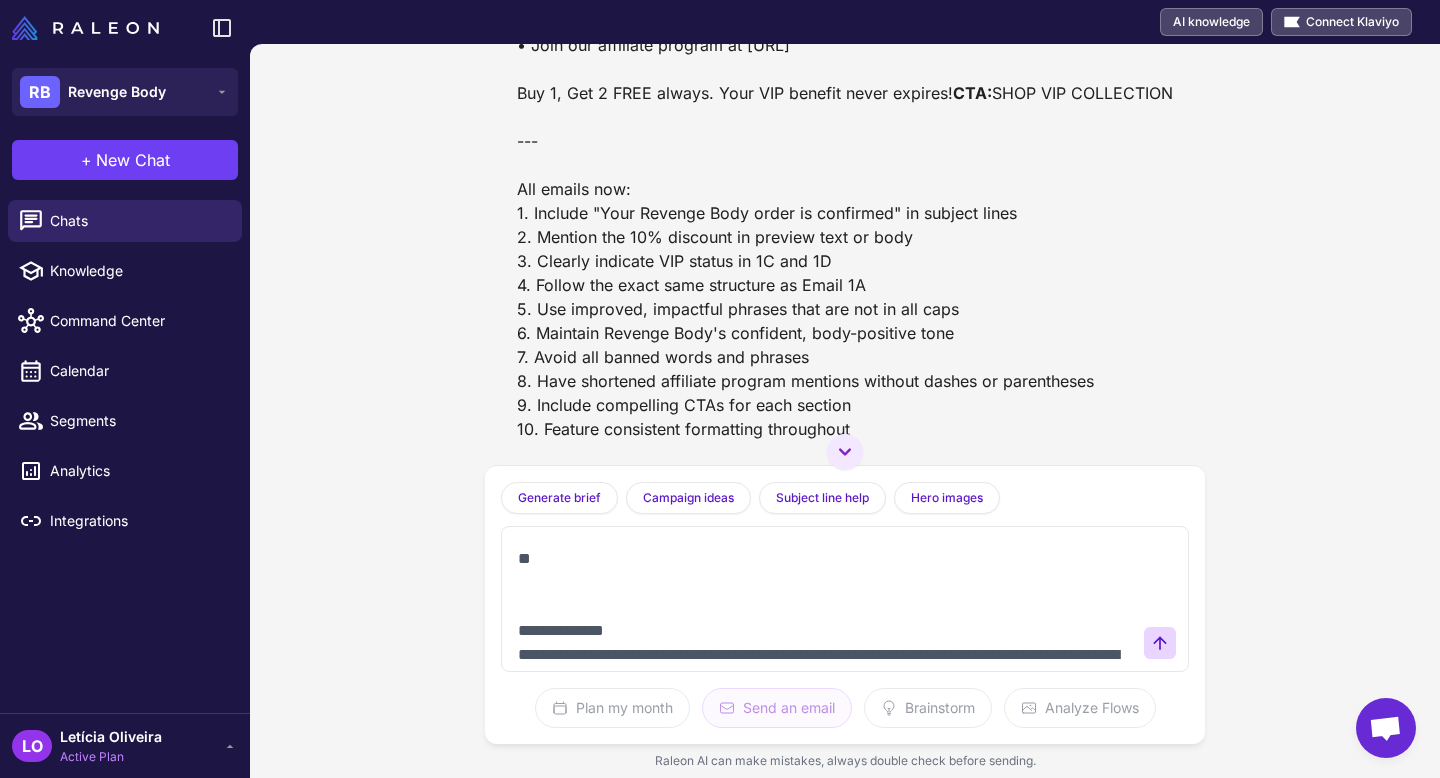 scroll, scrollTop: 629, scrollLeft: 0, axis: vertical 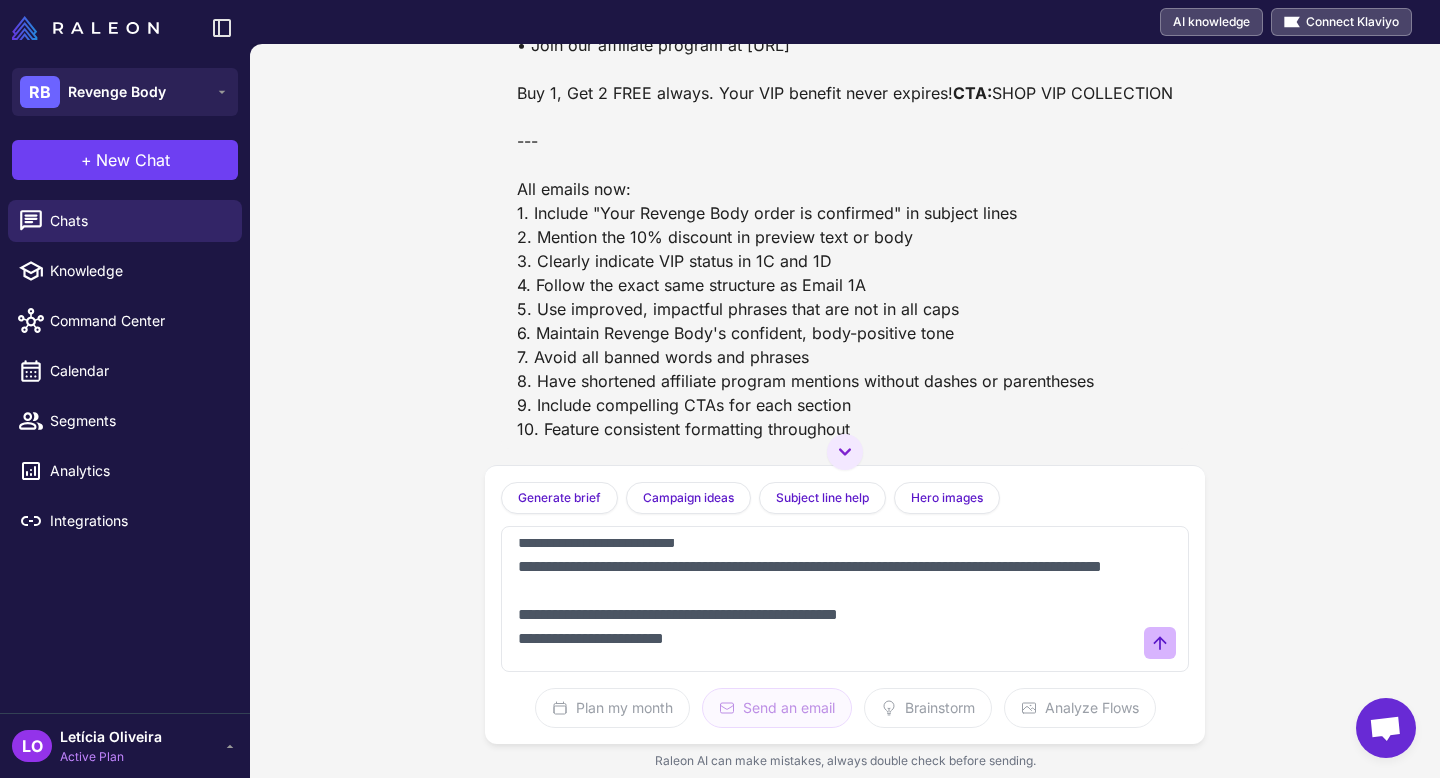 type on "**********" 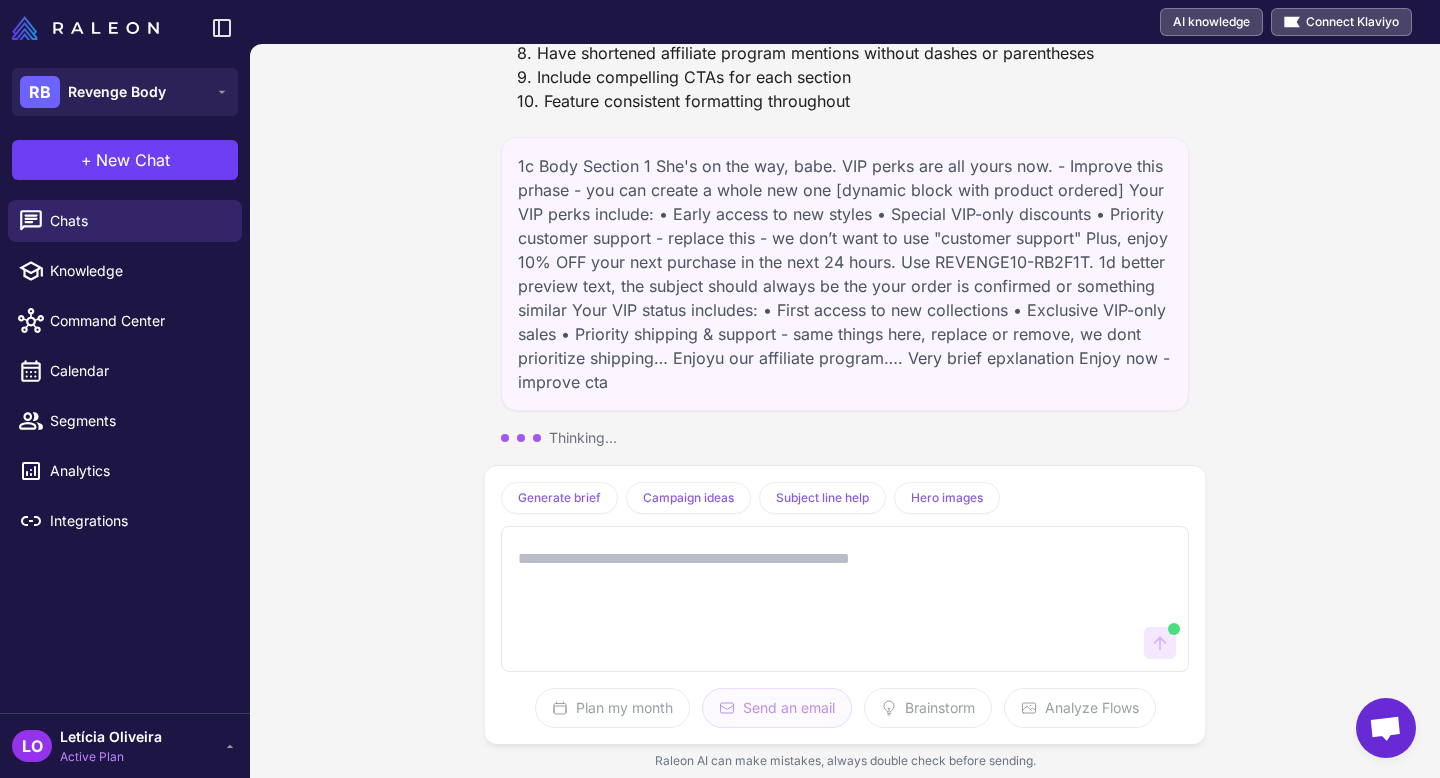 scroll, scrollTop: 86291, scrollLeft: 0, axis: vertical 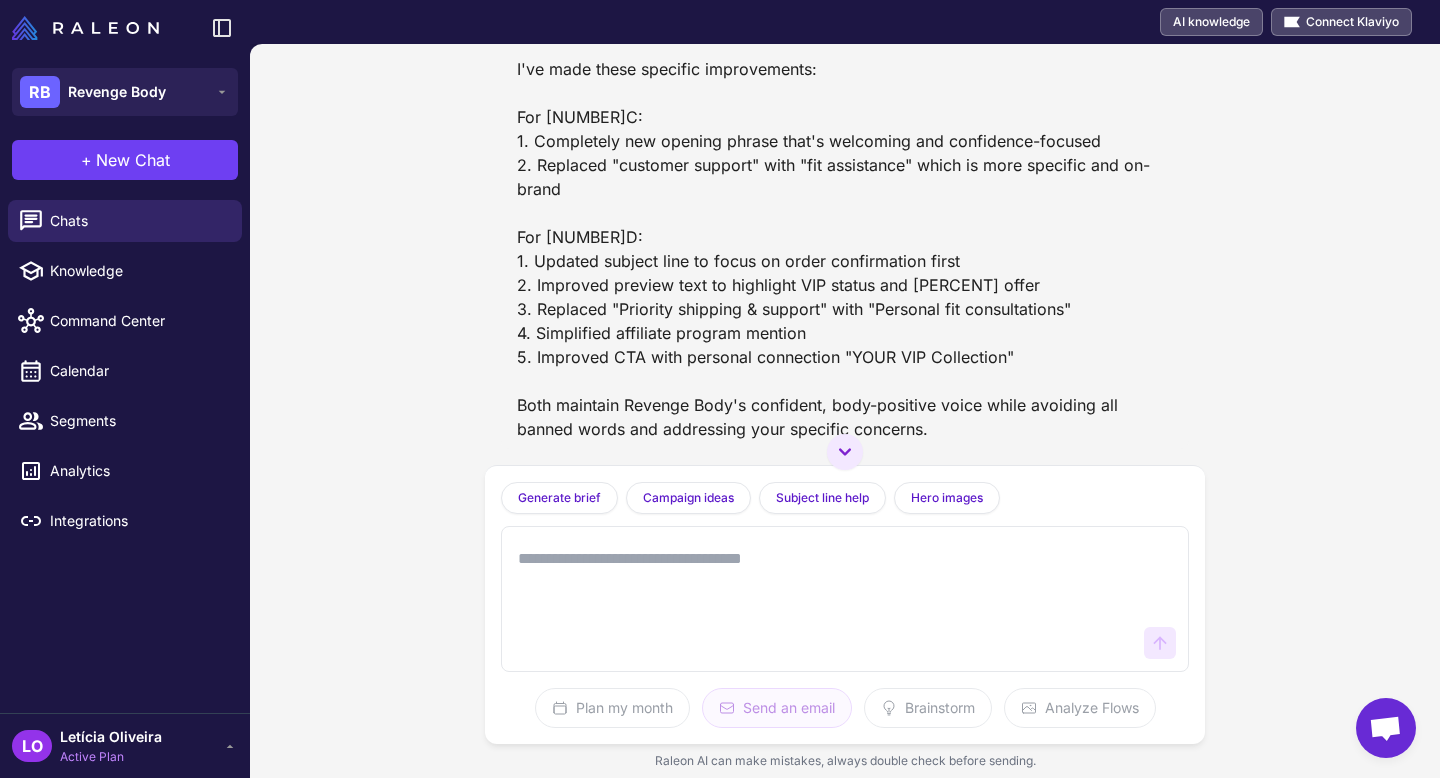 drag, startPoint x: 1033, startPoint y: 83, endPoint x: 511, endPoint y: 67, distance: 522.2452 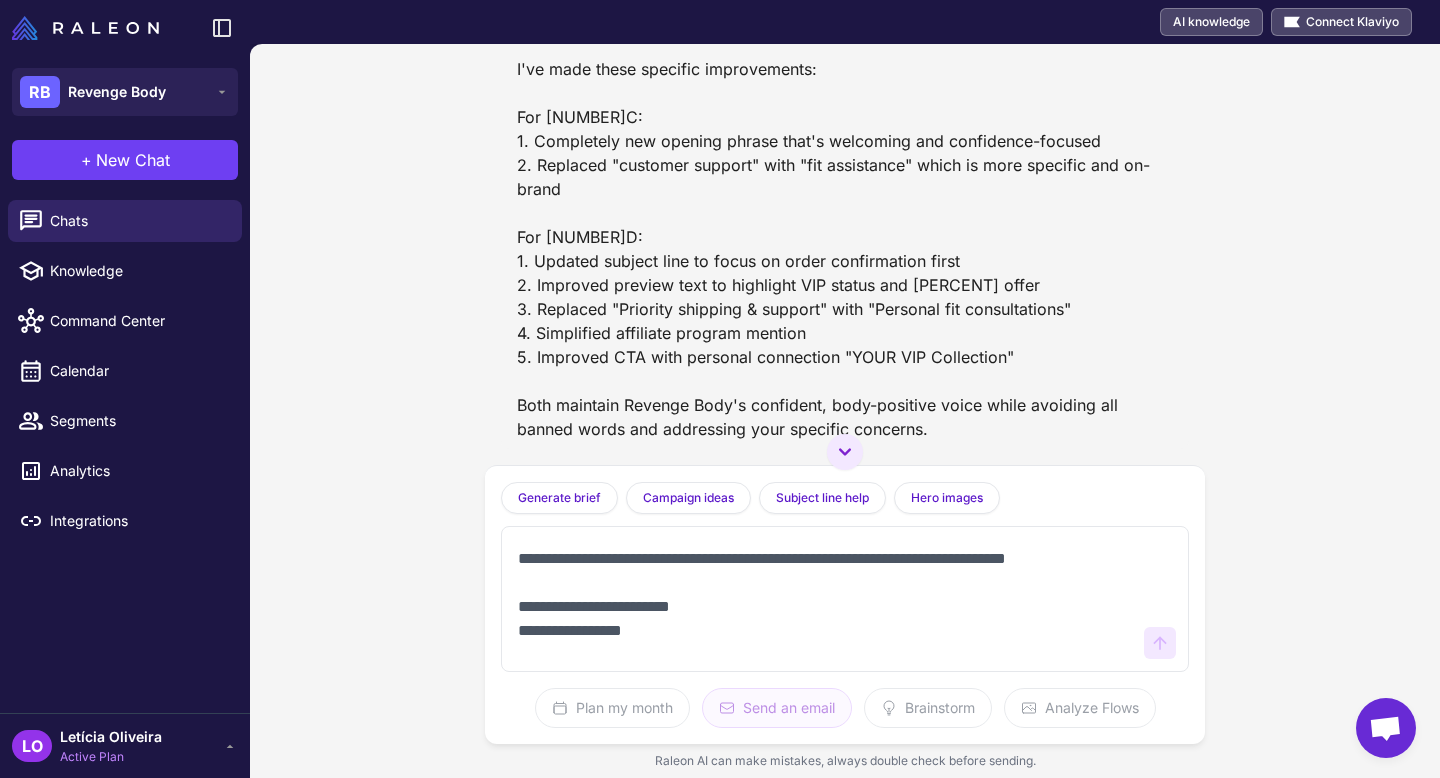 scroll, scrollTop: 101, scrollLeft: 0, axis: vertical 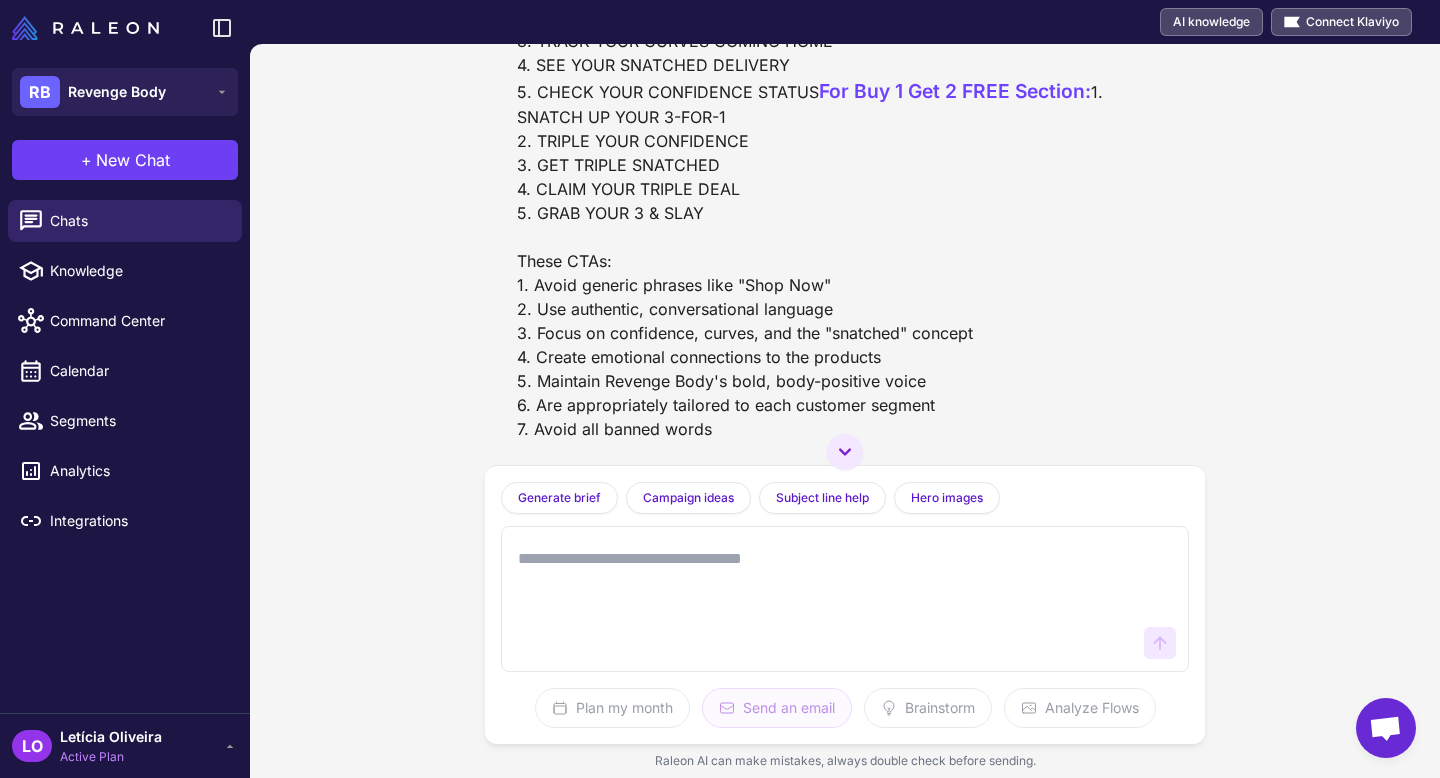 drag, startPoint x: 804, startPoint y: 179, endPoint x: 534, endPoint y: 179, distance: 270 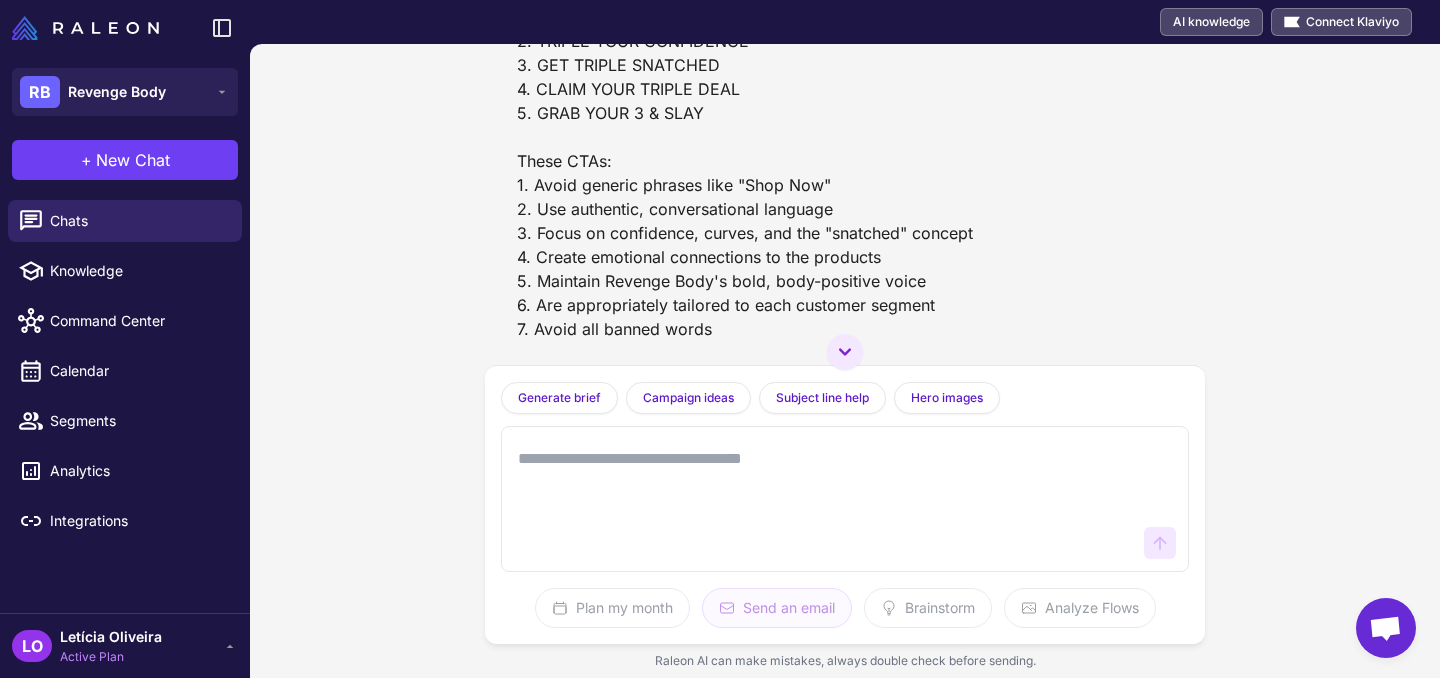 scroll, scrollTop: 88732, scrollLeft: 0, axis: vertical 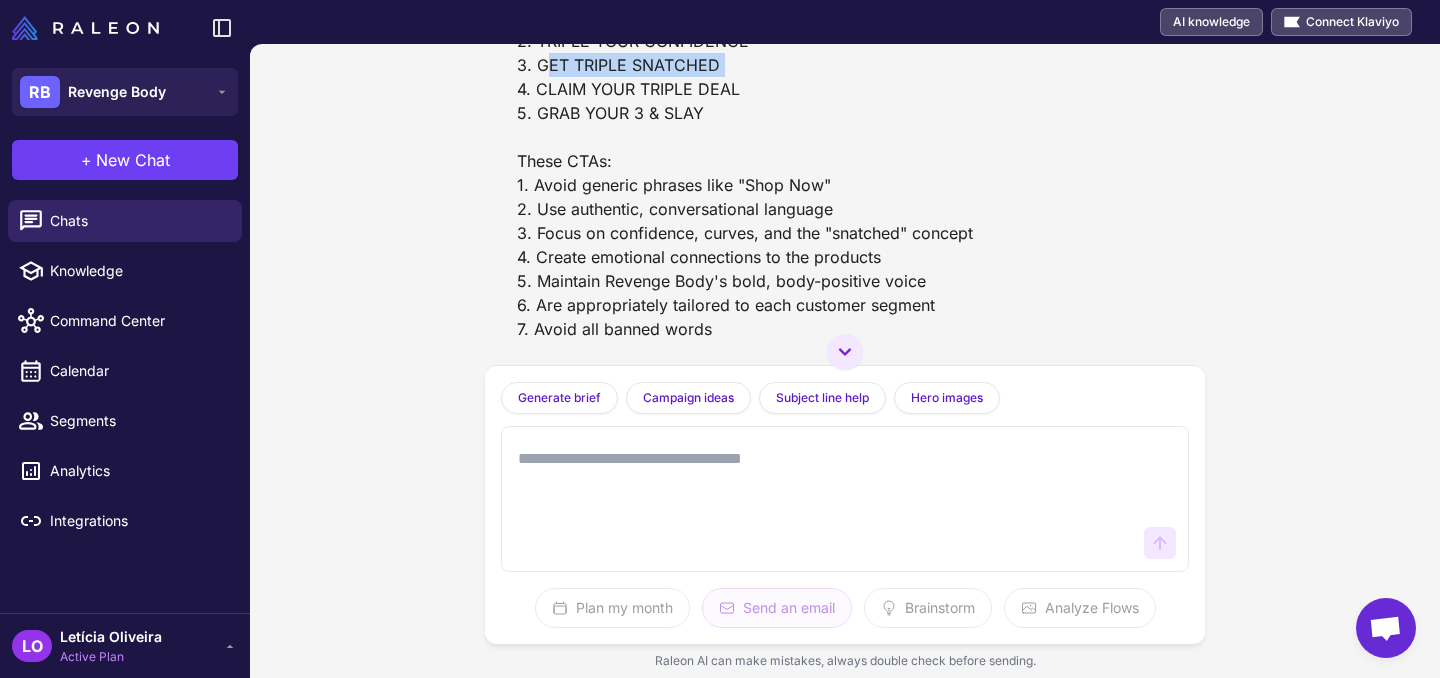 drag, startPoint x: 684, startPoint y: 306, endPoint x: 538, endPoint y: 308, distance: 146.0137 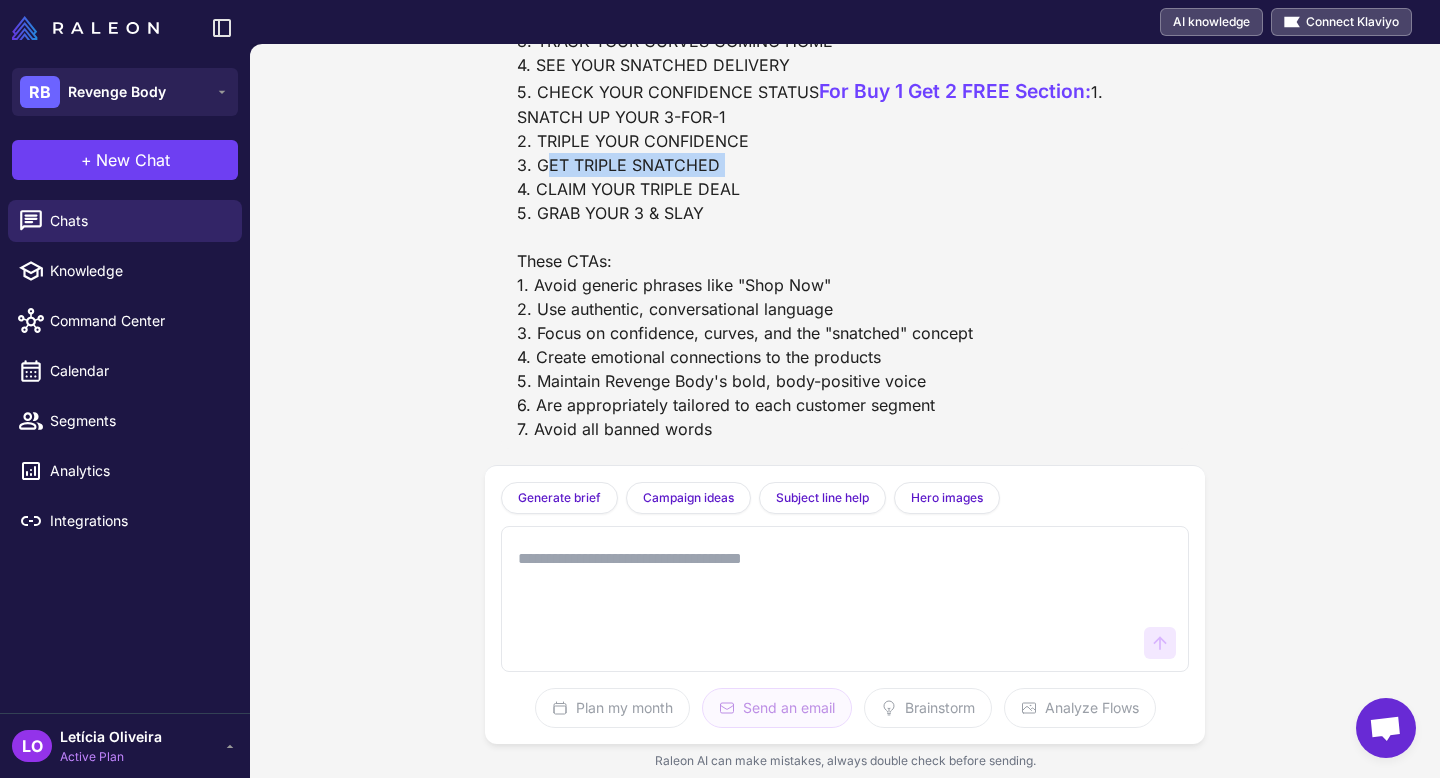 scroll, scrollTop: 89511, scrollLeft: 0, axis: vertical 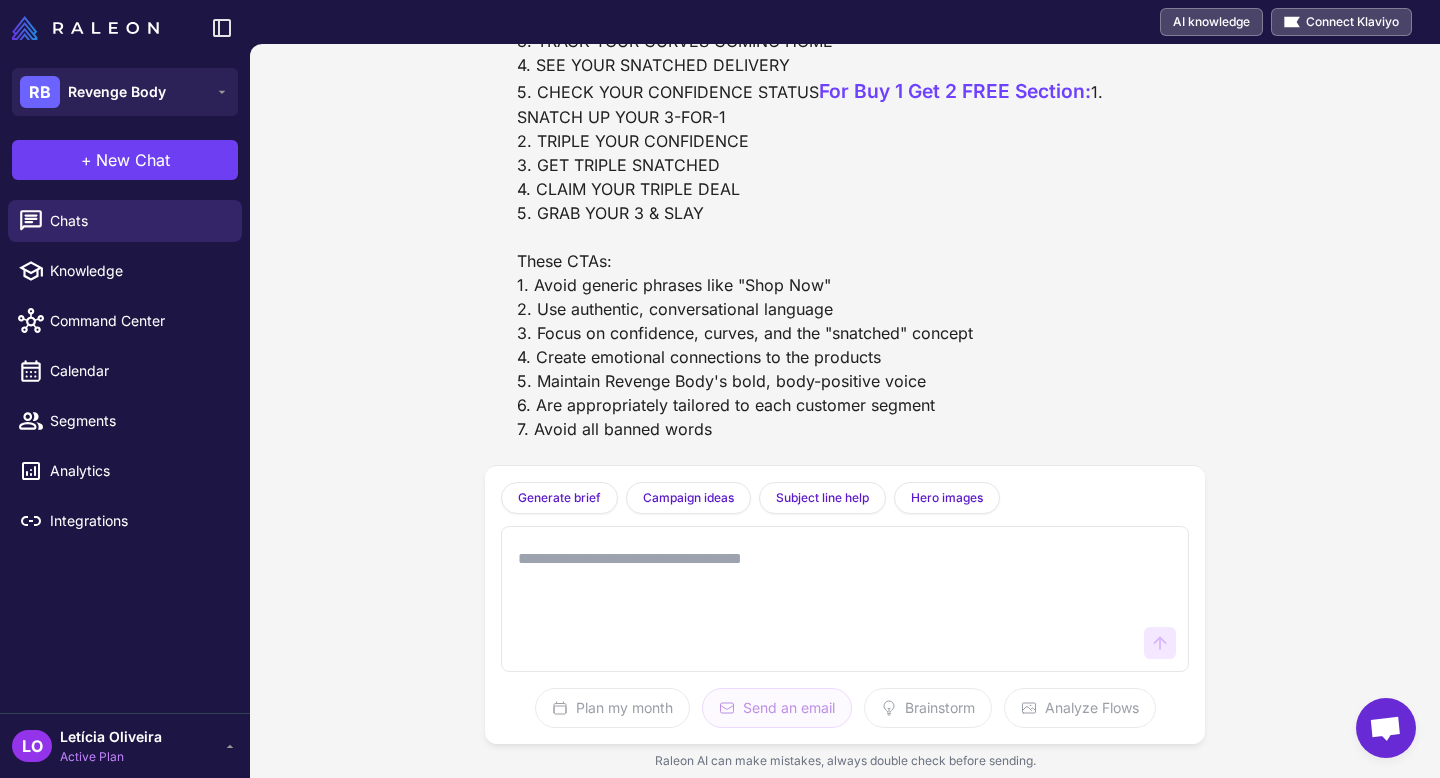 click at bounding box center [825, 599] 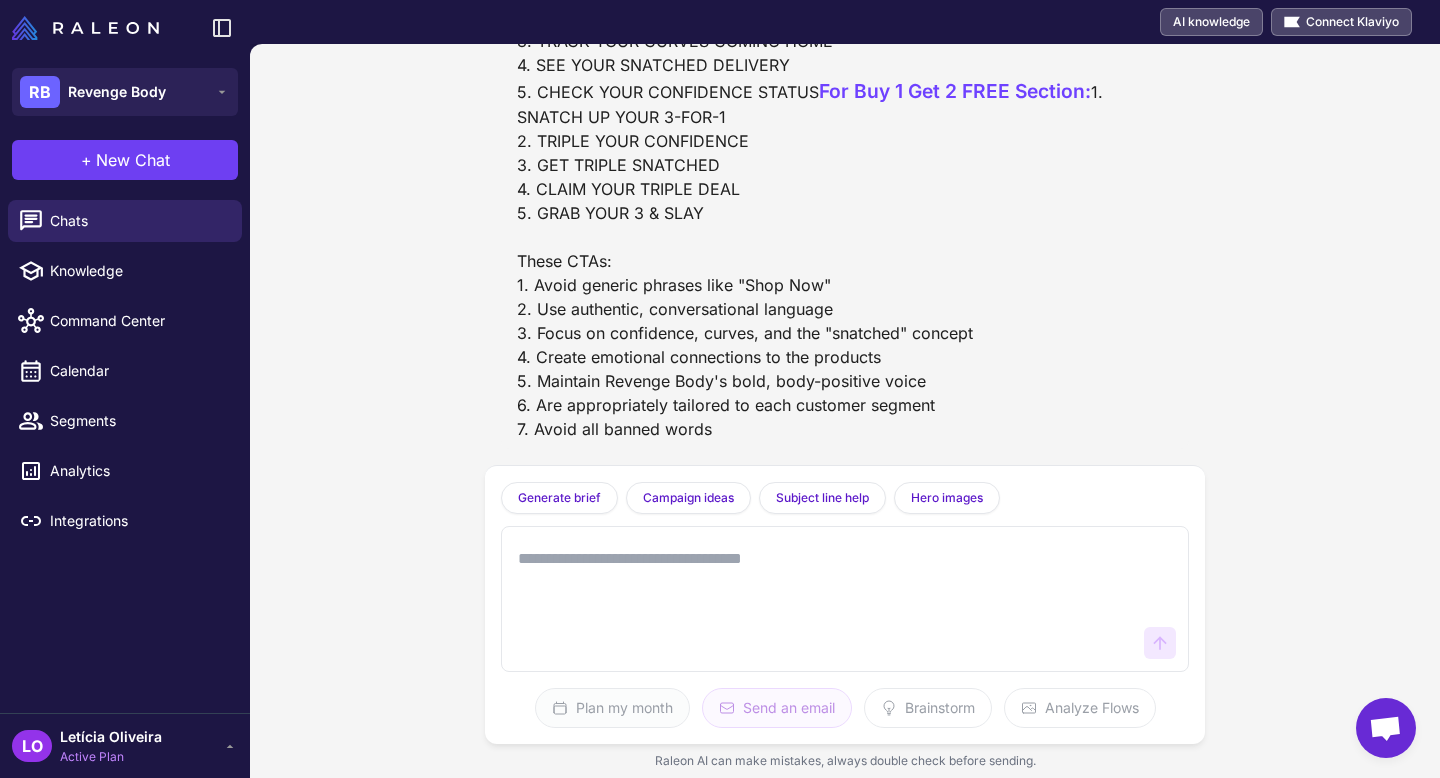 paste on "**********" 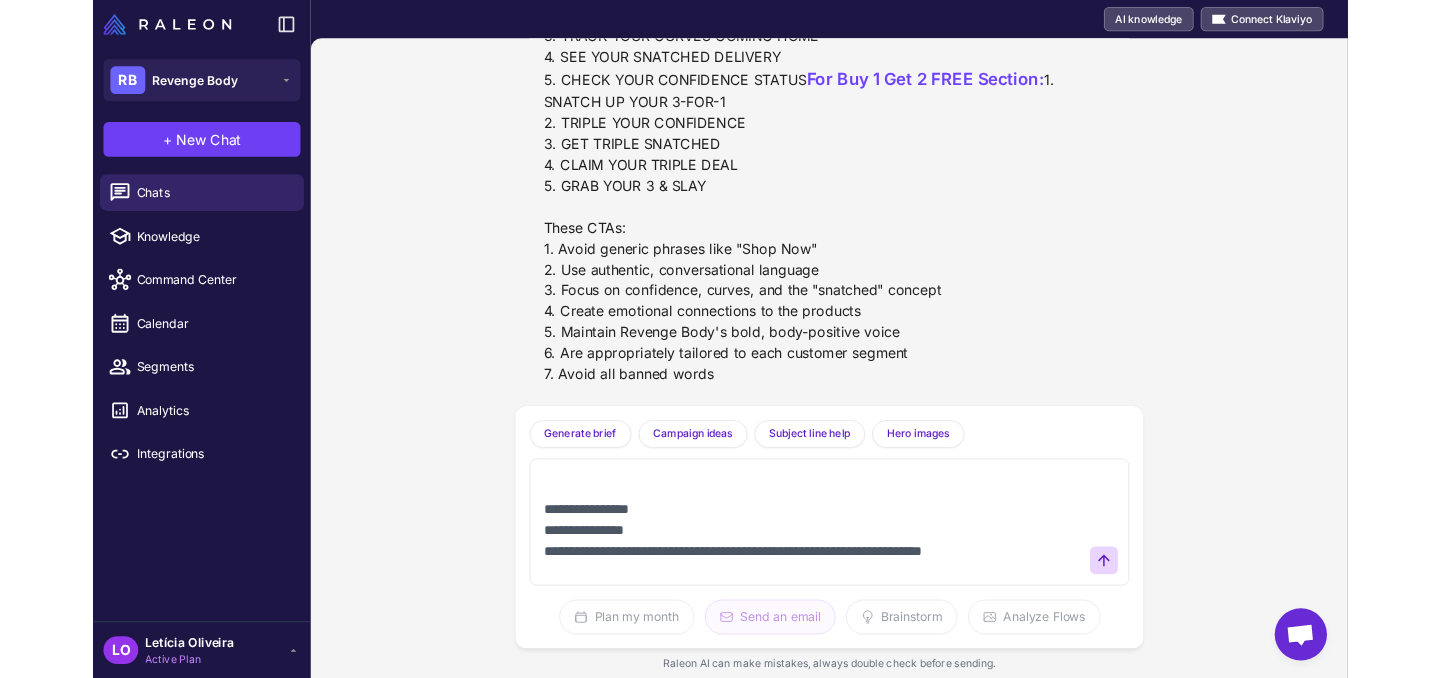 scroll, scrollTop: 0, scrollLeft: 0, axis: both 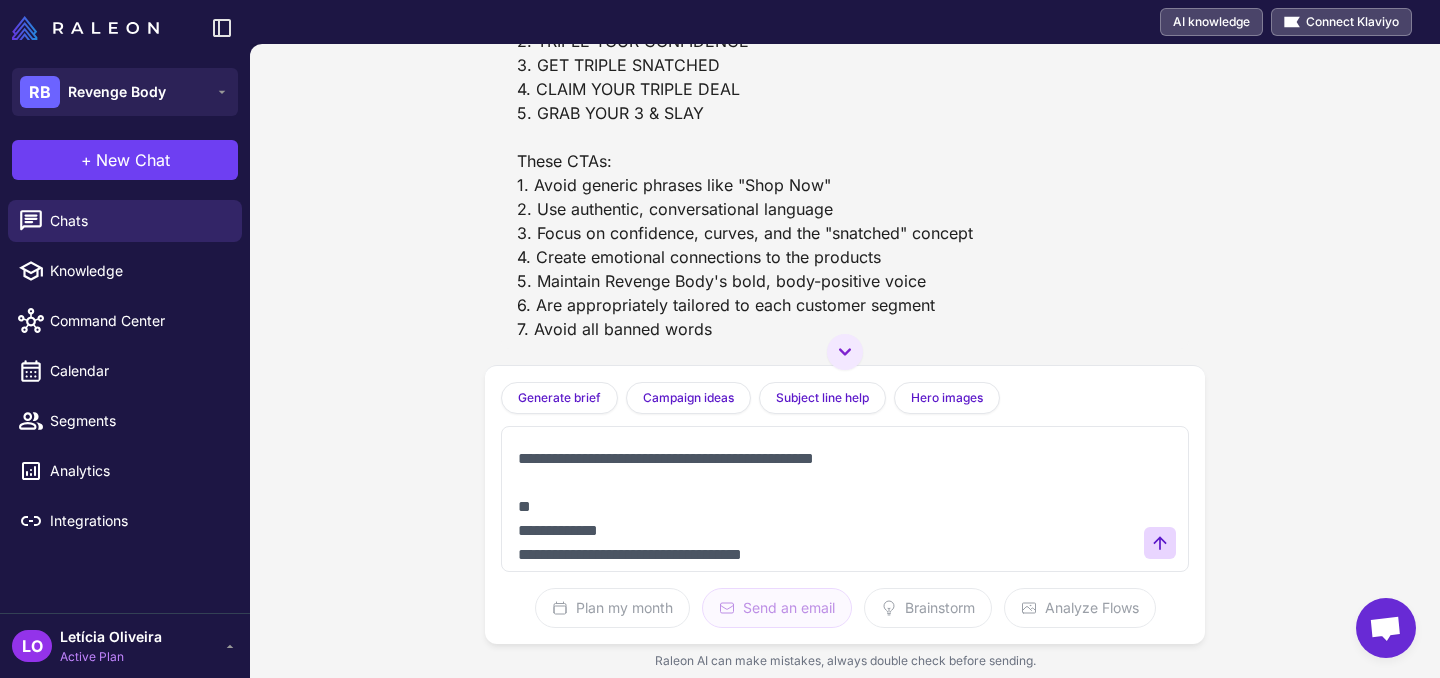 type on "**********" 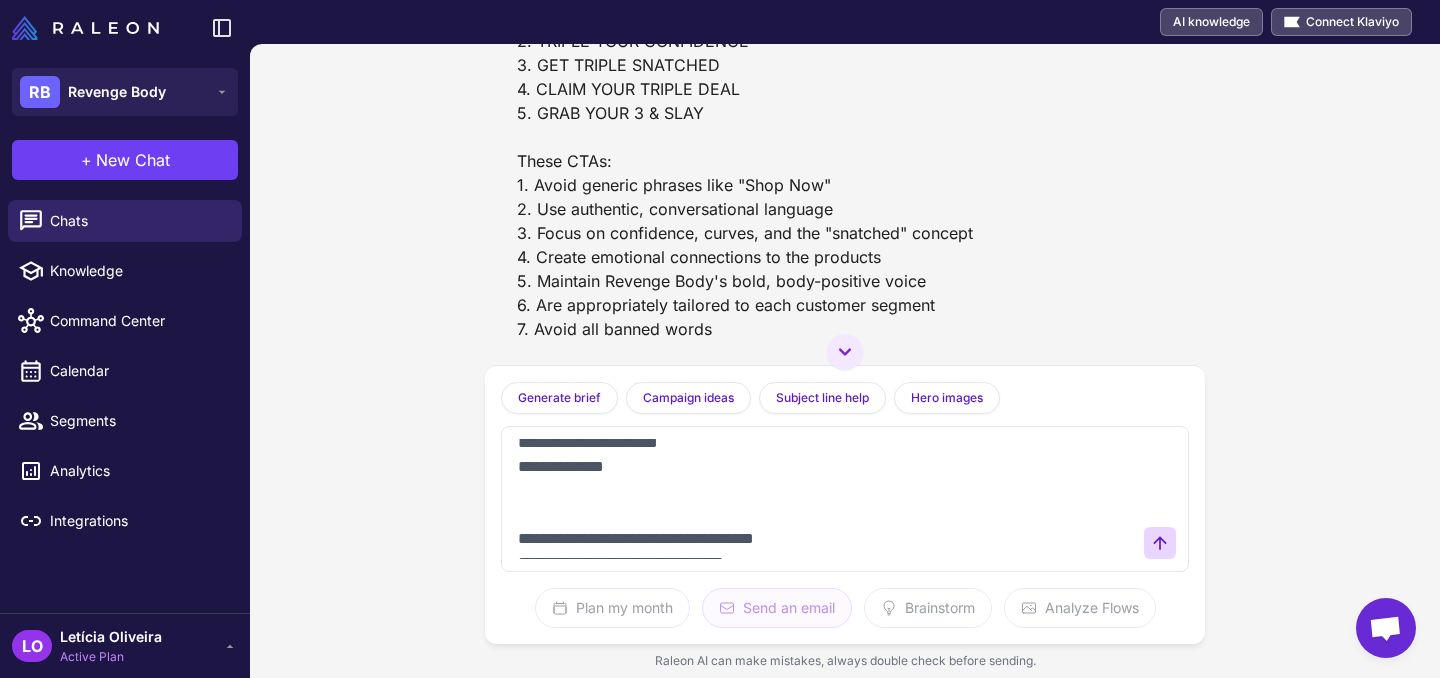 scroll, scrollTop: 686, scrollLeft: 0, axis: vertical 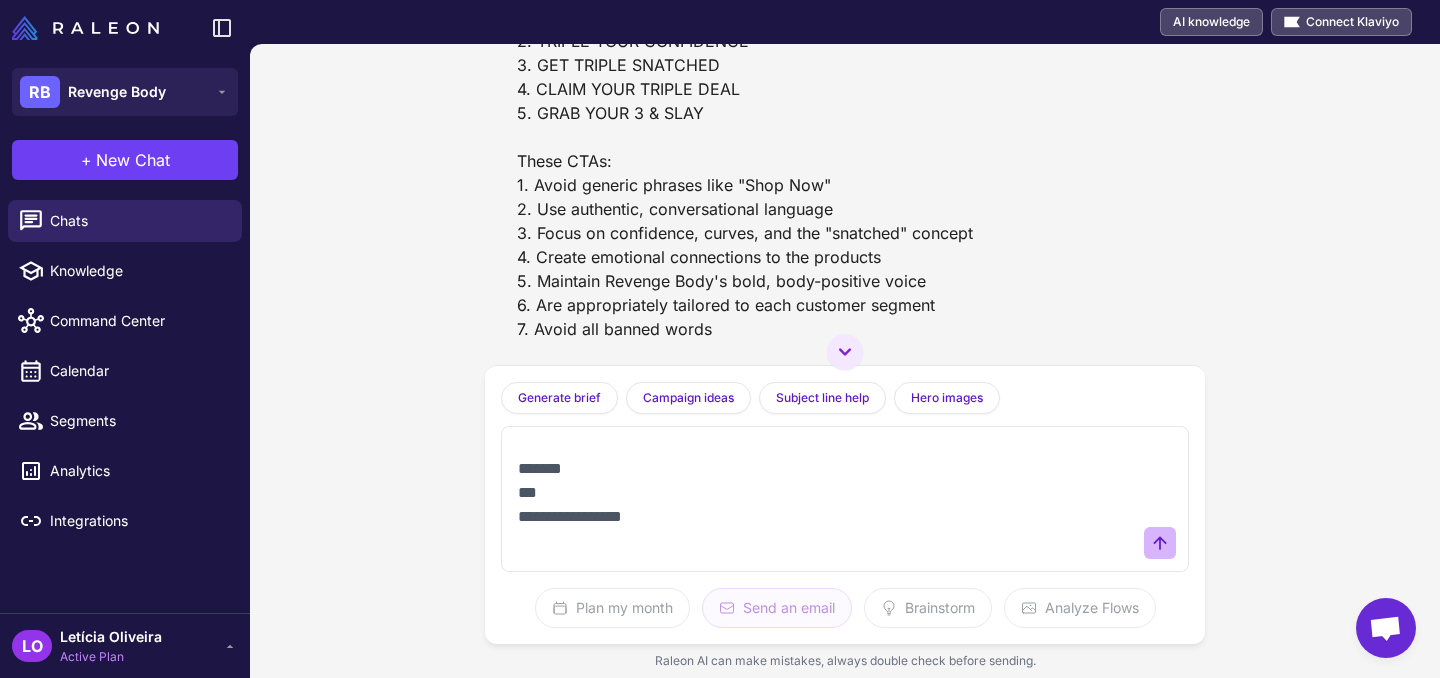 click 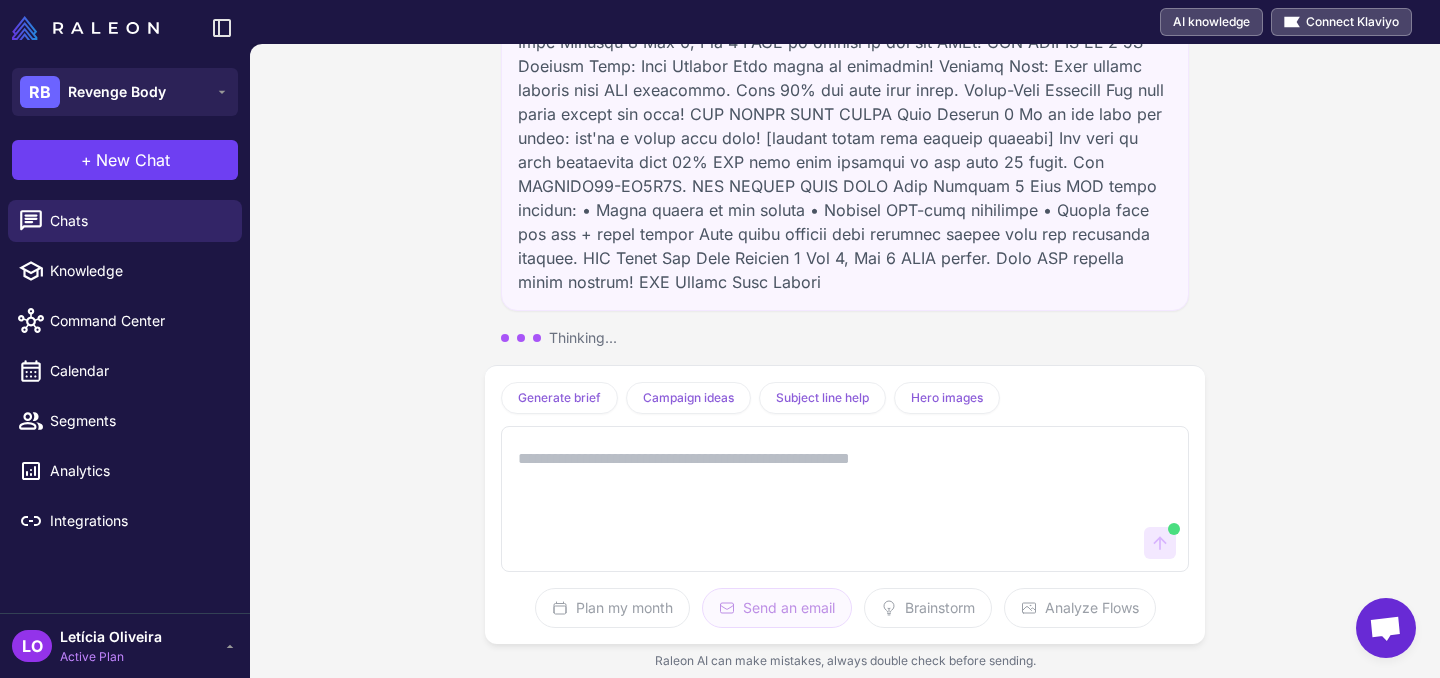 scroll, scrollTop: 89973, scrollLeft: 0, axis: vertical 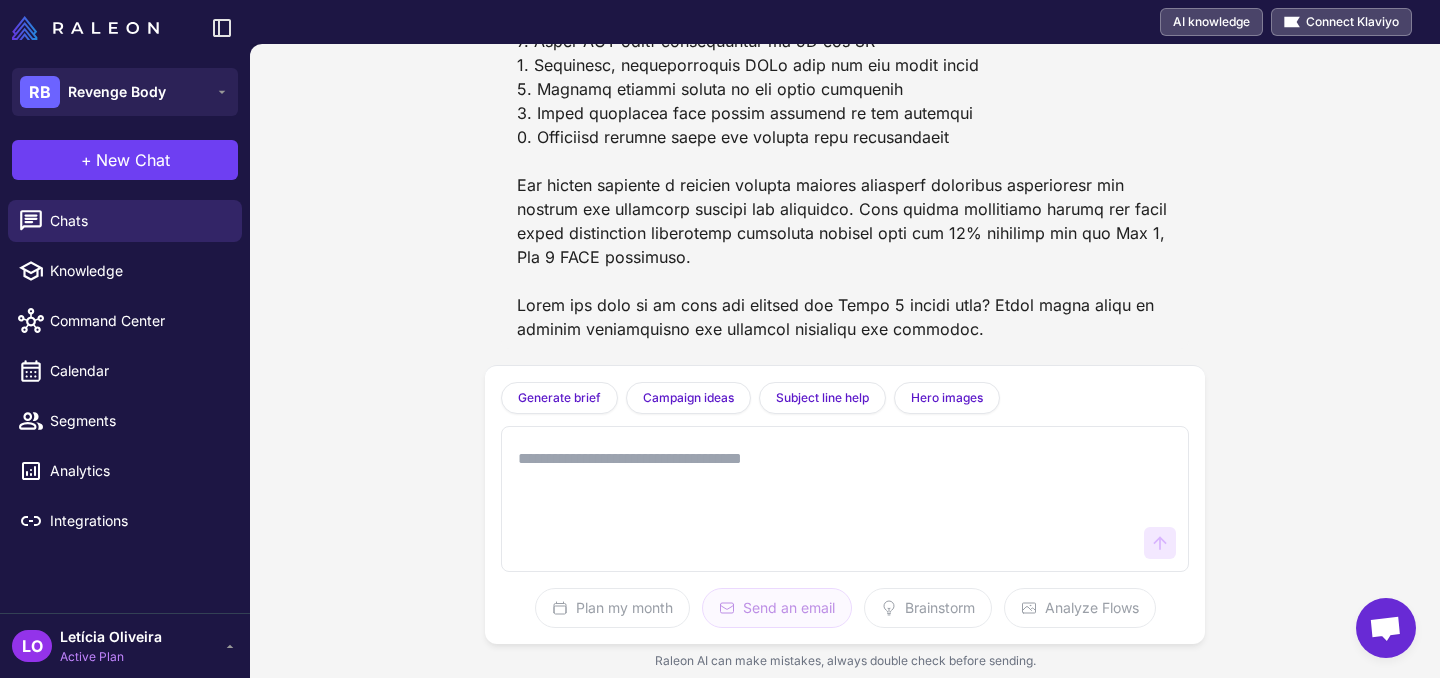 click at bounding box center (825, 499) 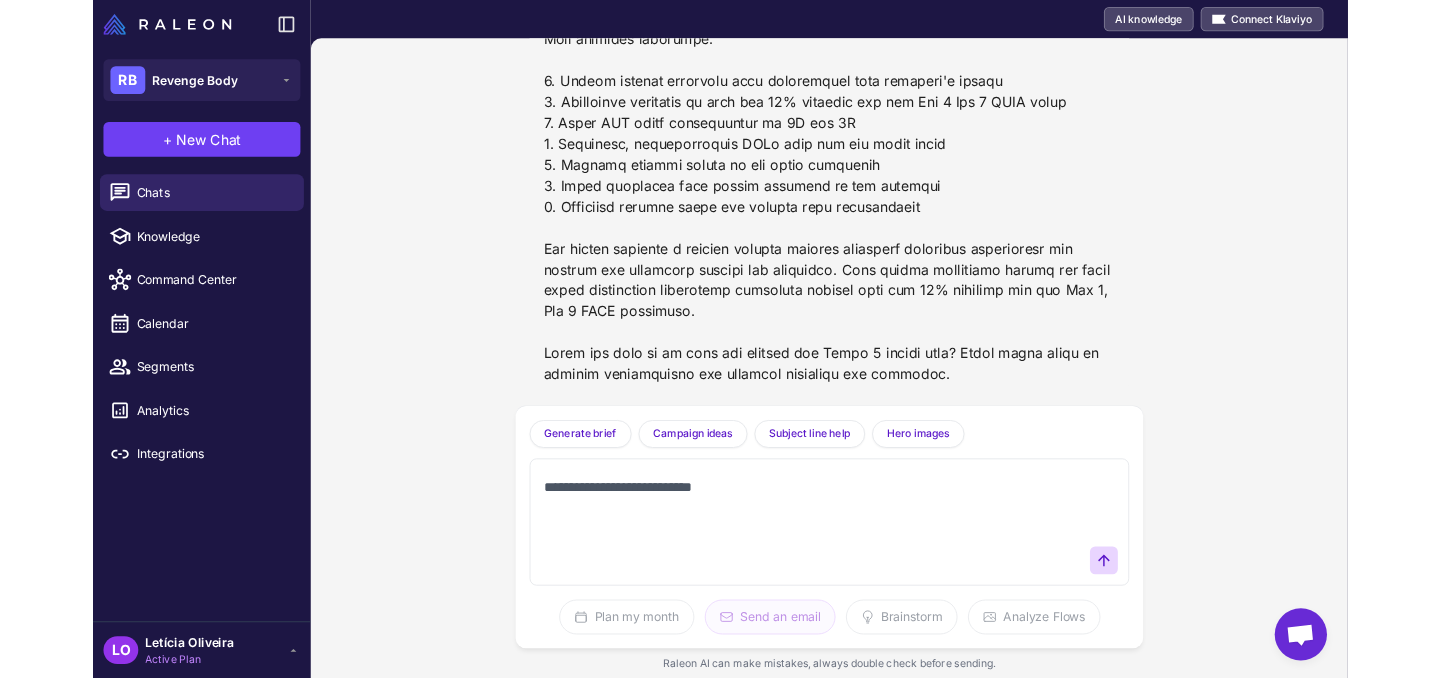 scroll, scrollTop: 90395, scrollLeft: 0, axis: vertical 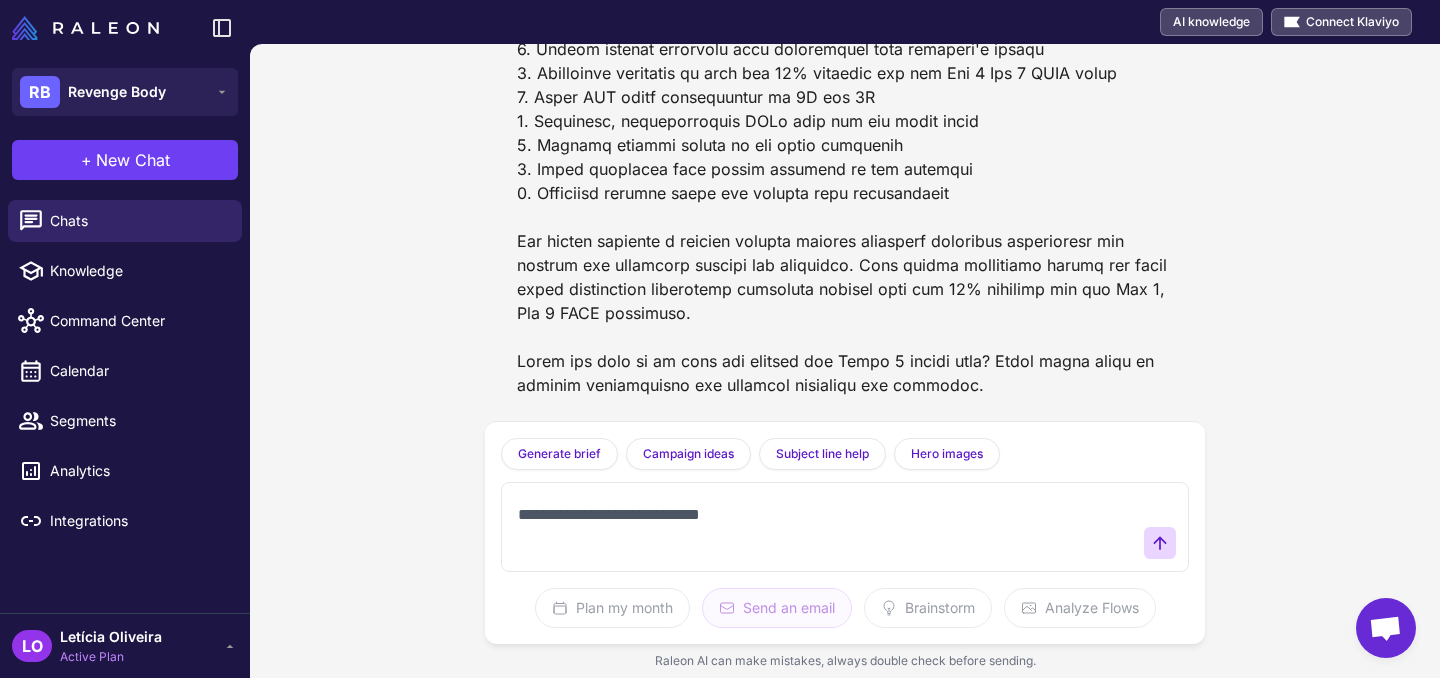 paste on "**********" 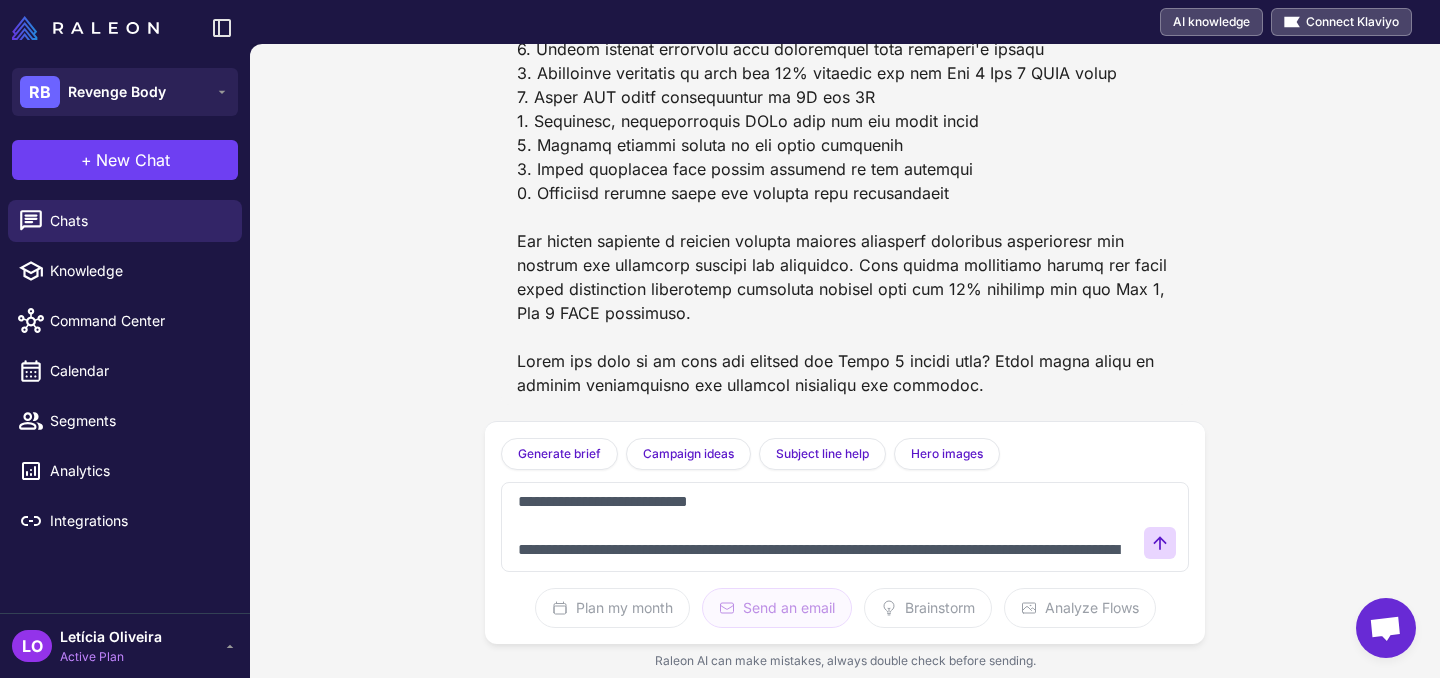 scroll, scrollTop: 469, scrollLeft: 0, axis: vertical 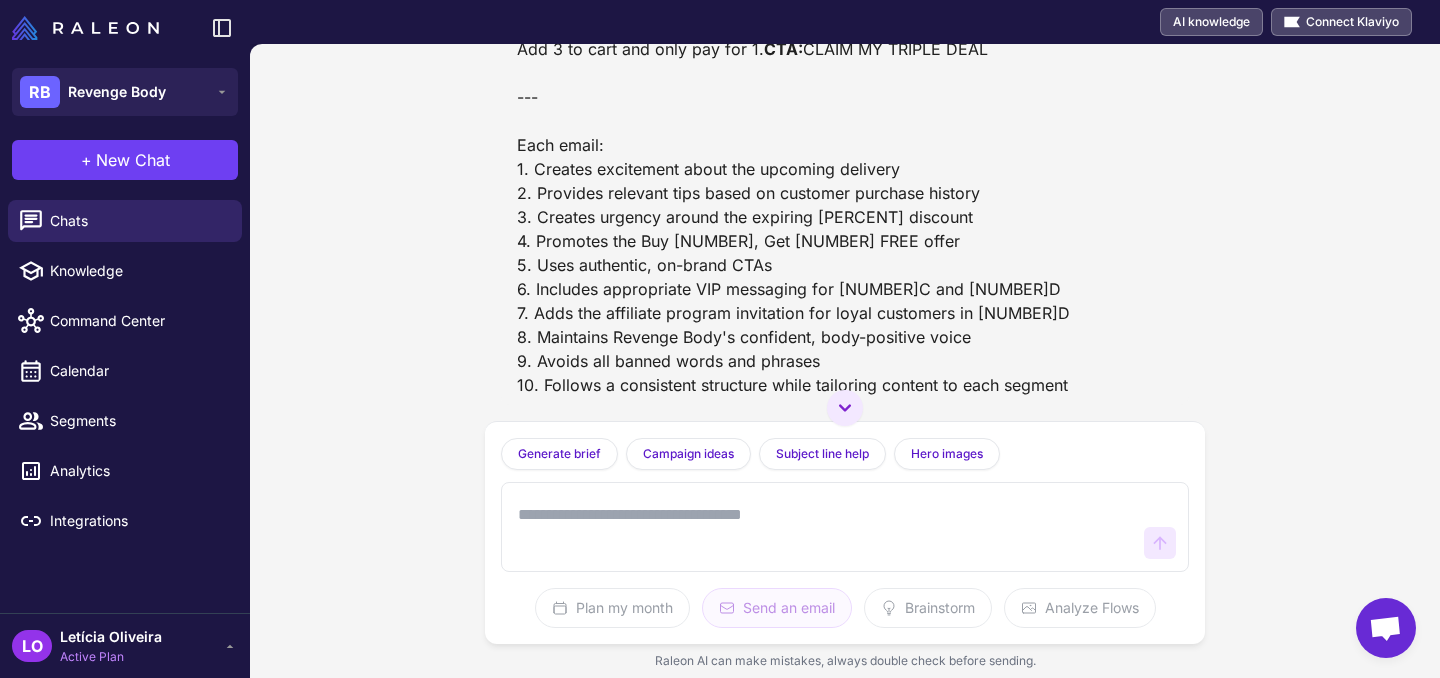 drag, startPoint x: 1061, startPoint y: 228, endPoint x: 517, endPoint y: 130, distance: 552.7567 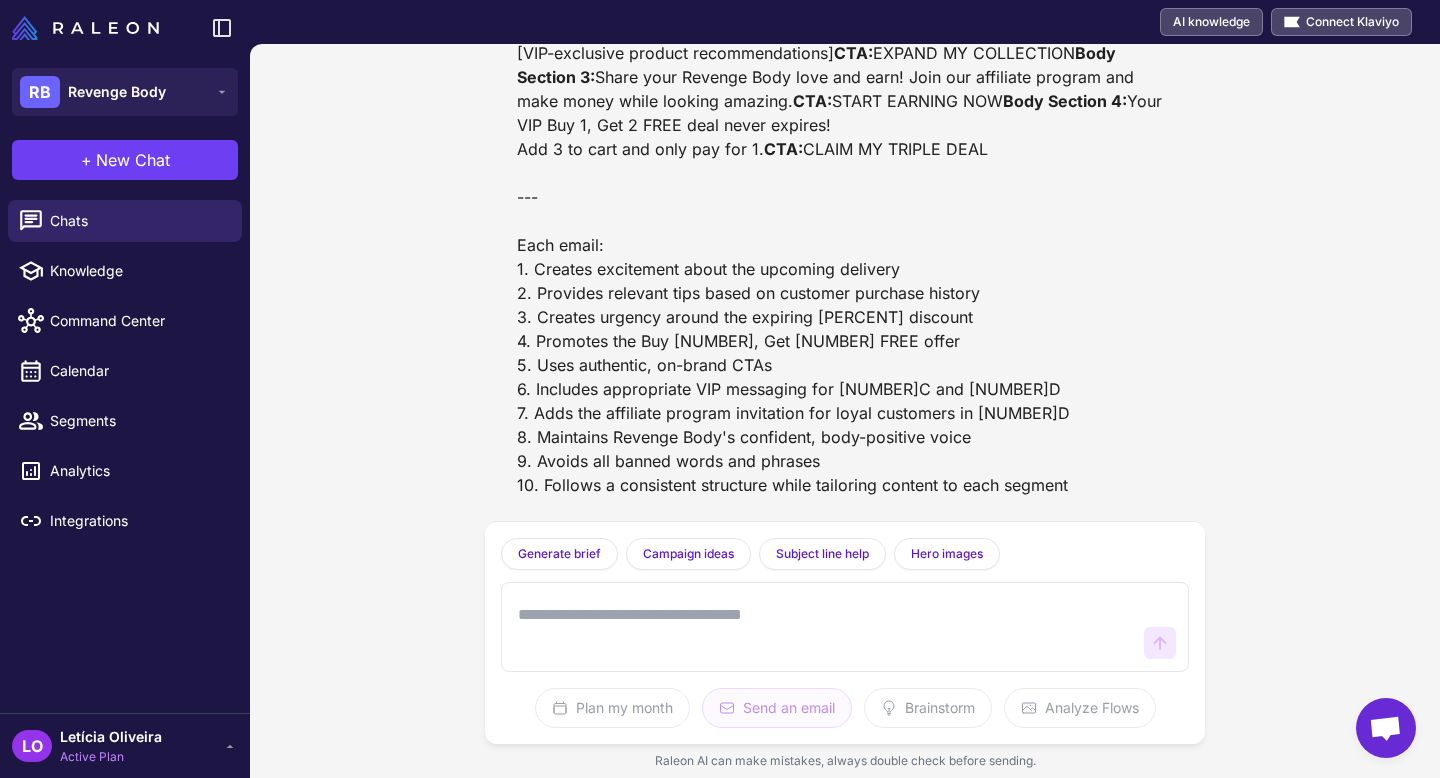 scroll, scrollTop: 95706, scrollLeft: 0, axis: vertical 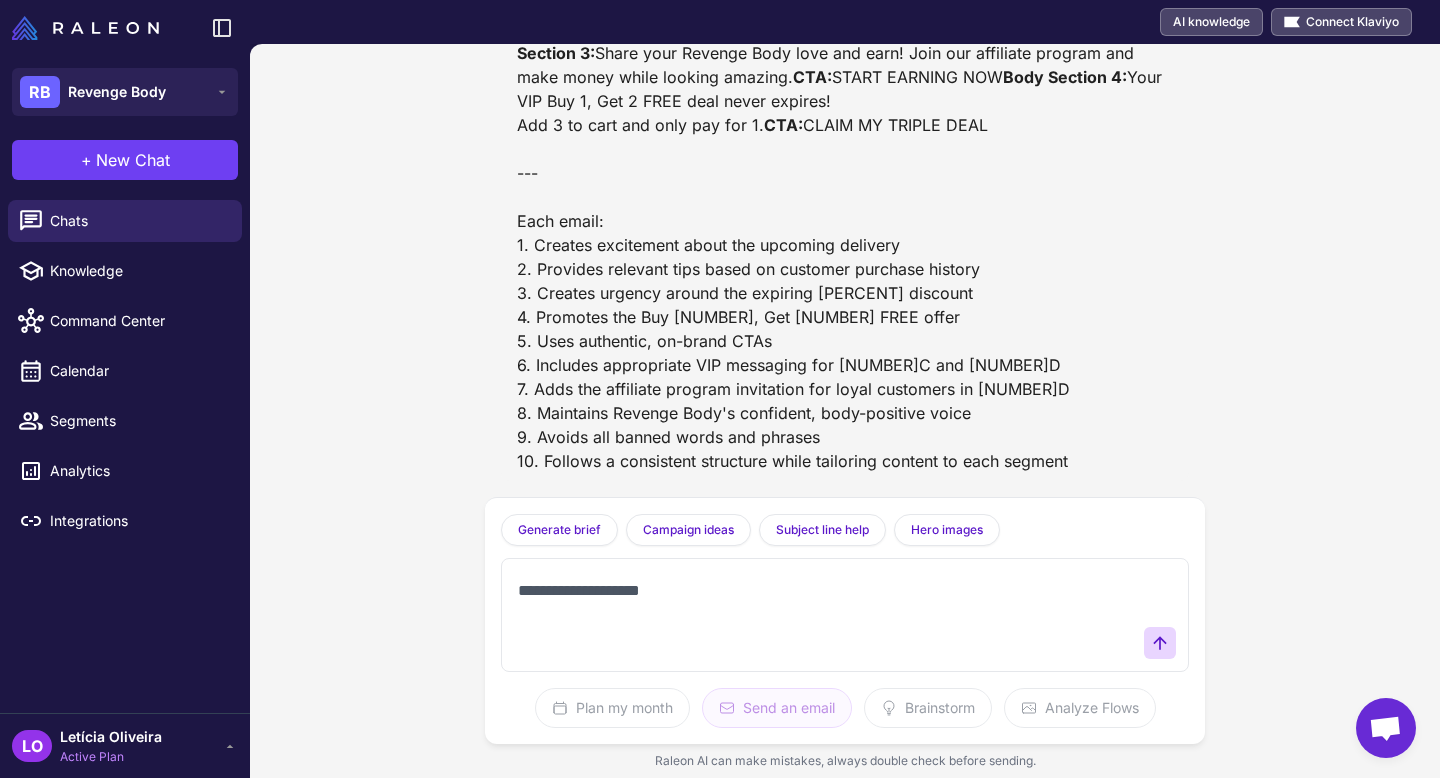 paste on "**********" 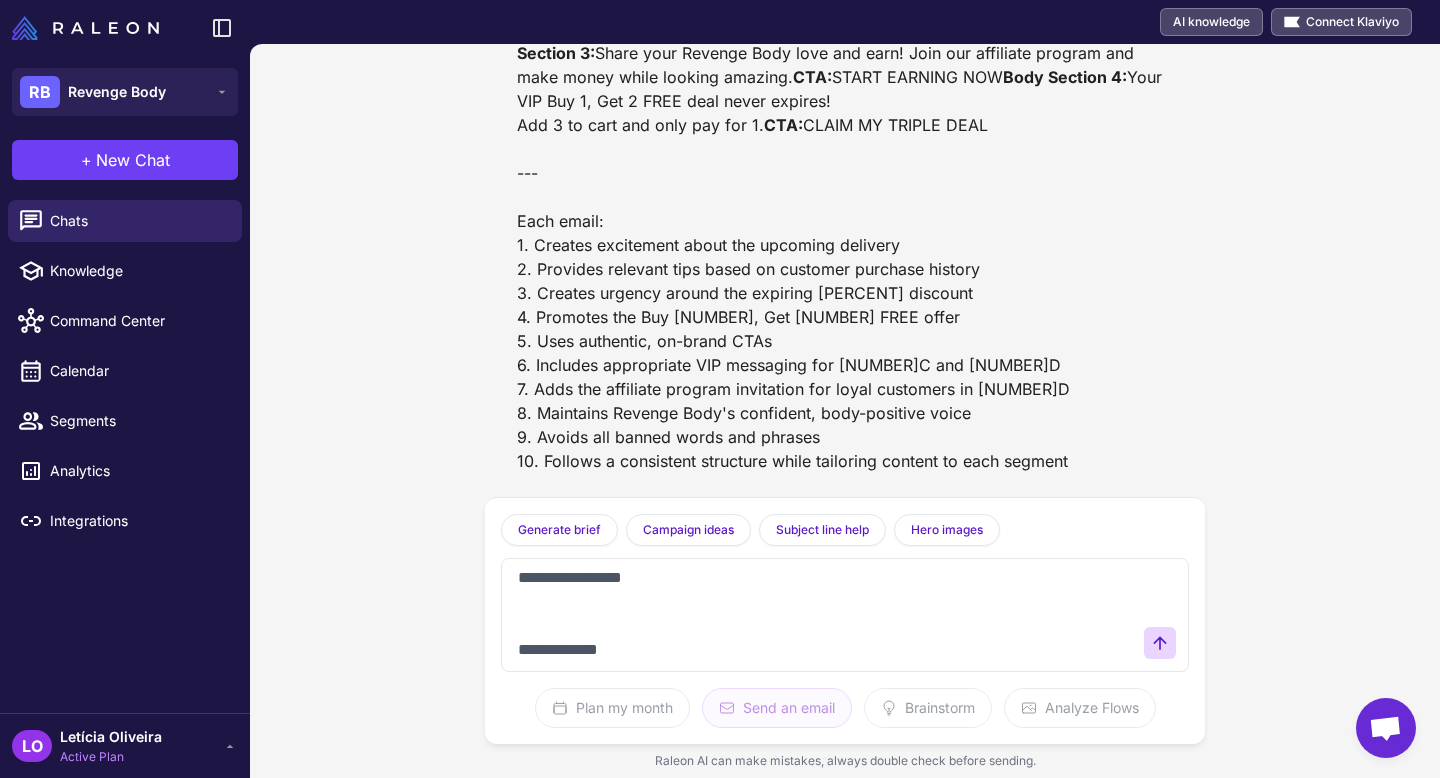 click on "**********" at bounding box center [825, 615] 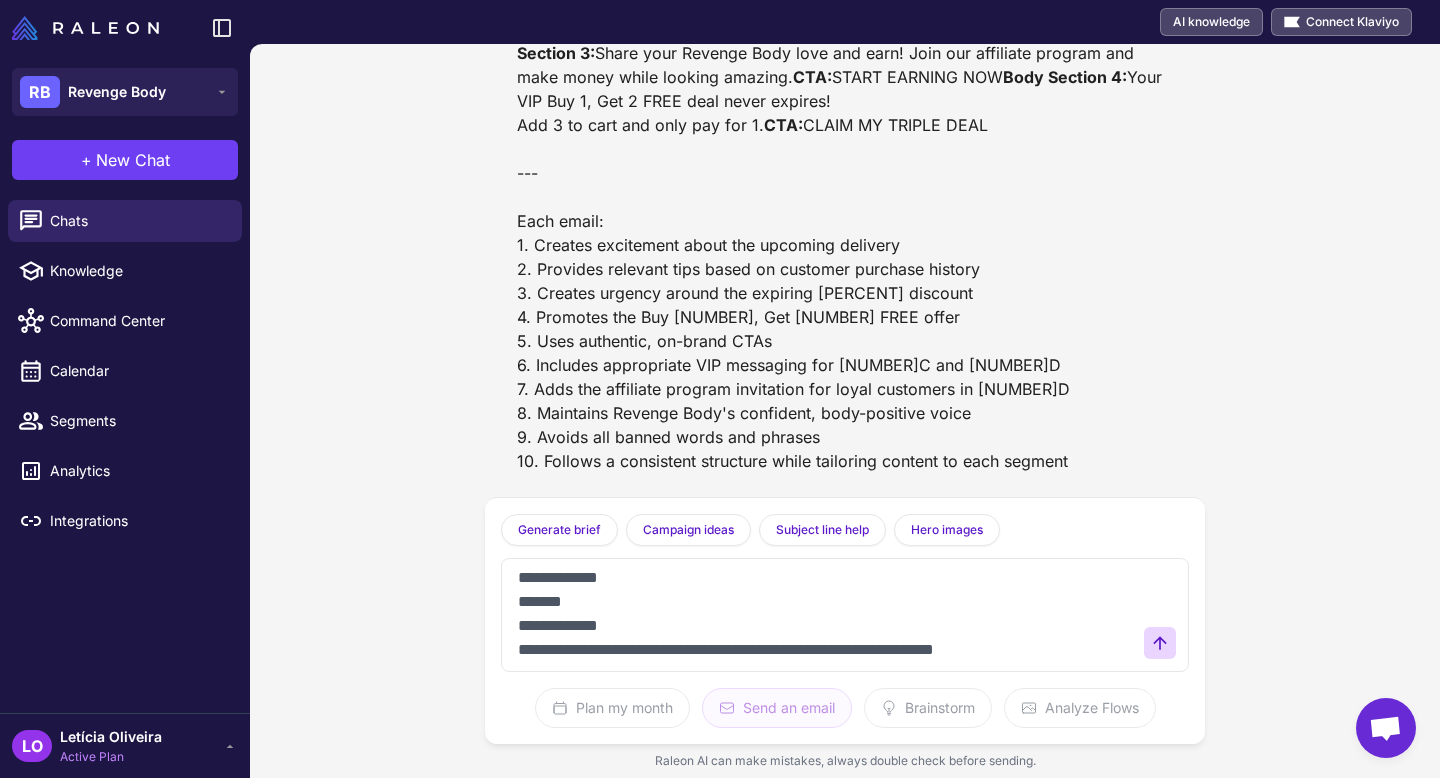 scroll, scrollTop: 144, scrollLeft: 0, axis: vertical 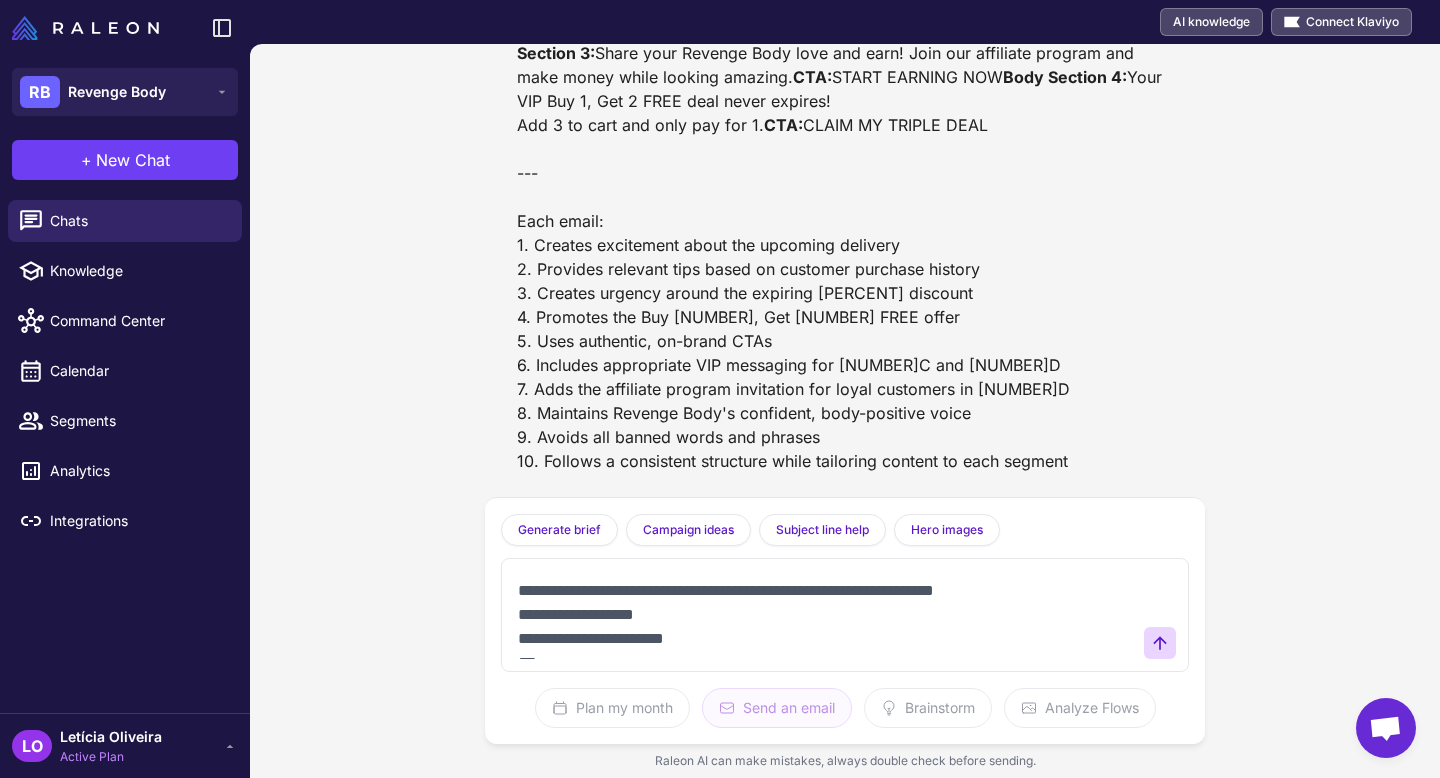 click on "**********" at bounding box center (825, 615) 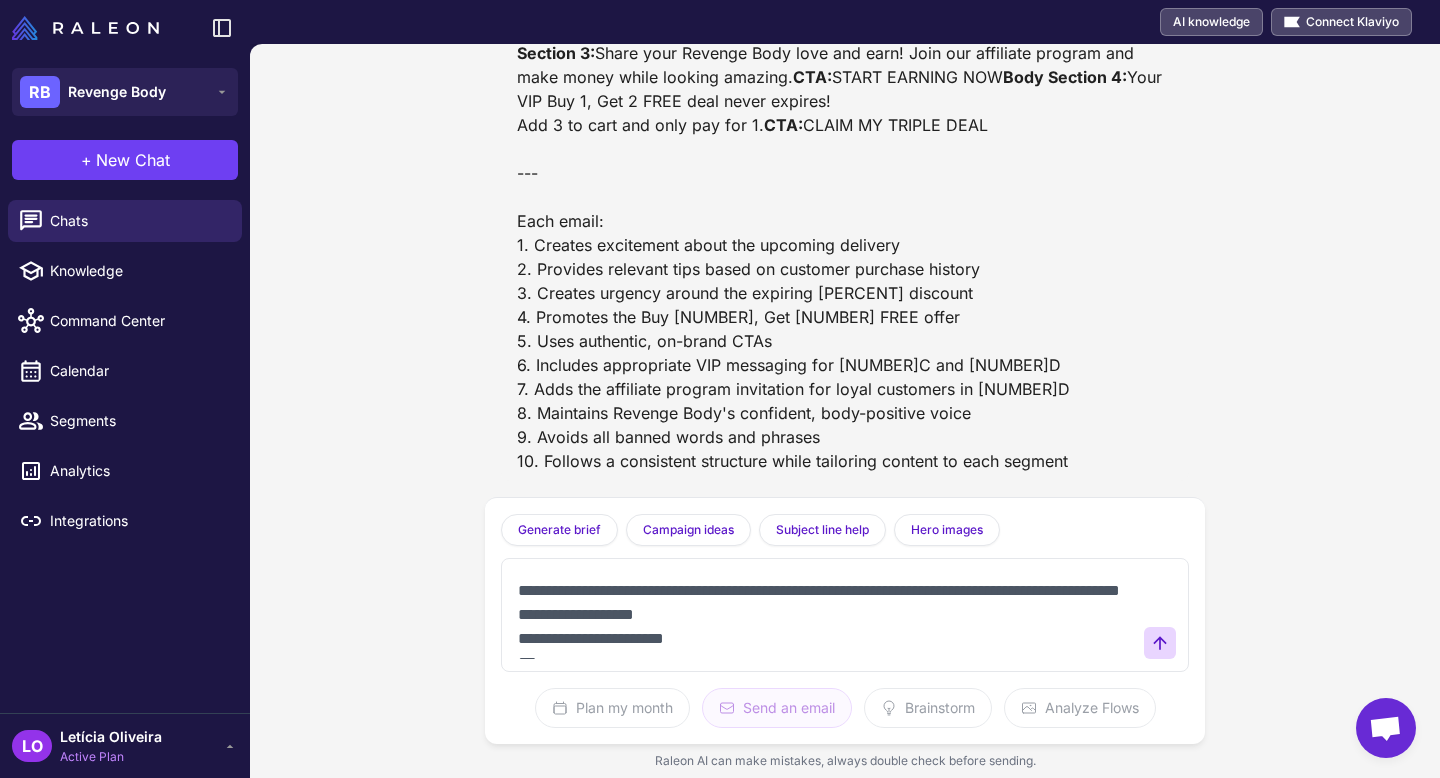 click on "**********" at bounding box center [825, 615] 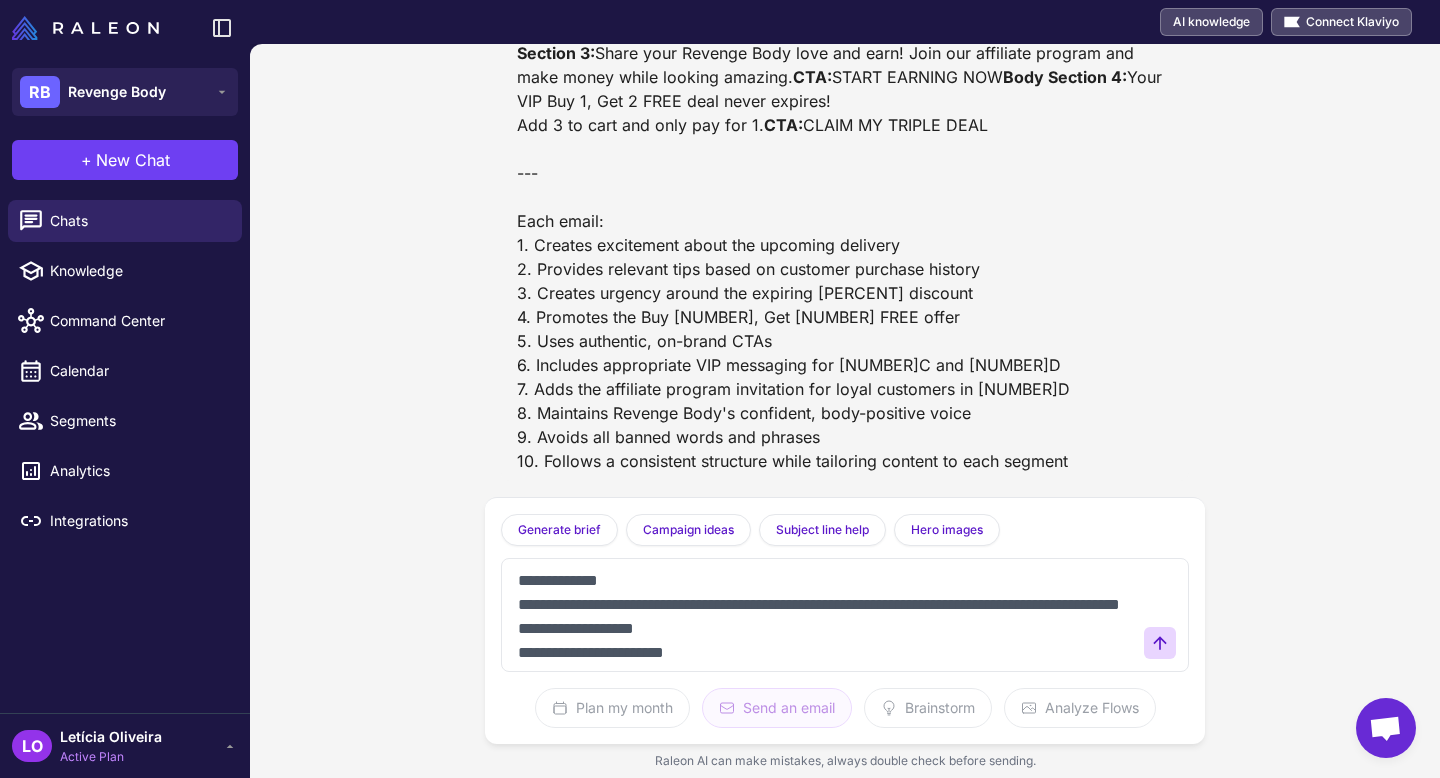 scroll, scrollTop: 72, scrollLeft: 0, axis: vertical 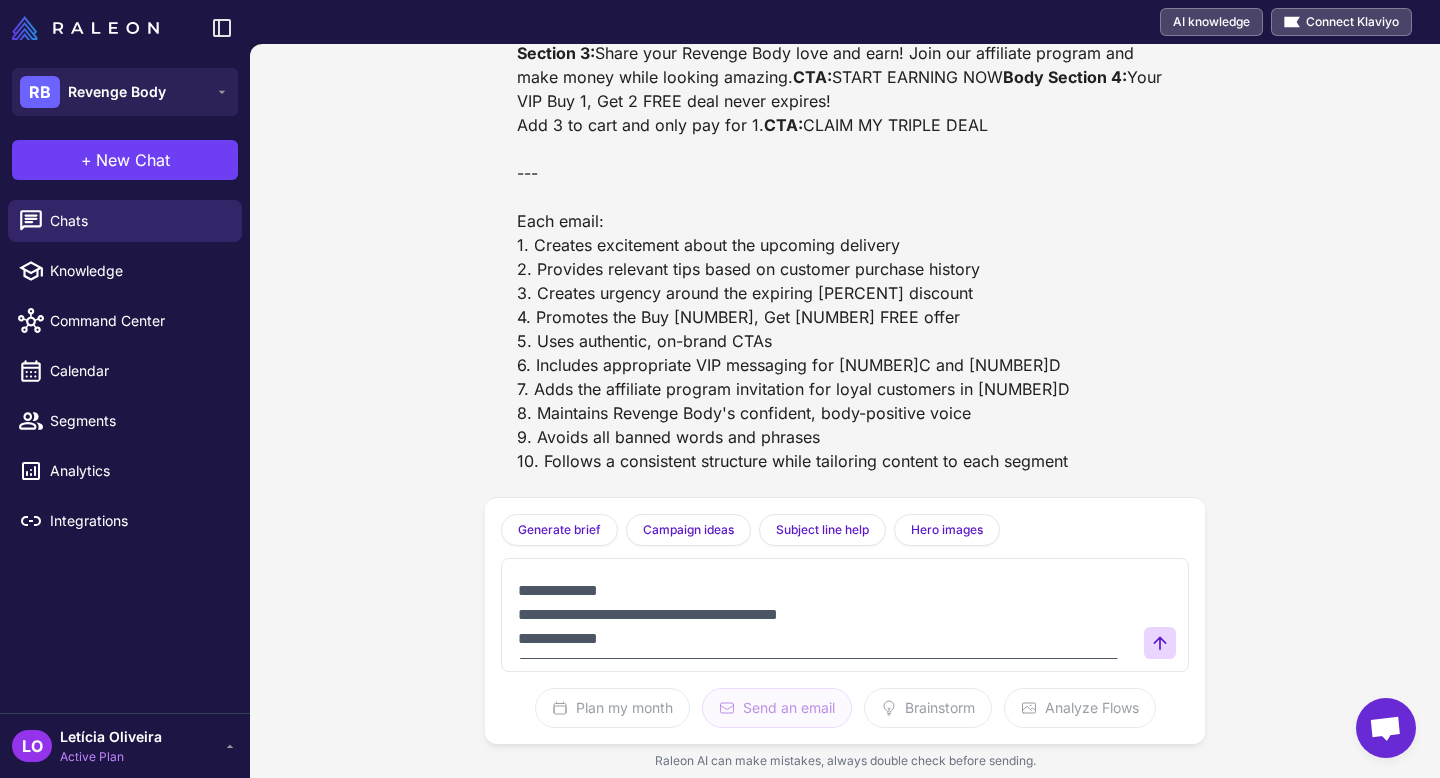 click on "**********" at bounding box center [825, 615] 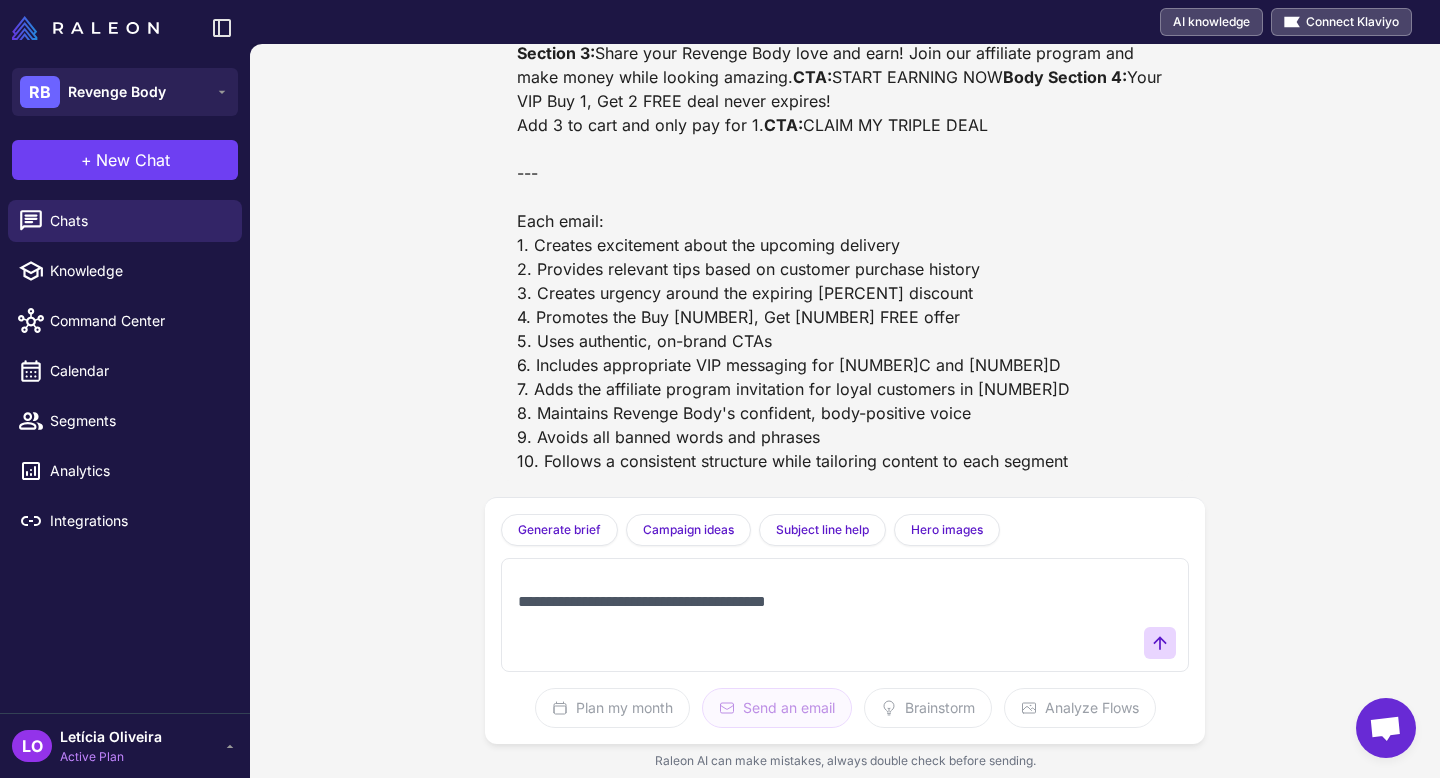 scroll, scrollTop: 360, scrollLeft: 0, axis: vertical 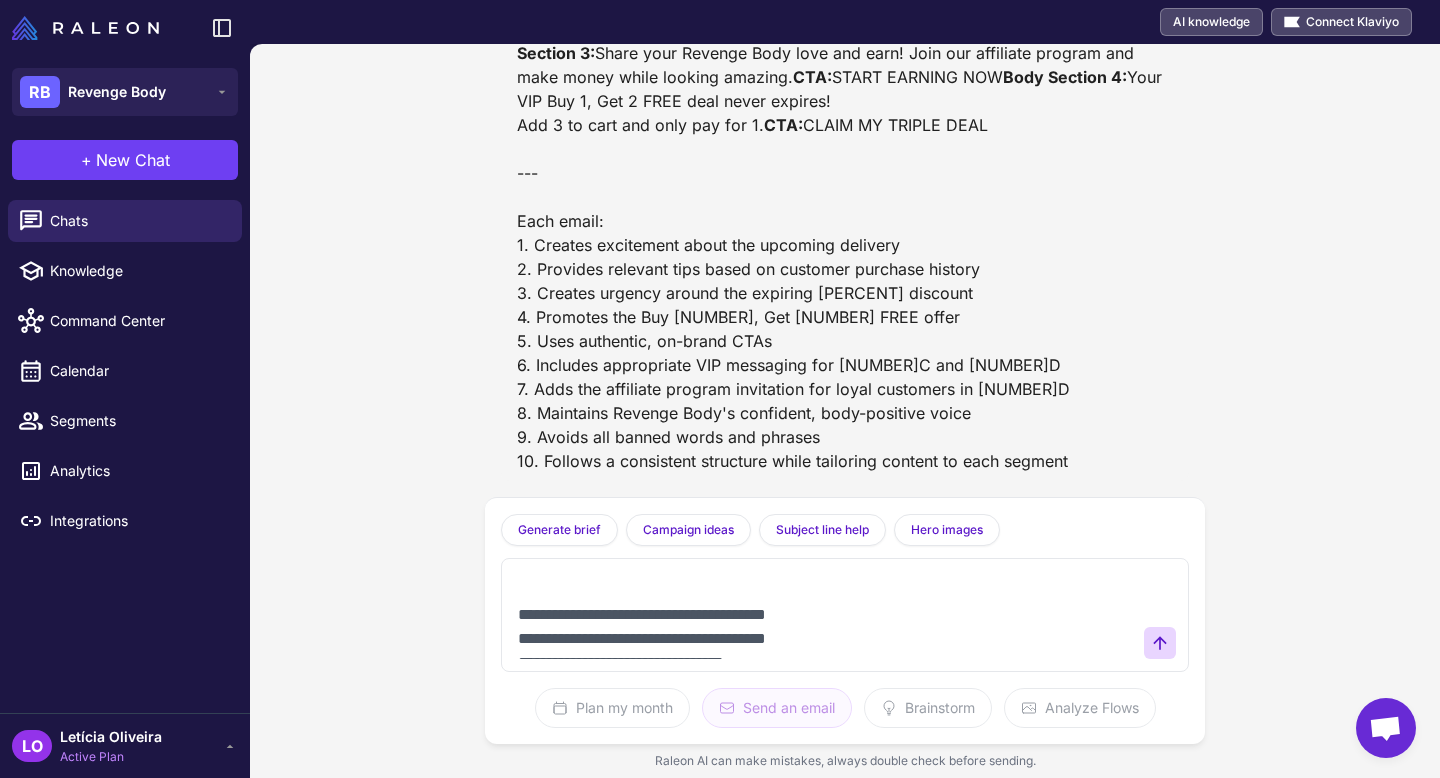 click on "**********" at bounding box center [825, 615] 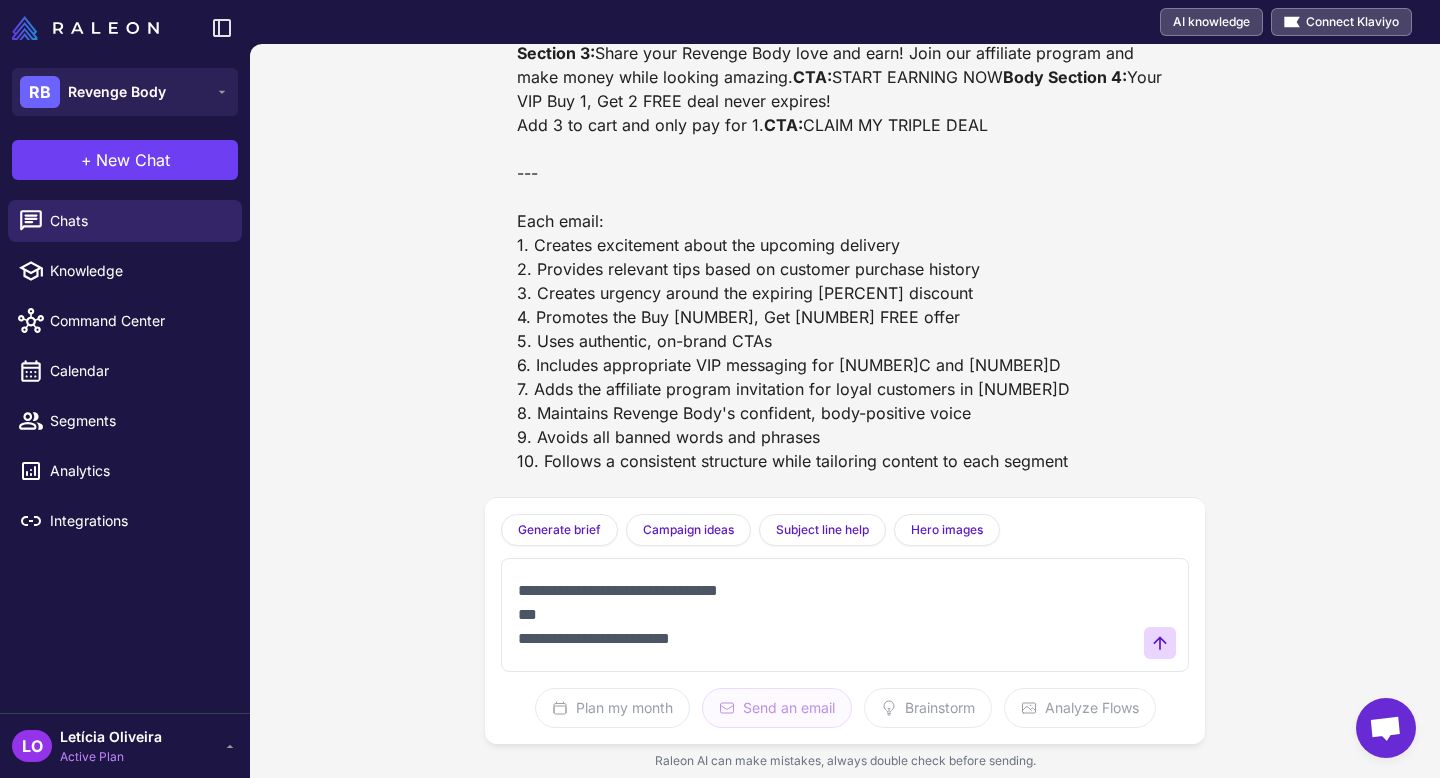 scroll, scrollTop: 792, scrollLeft: 0, axis: vertical 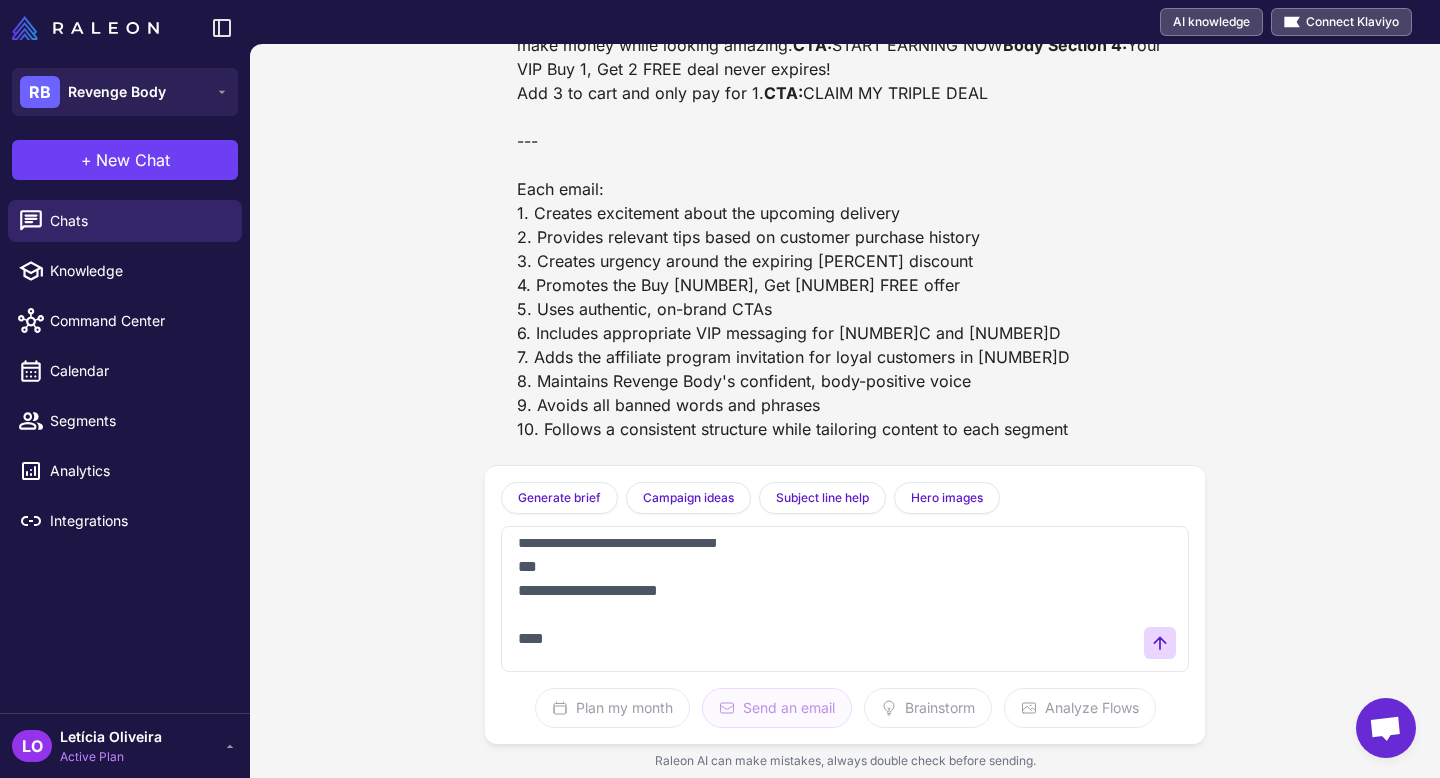paste on "**********" 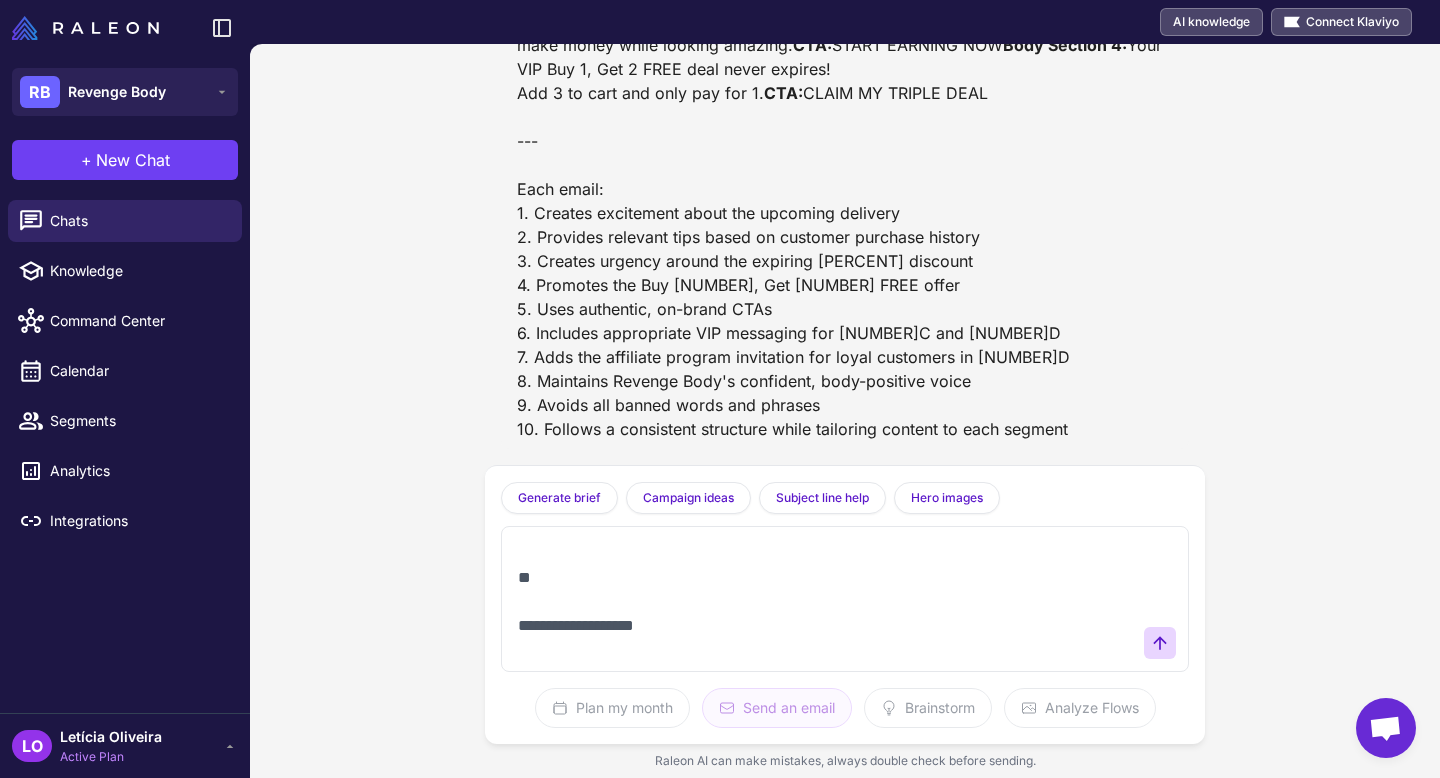 click at bounding box center [825, 599] 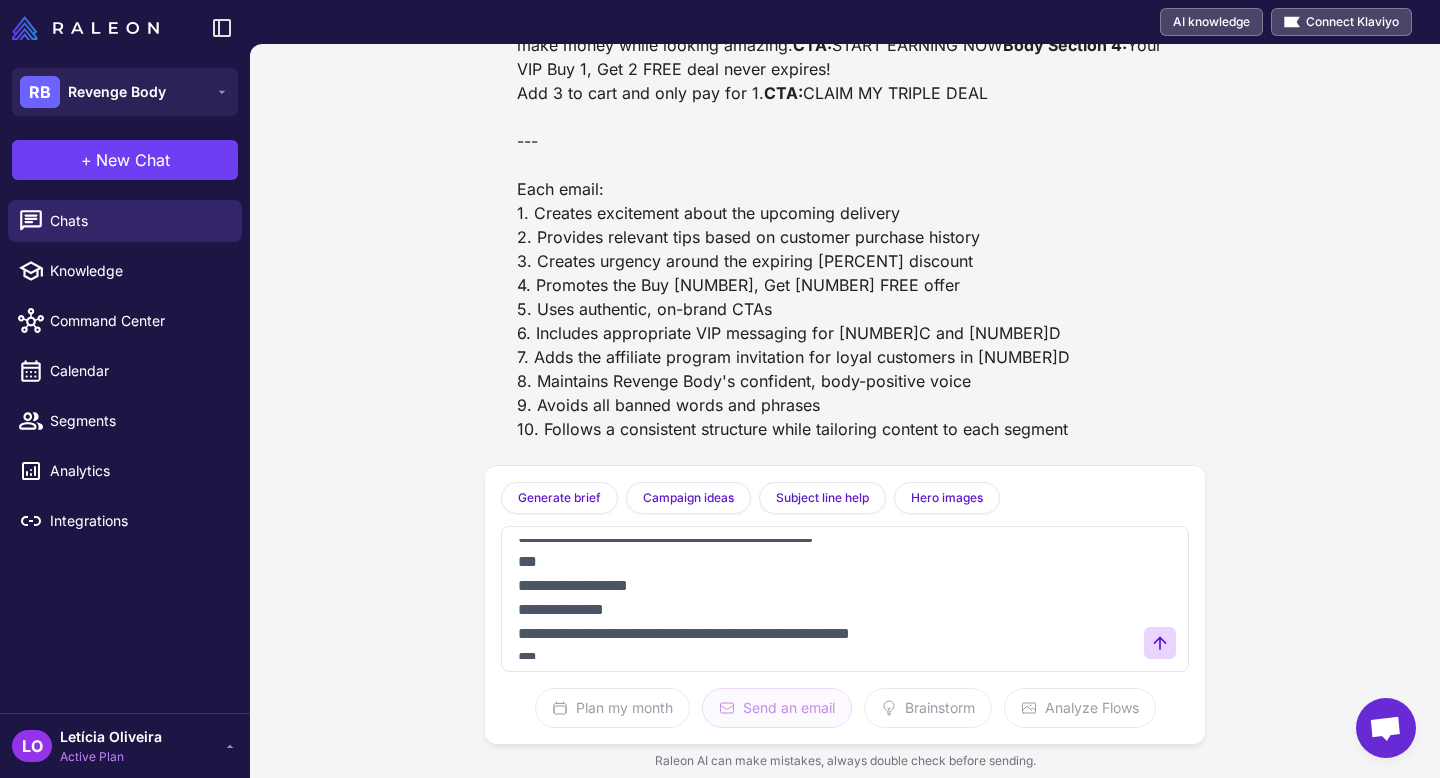 scroll, scrollTop: 1432, scrollLeft: 0, axis: vertical 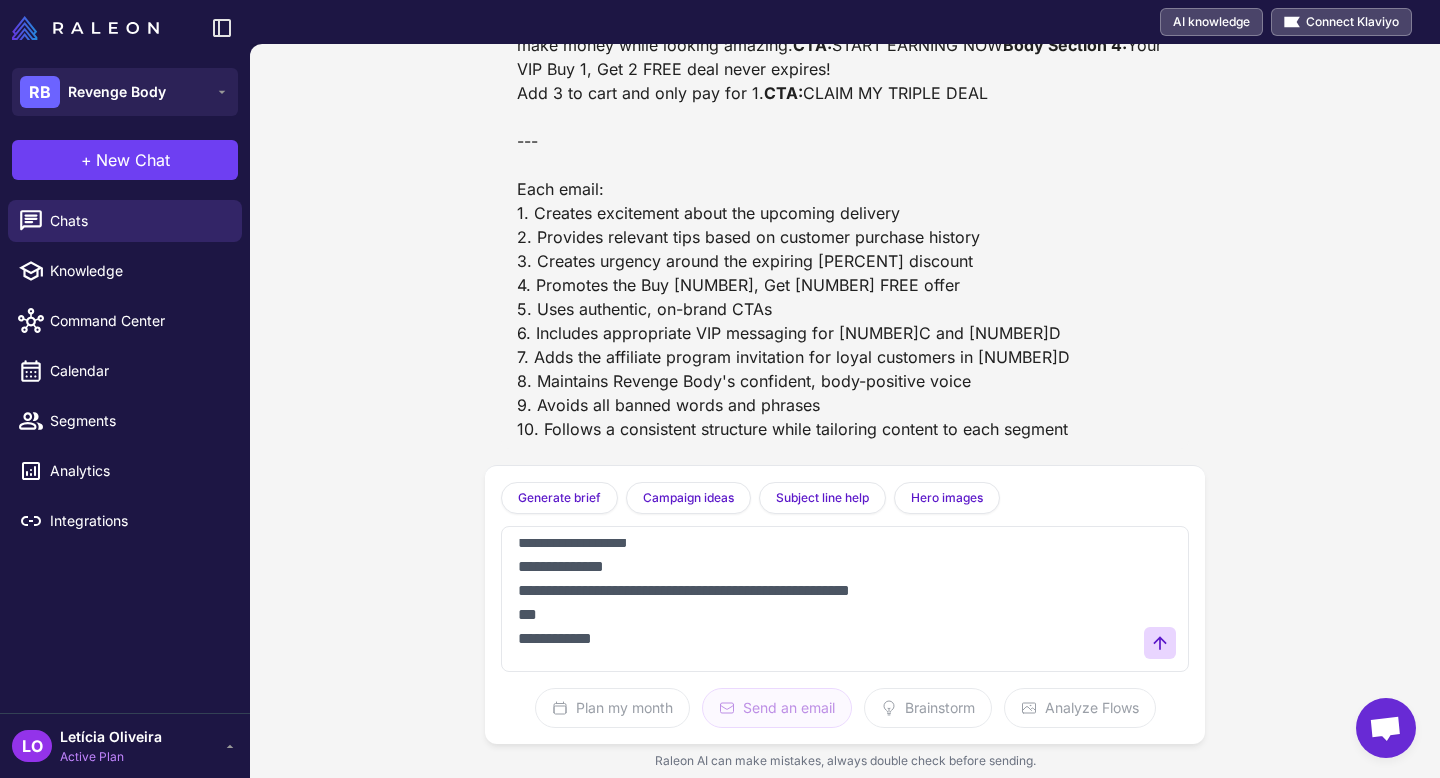 click at bounding box center [825, 599] 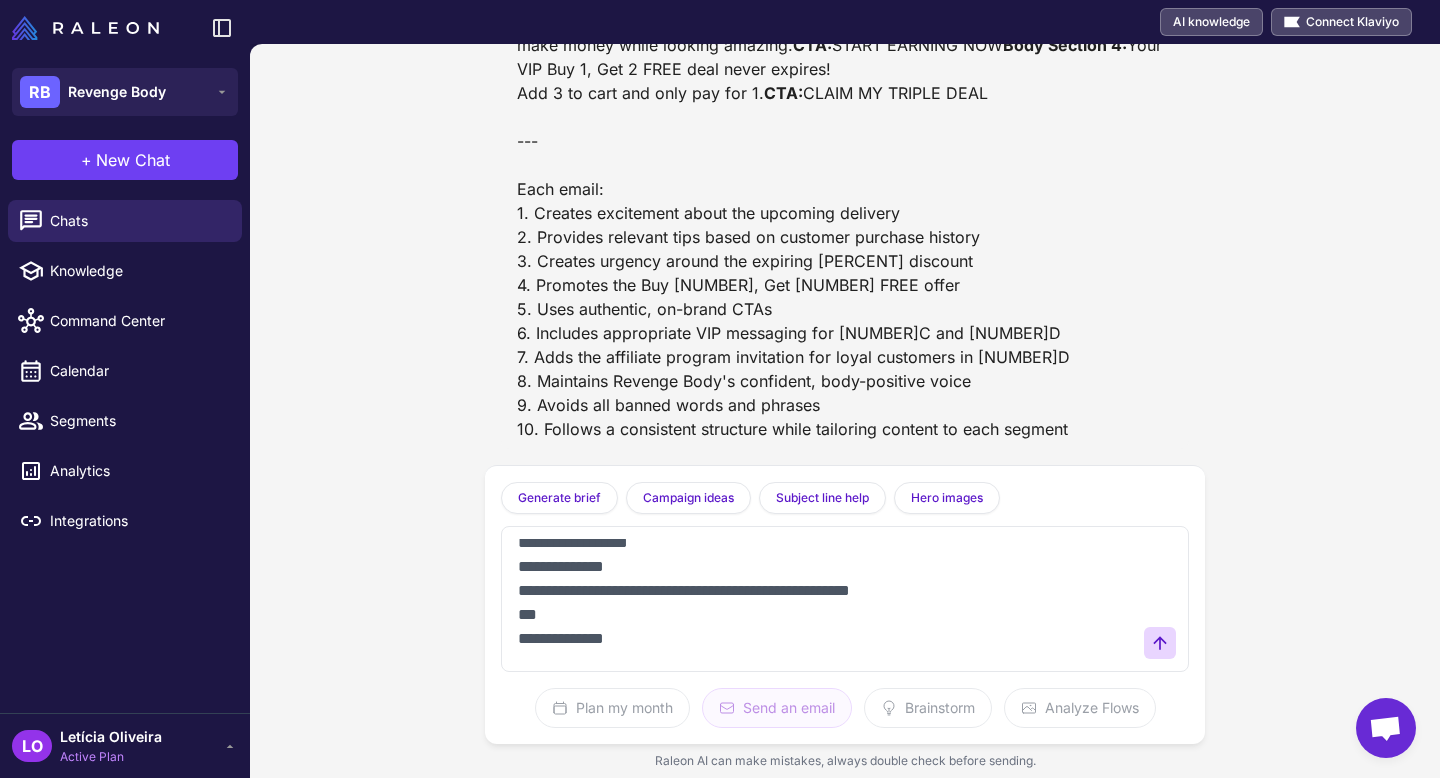 scroll, scrollTop: 1445, scrollLeft: 0, axis: vertical 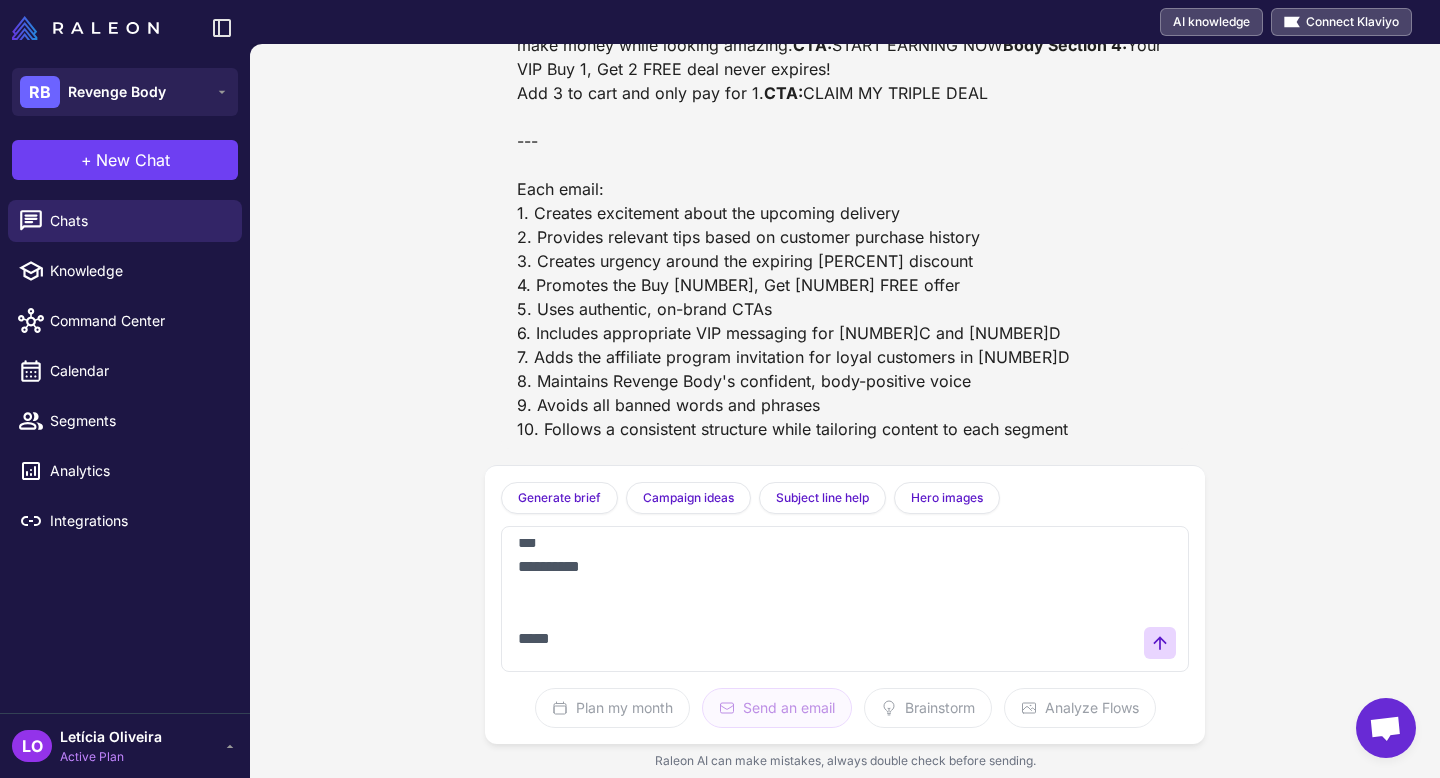 paste on "**********" 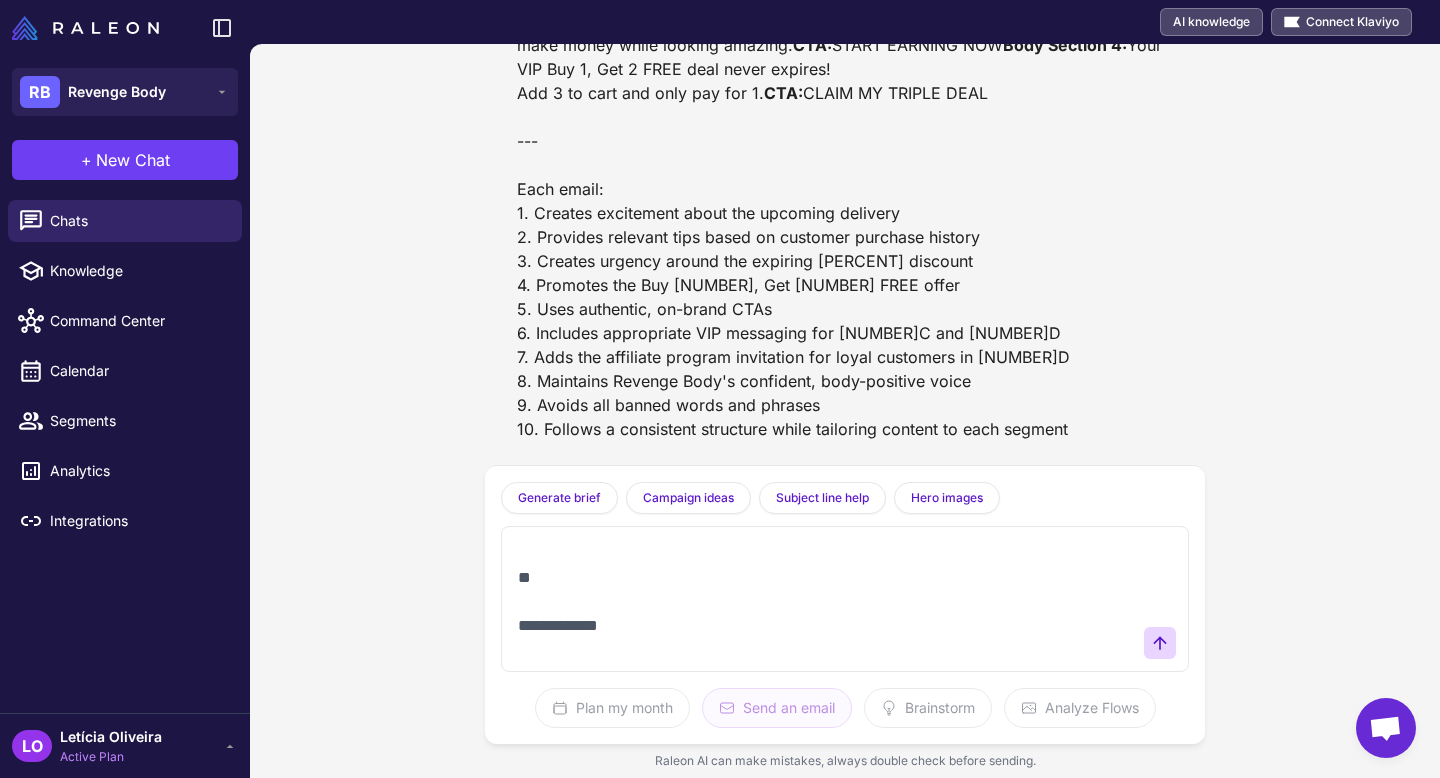 scroll, scrollTop: 2309, scrollLeft: 0, axis: vertical 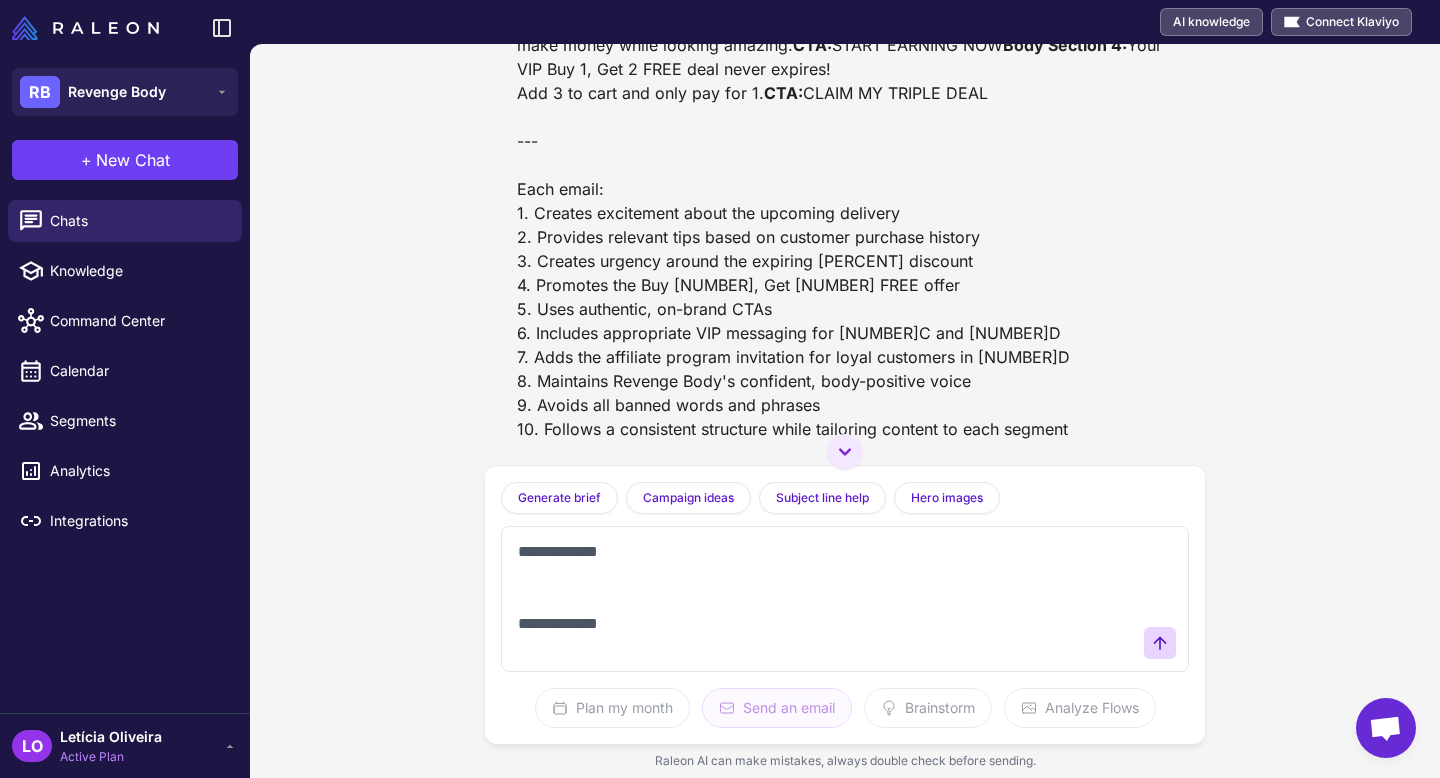 click at bounding box center [825, 599] 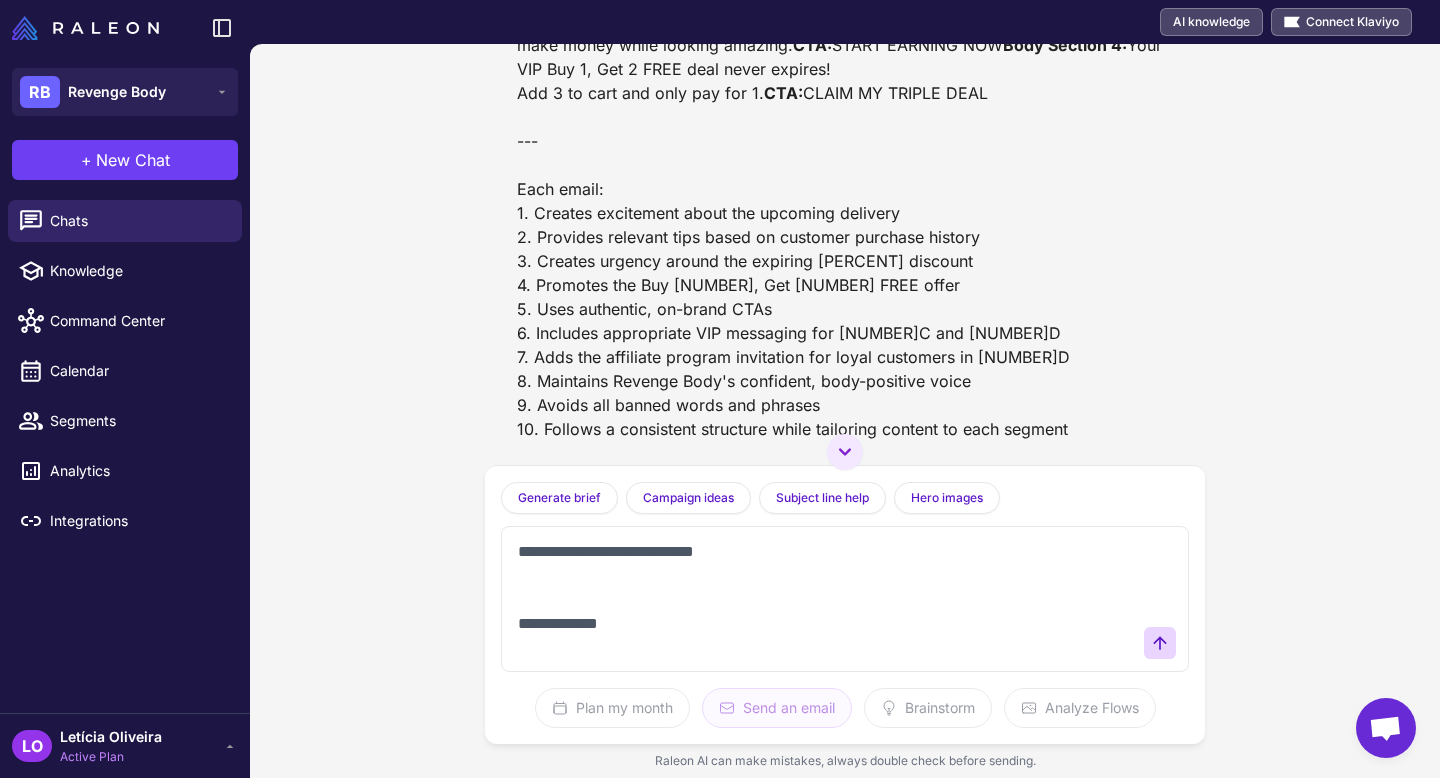 click at bounding box center [825, 599] 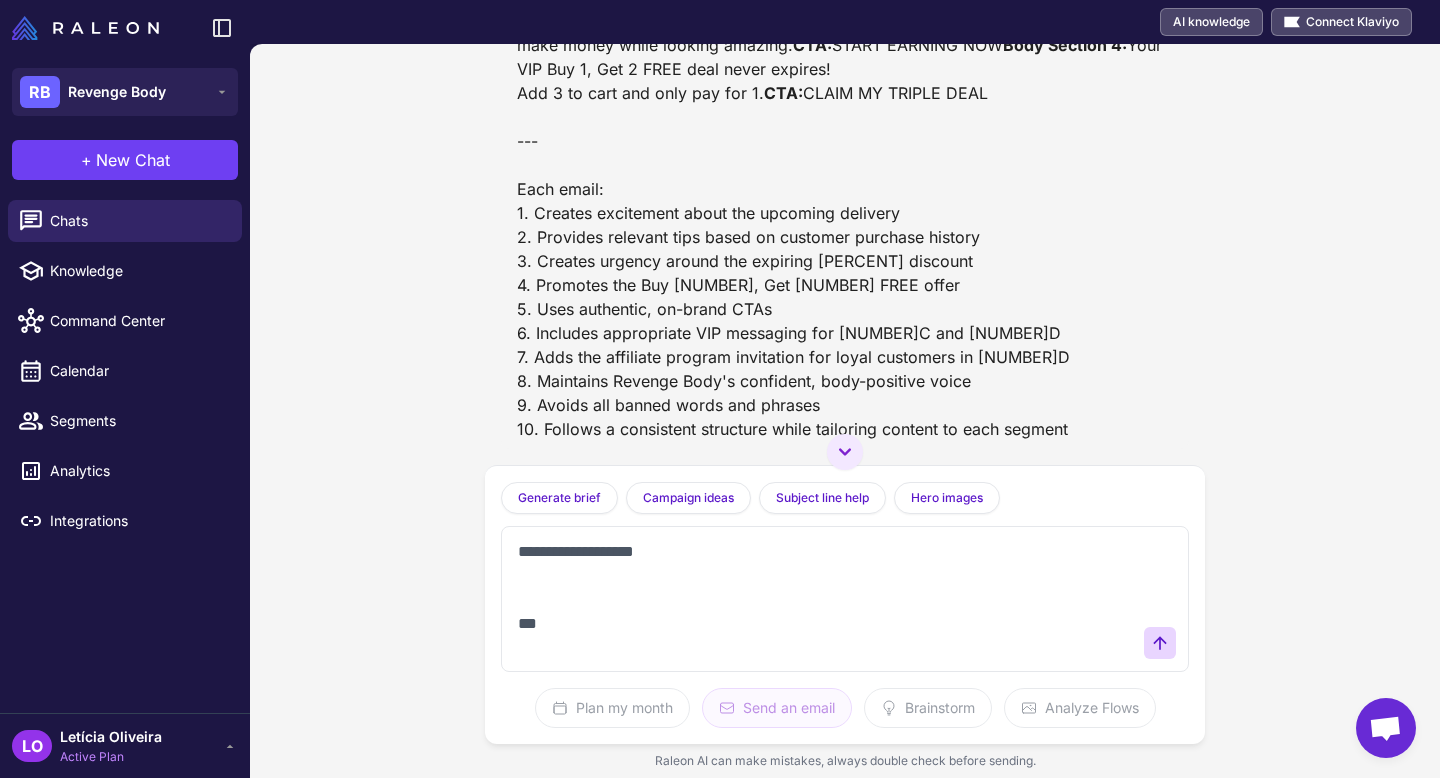 scroll, scrollTop: 1720, scrollLeft: 0, axis: vertical 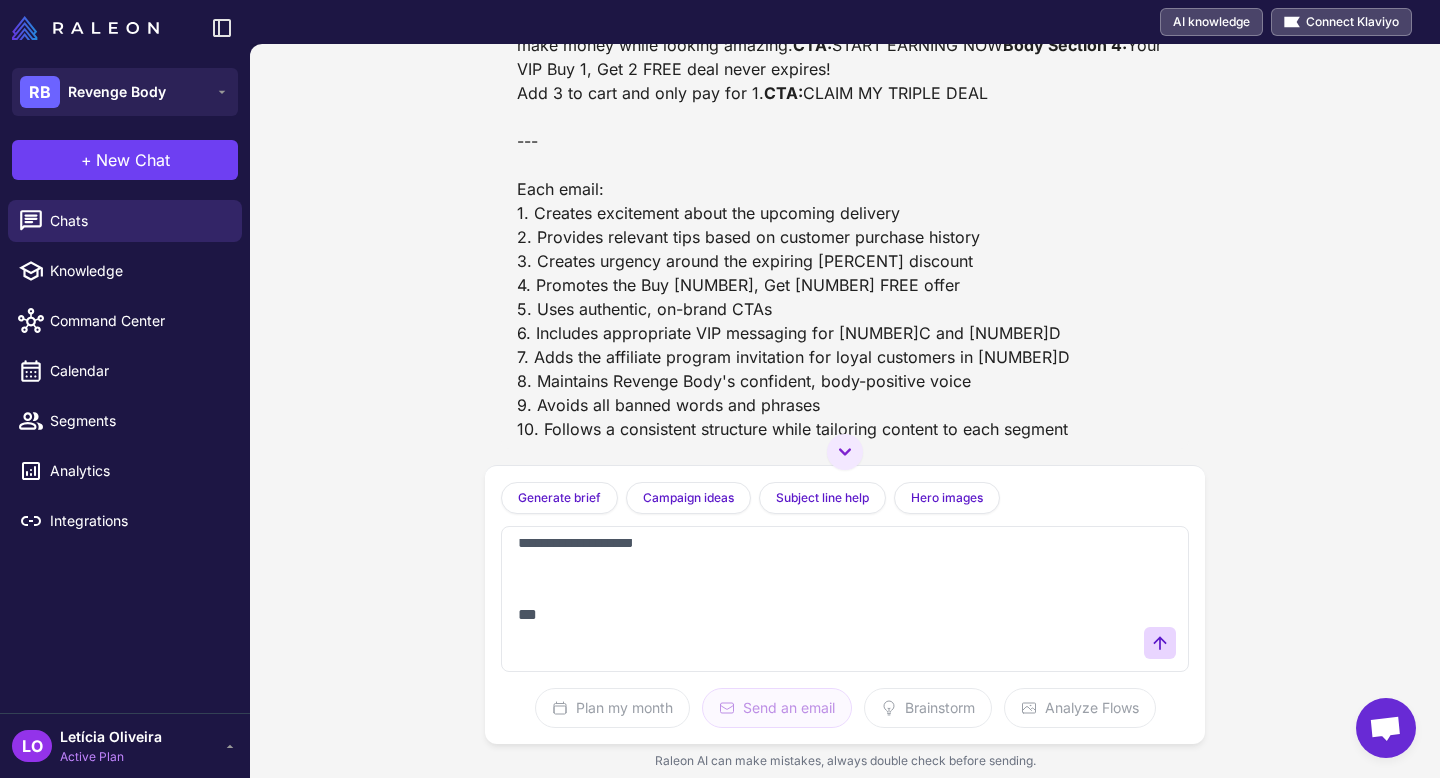 click at bounding box center [825, 599] 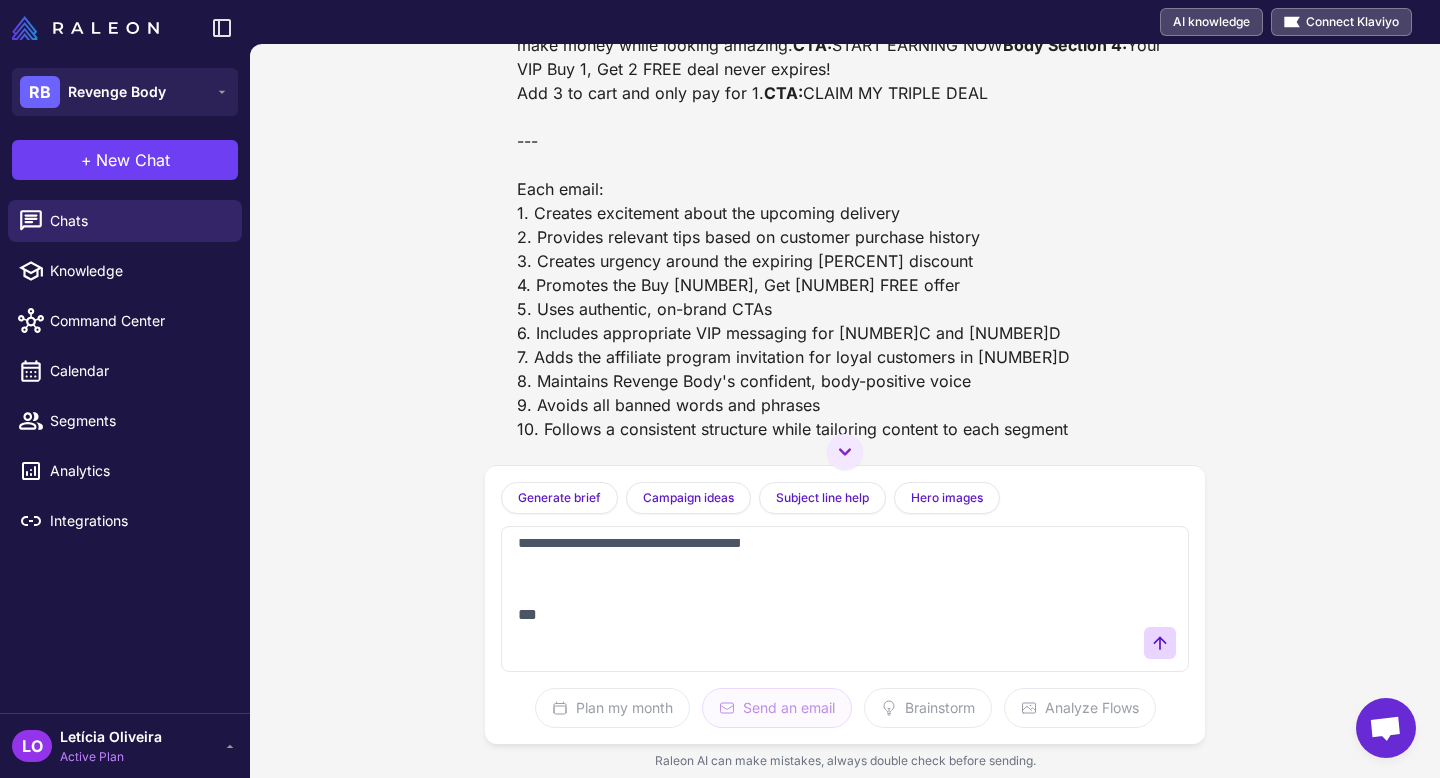 click at bounding box center [825, 599] 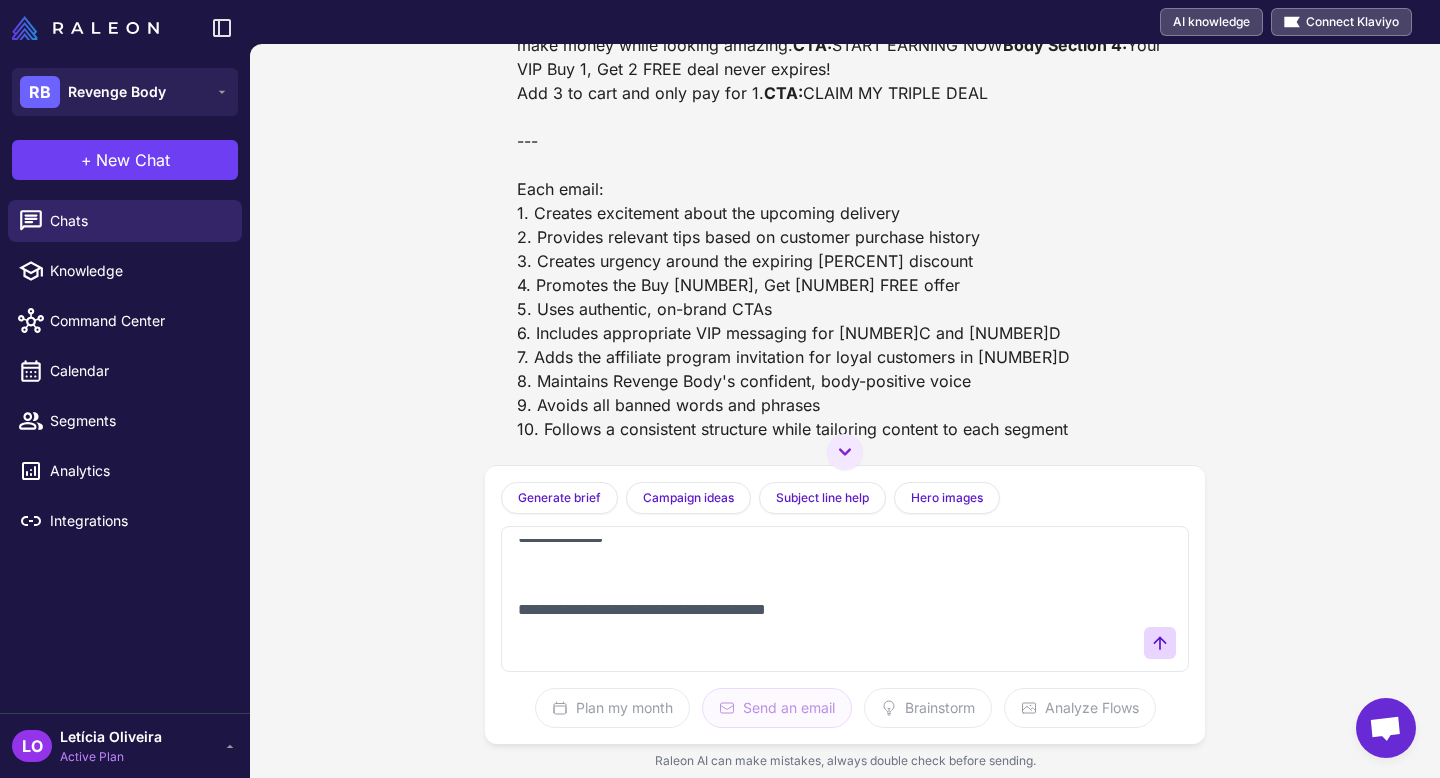 scroll, scrollTop: 1885, scrollLeft: 0, axis: vertical 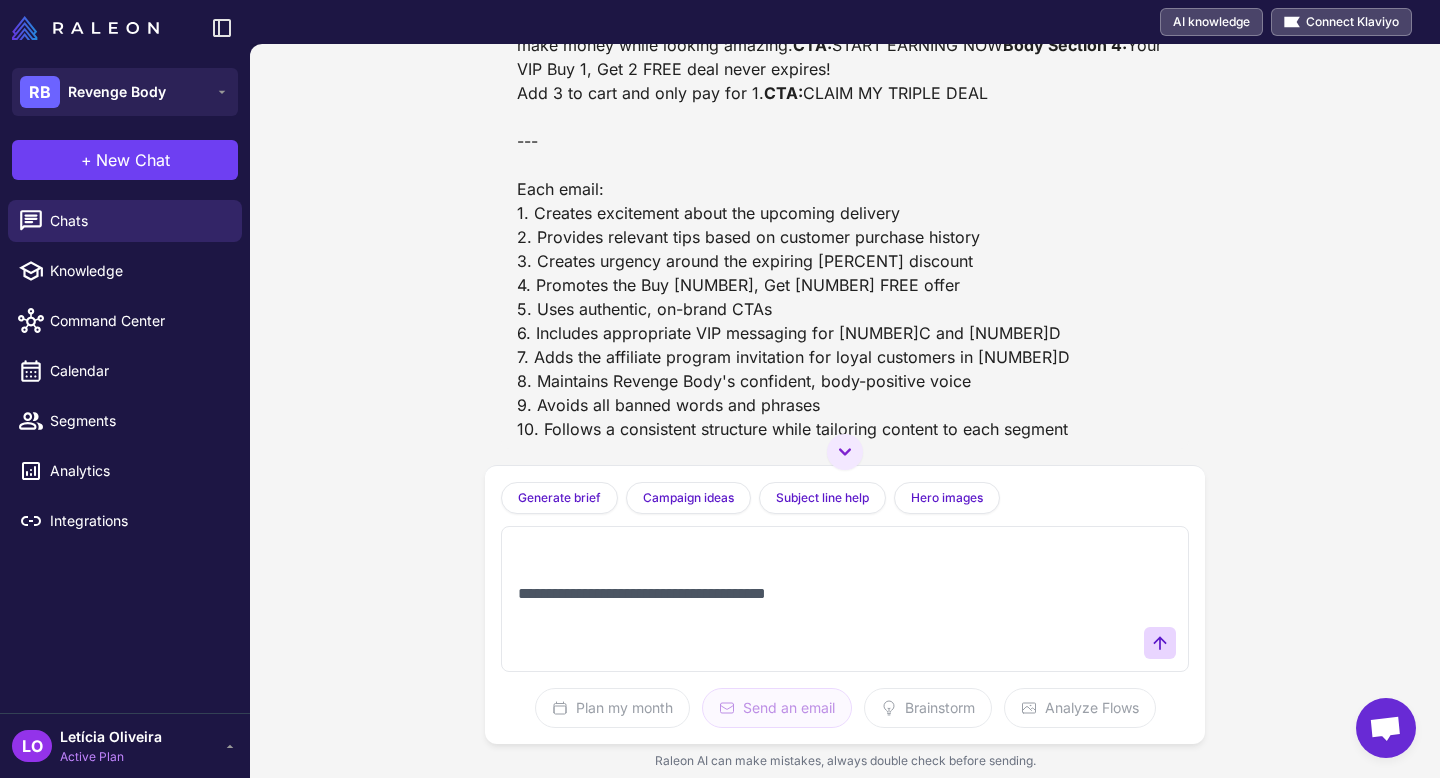 click at bounding box center [825, 599] 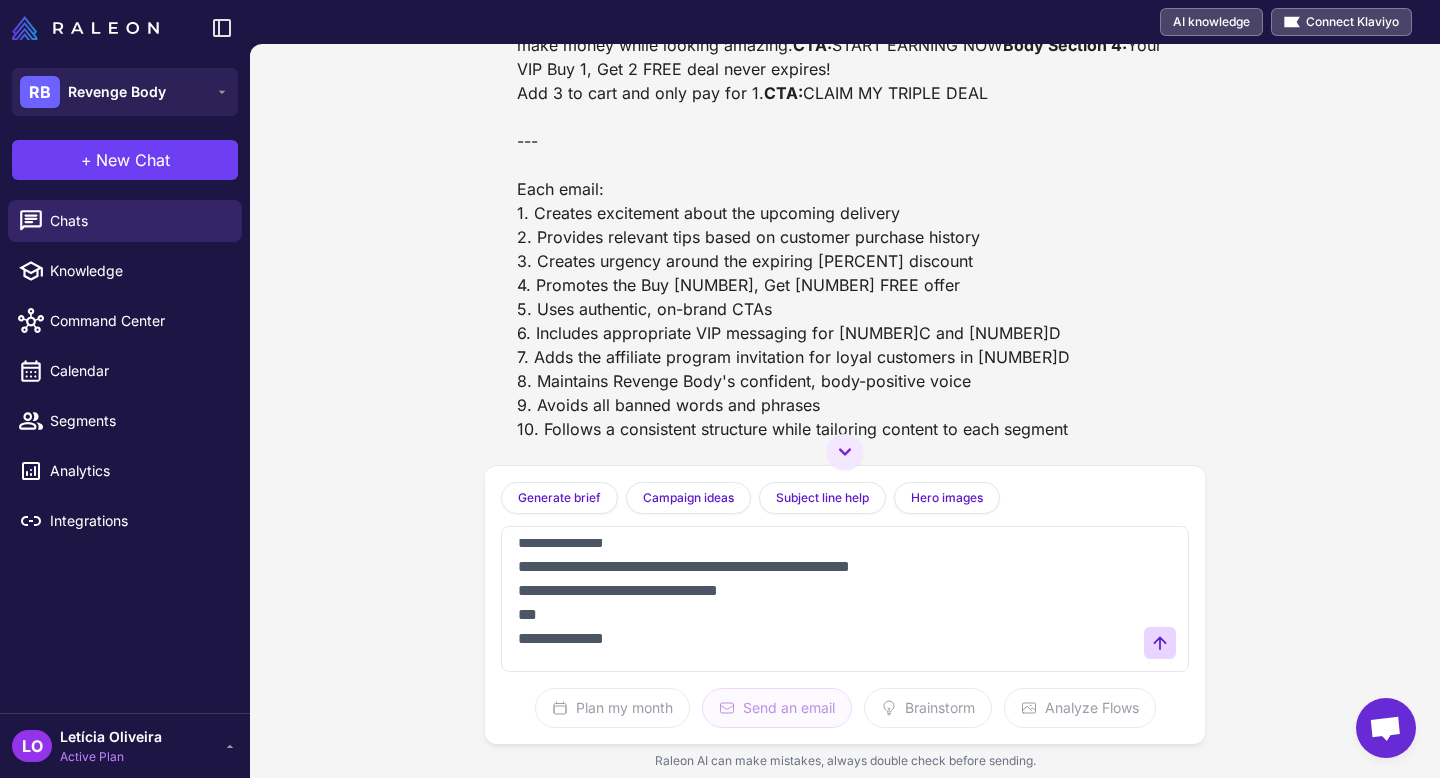 scroll, scrollTop: 2344, scrollLeft: 0, axis: vertical 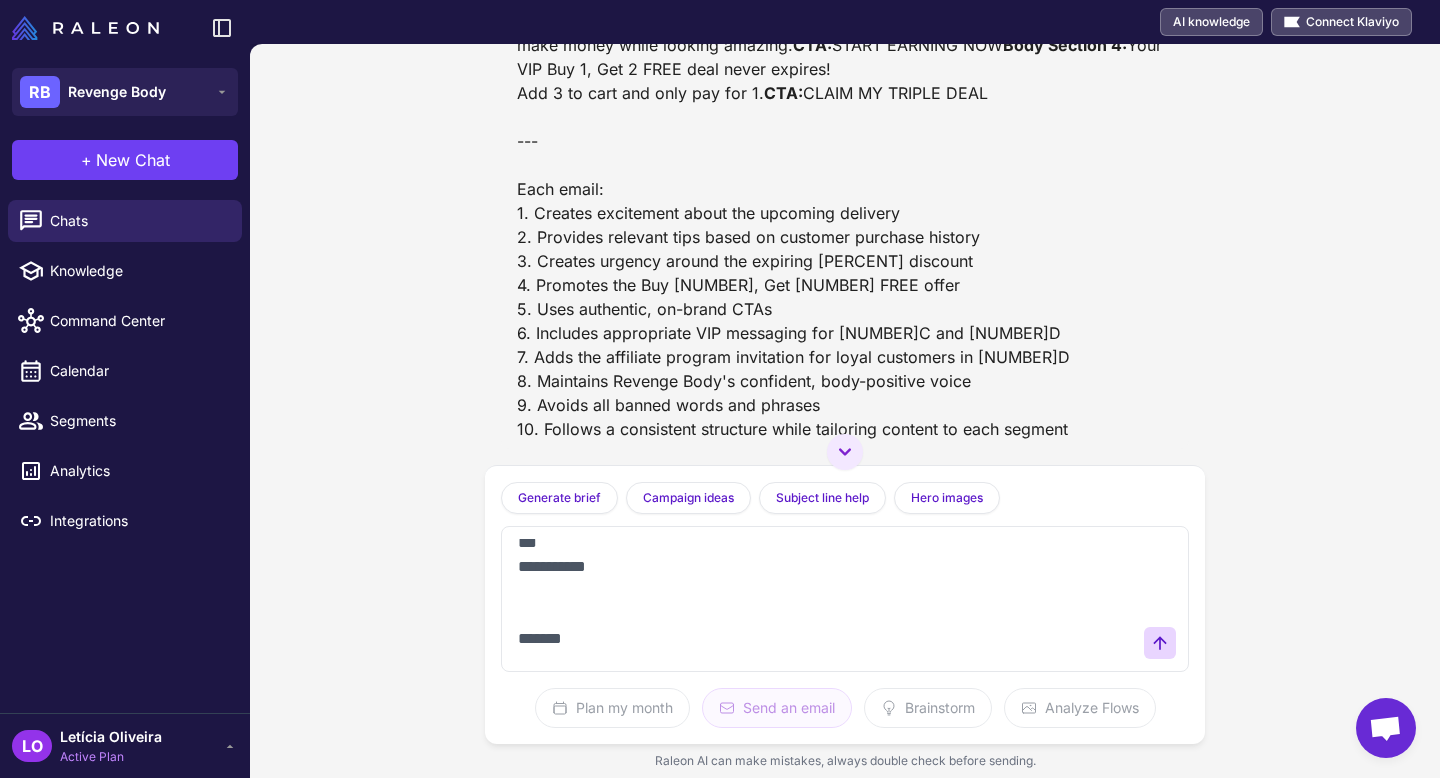 paste on "**********" 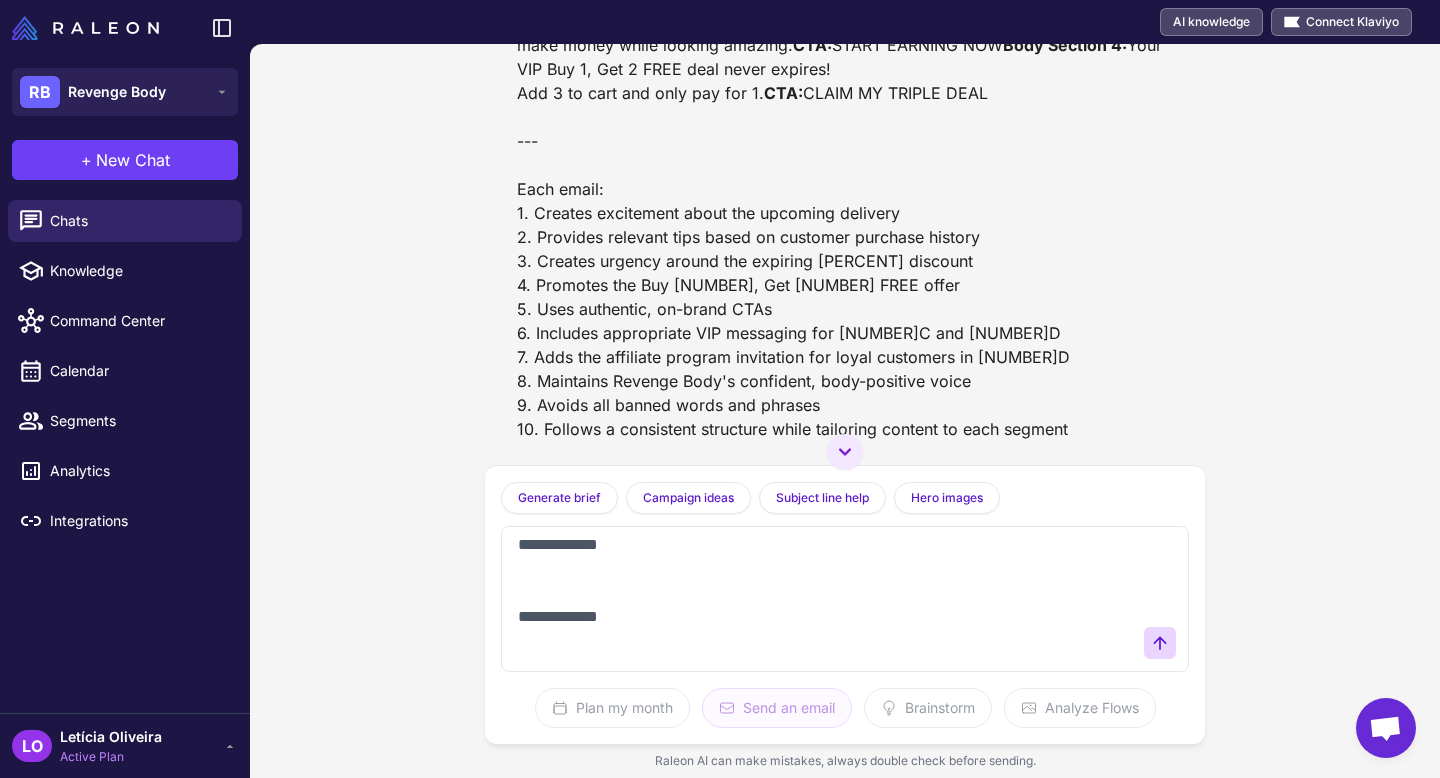 scroll, scrollTop: 2459, scrollLeft: 0, axis: vertical 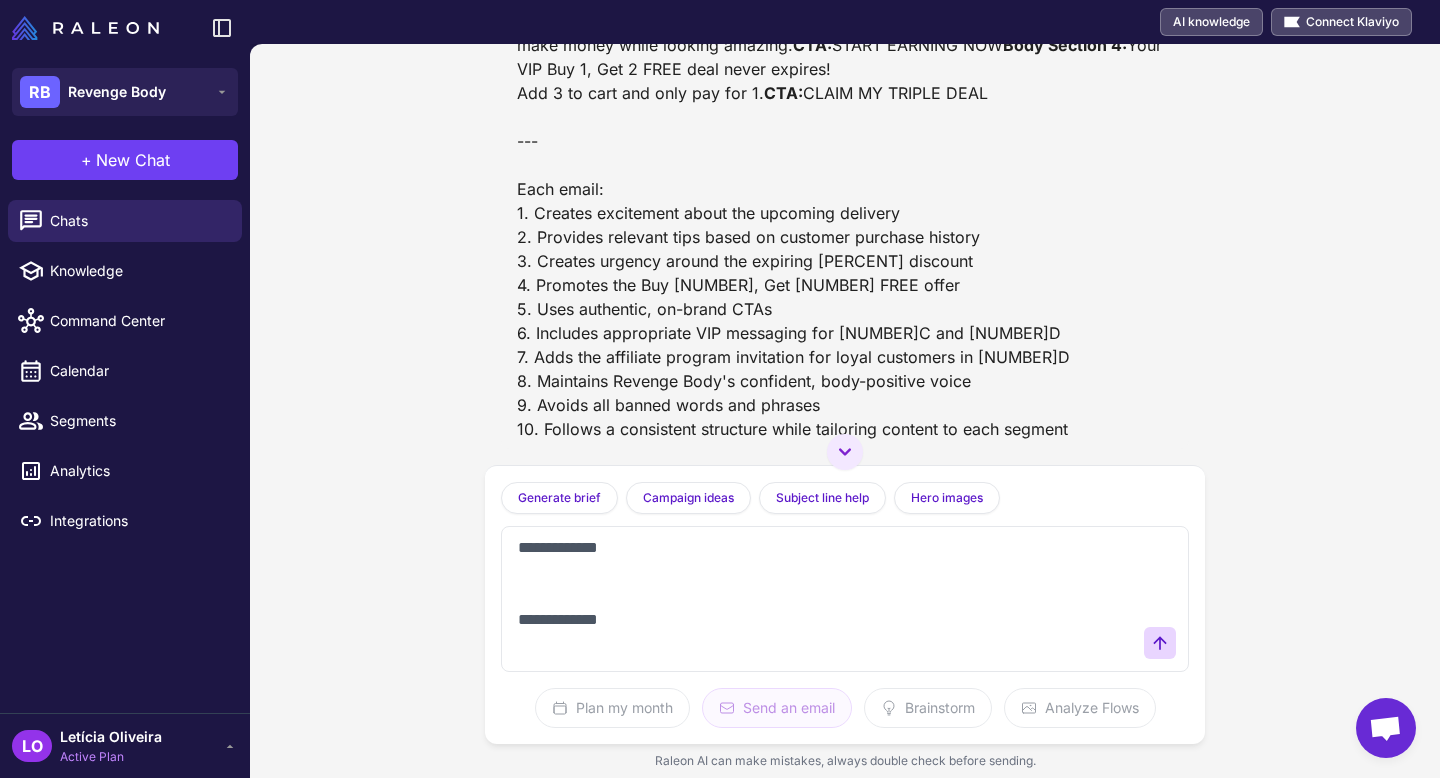 click at bounding box center (825, 599) 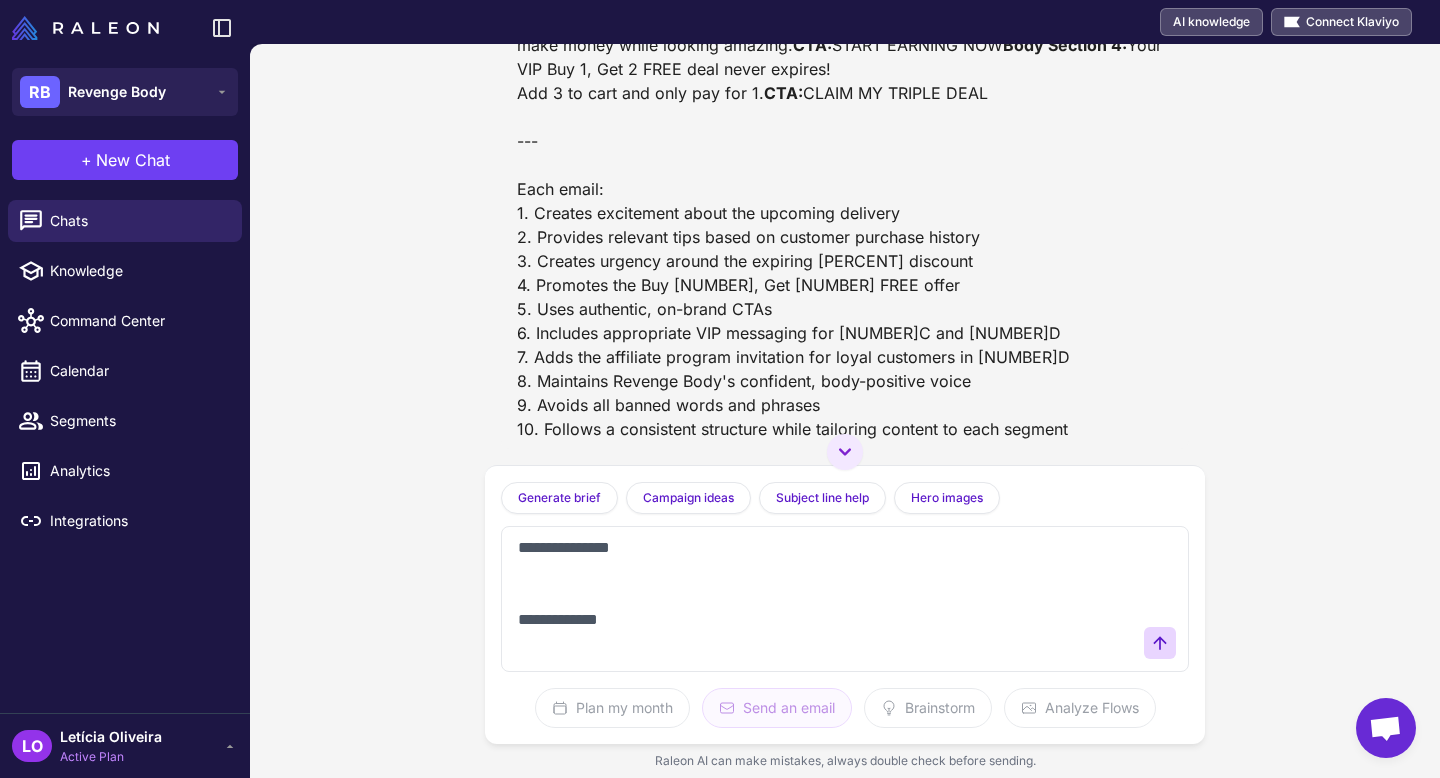 click at bounding box center (825, 599) 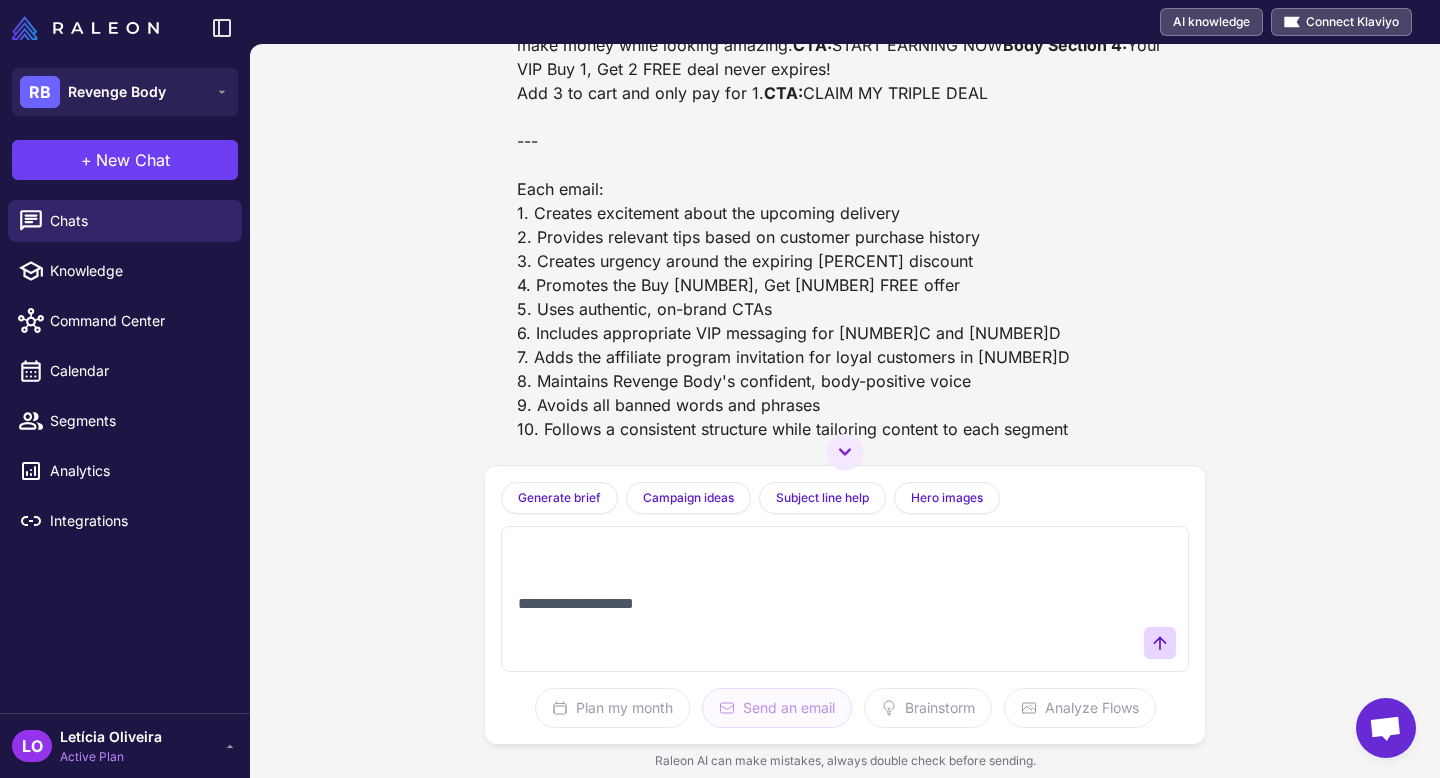 scroll, scrollTop: 2611, scrollLeft: 0, axis: vertical 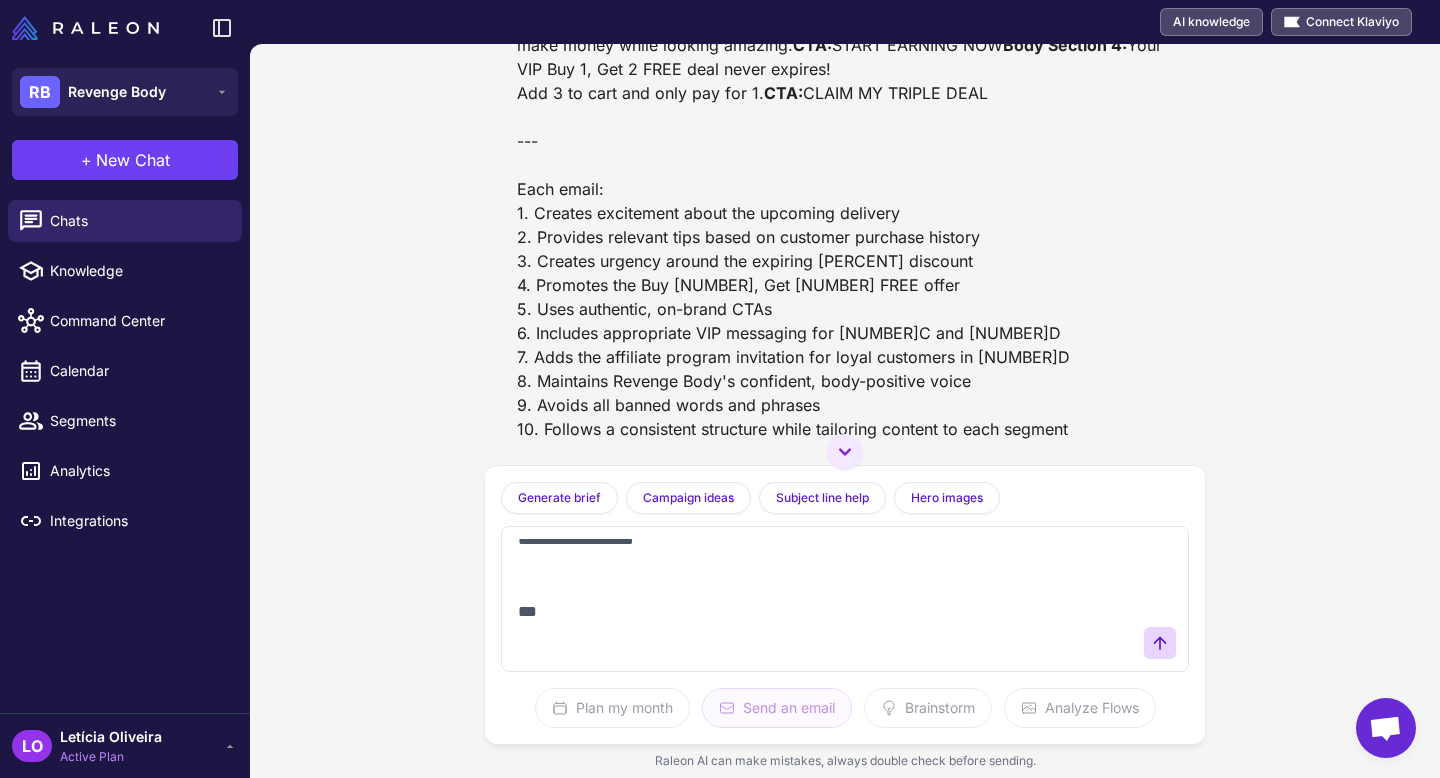 click at bounding box center (825, 599) 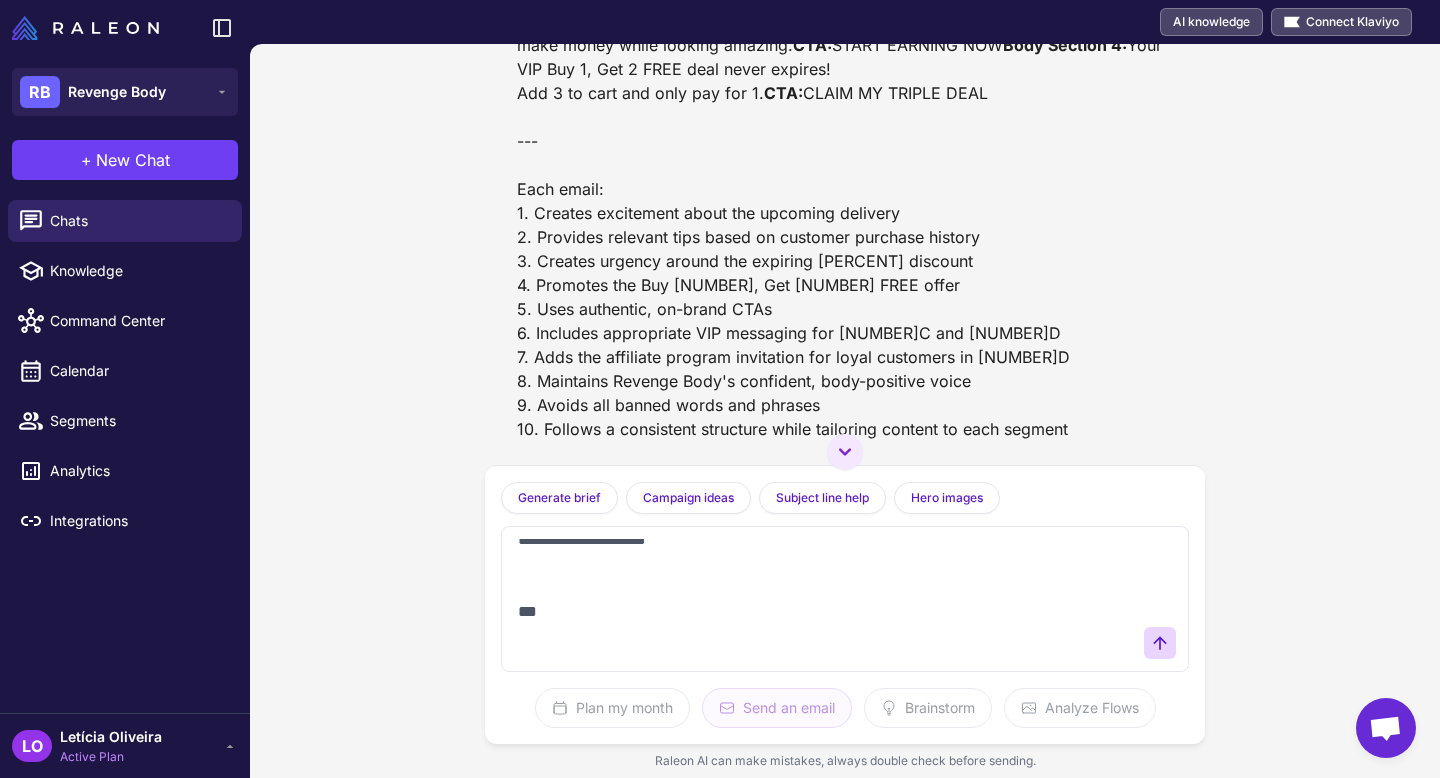 click at bounding box center [825, 599] 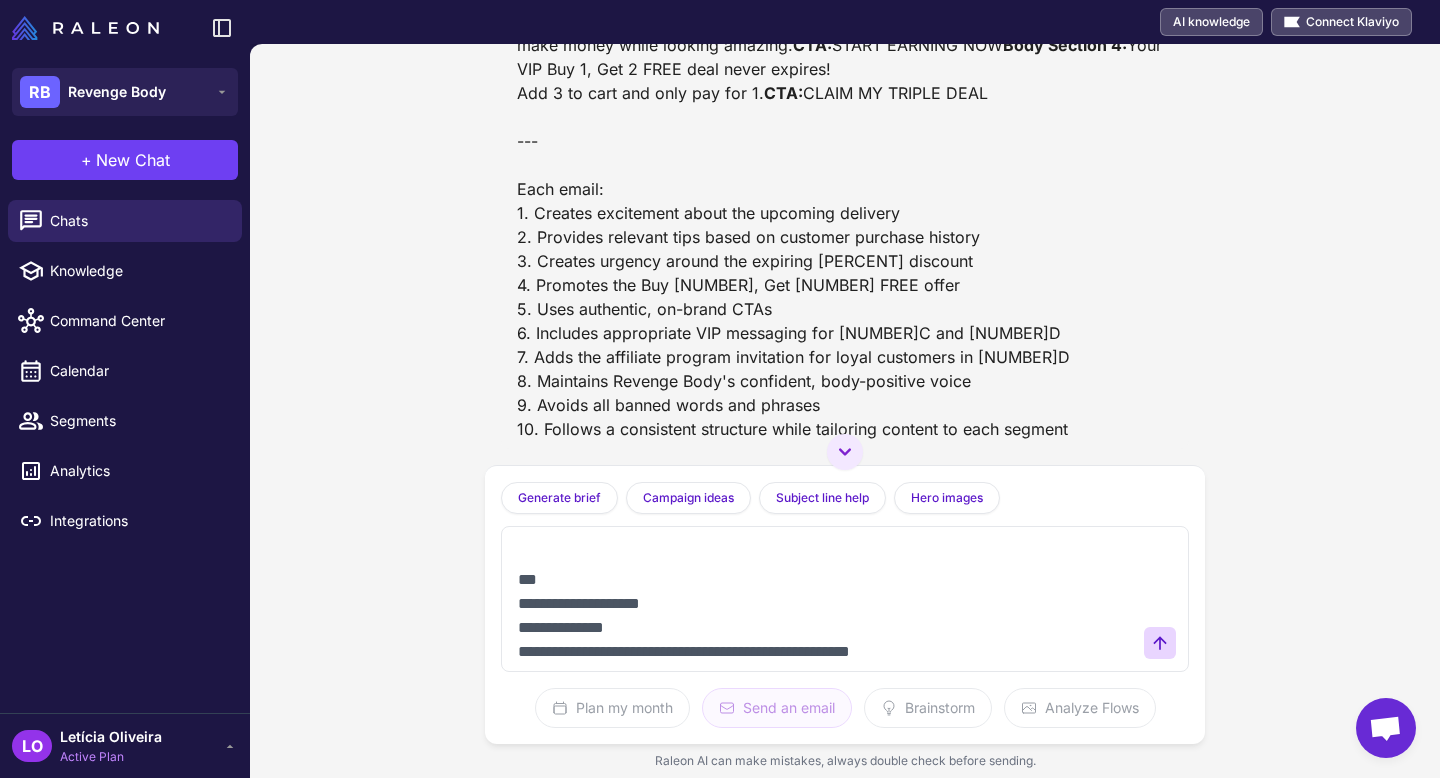 scroll, scrollTop: 0, scrollLeft: 0, axis: both 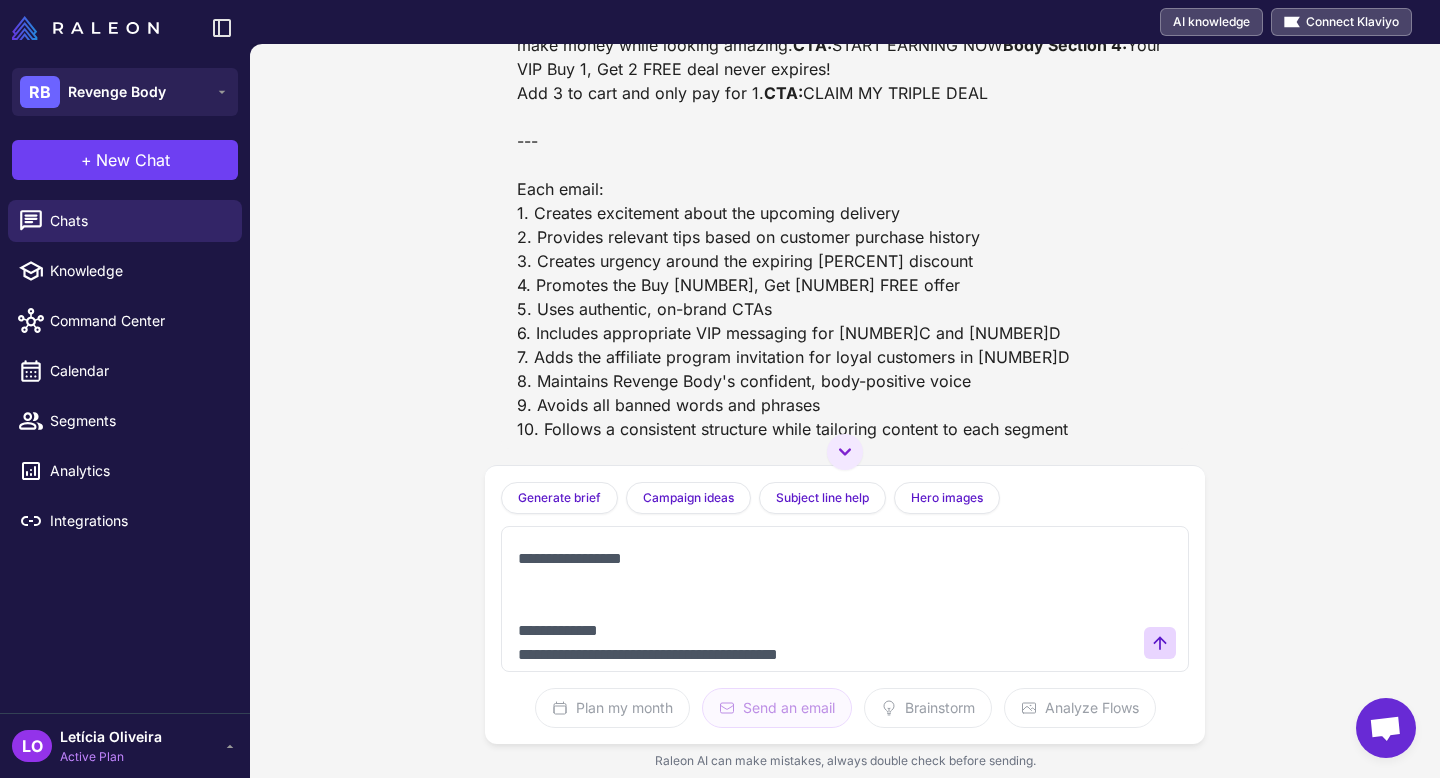 click at bounding box center [825, 599] 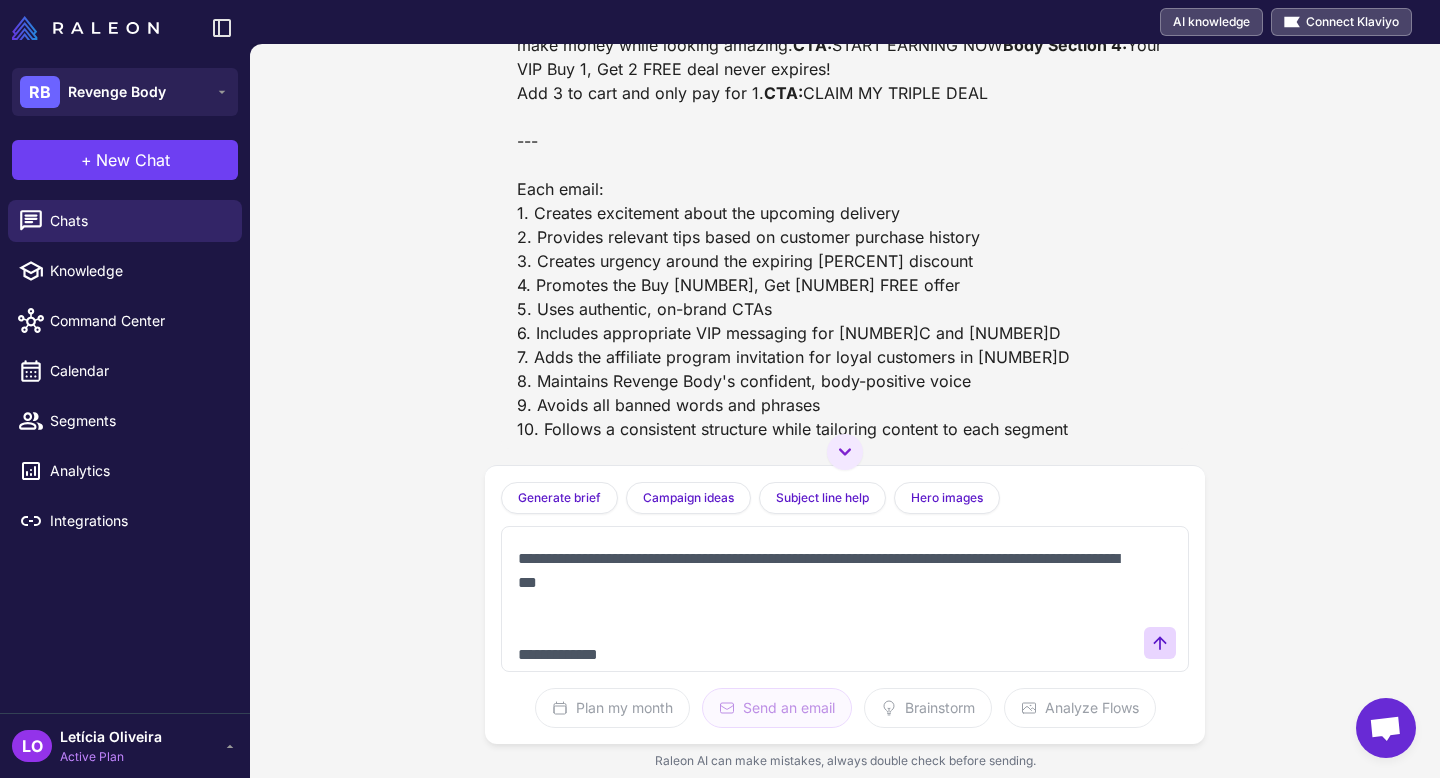 drag, startPoint x: 773, startPoint y: 592, endPoint x: 599, endPoint y: 581, distance: 174.34735 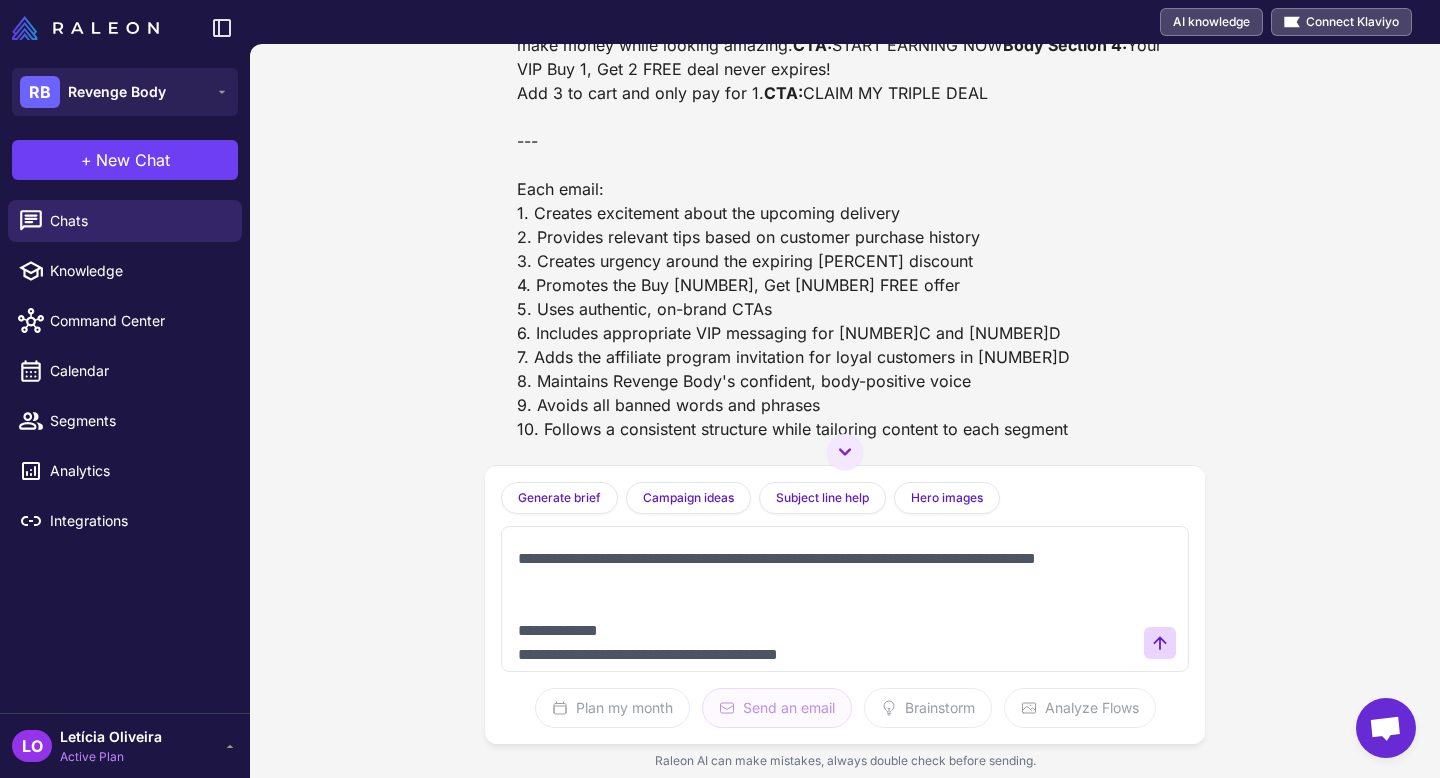 click at bounding box center [825, 599] 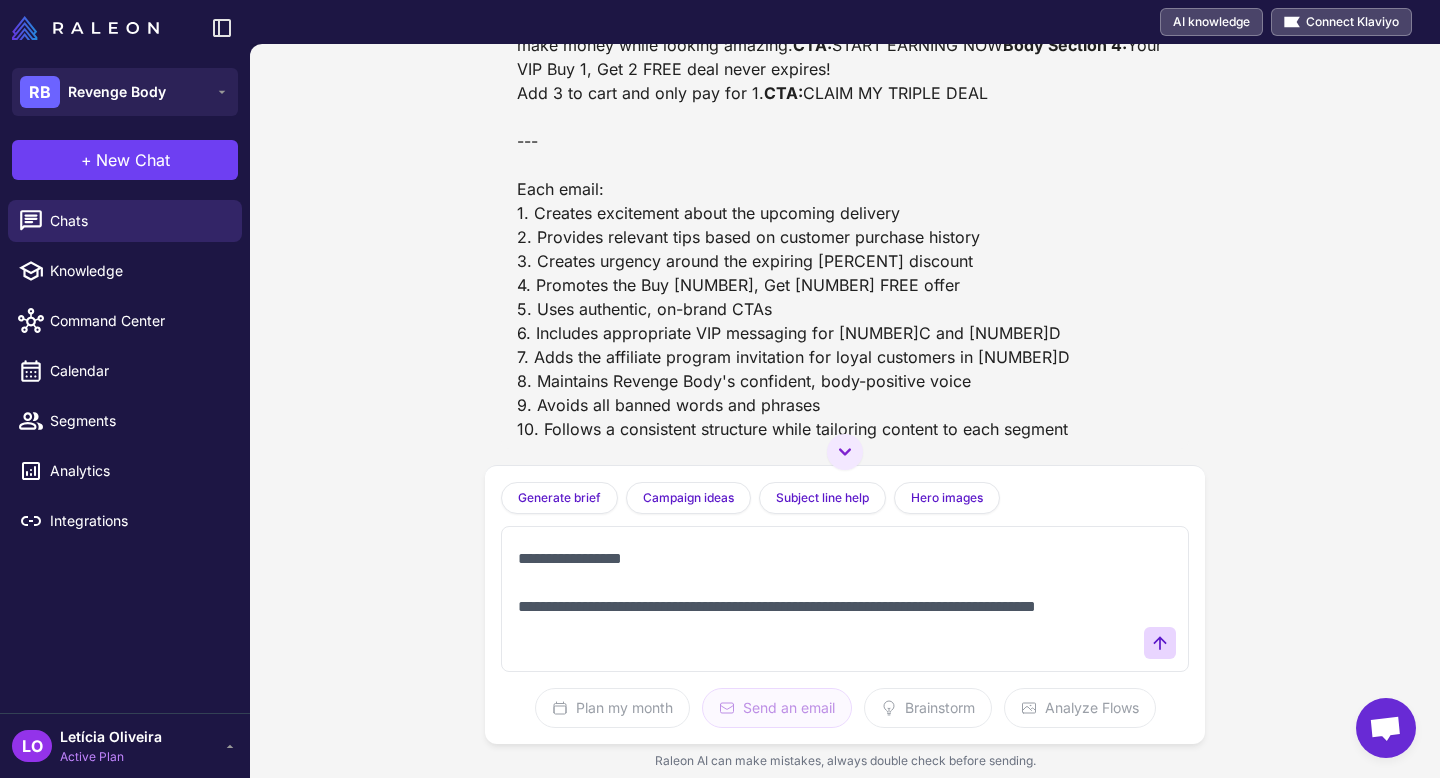scroll, scrollTop: 10, scrollLeft: 0, axis: vertical 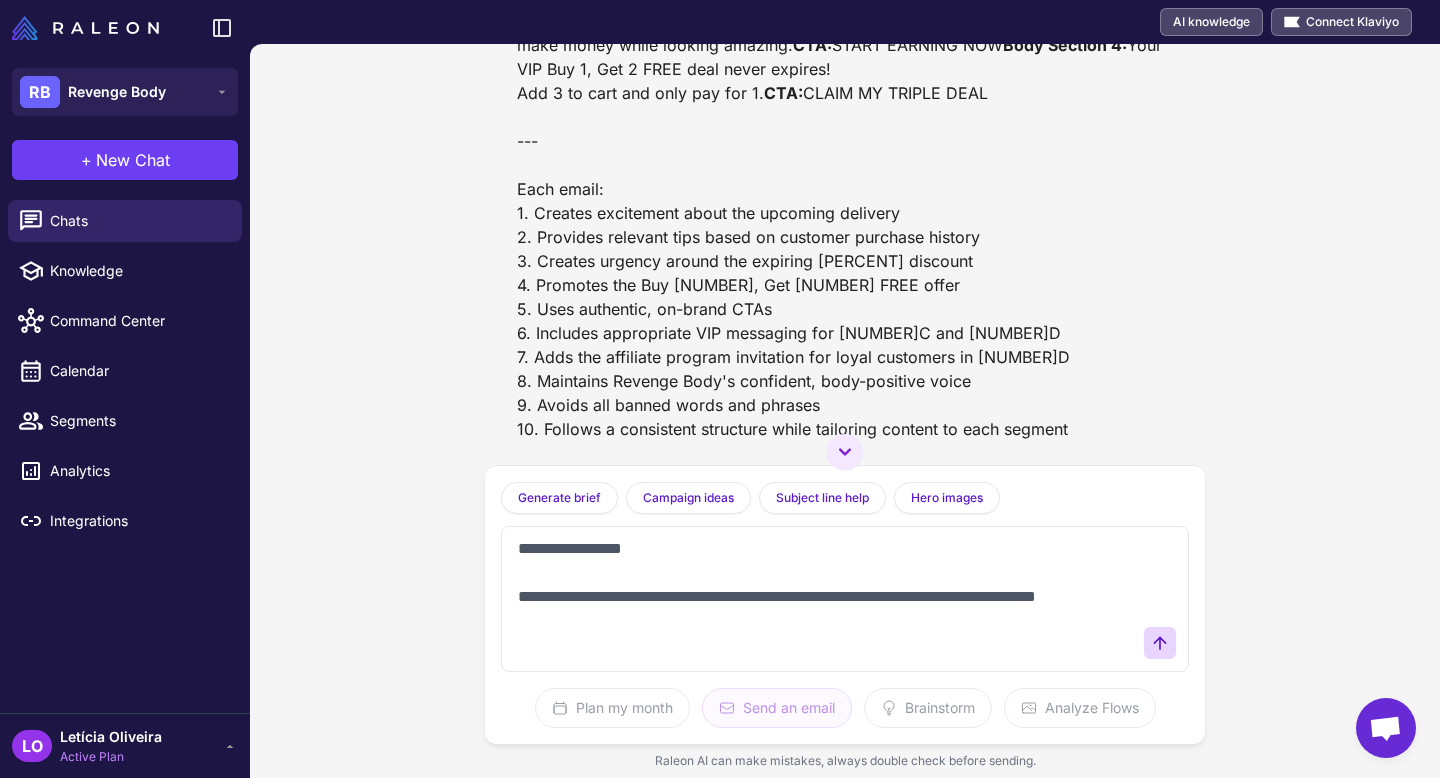 click at bounding box center [825, 599] 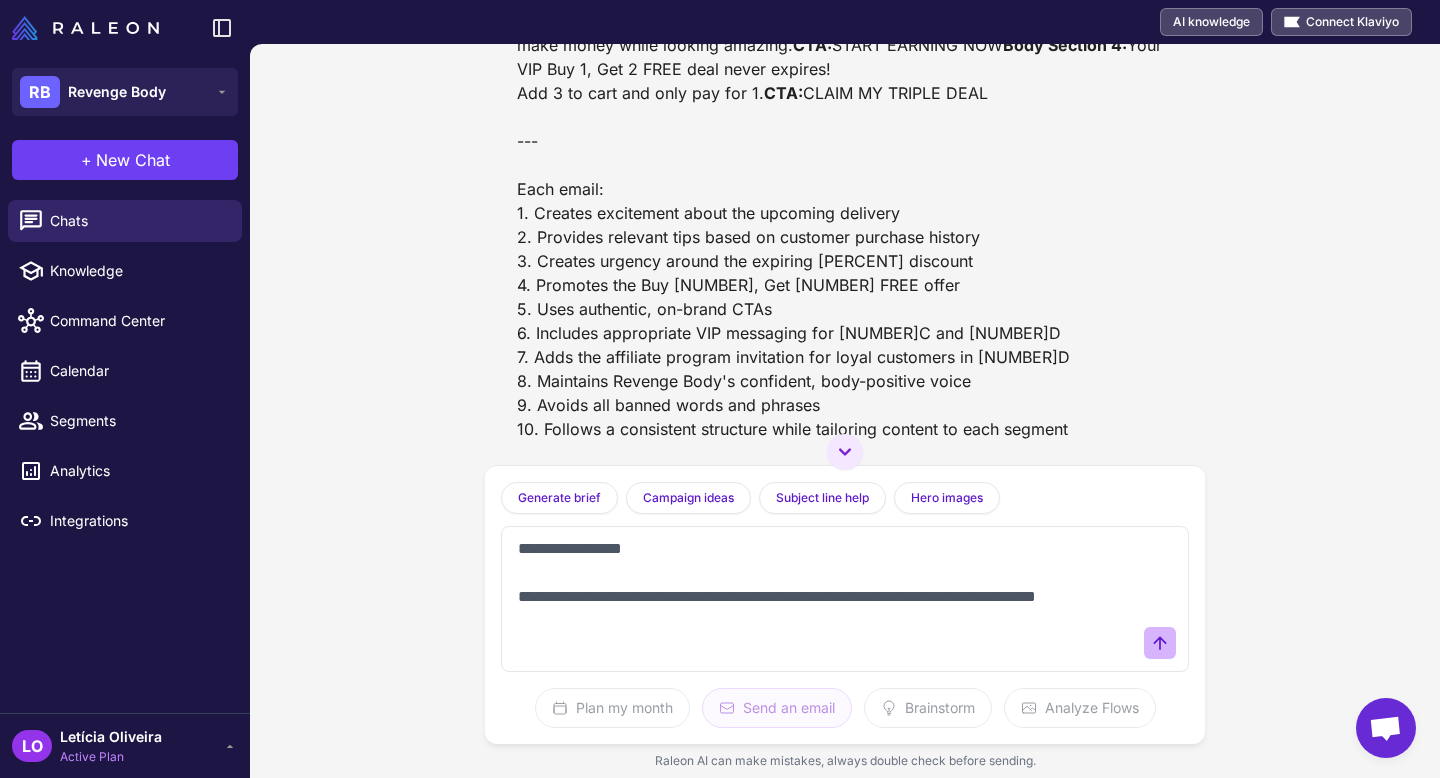 click 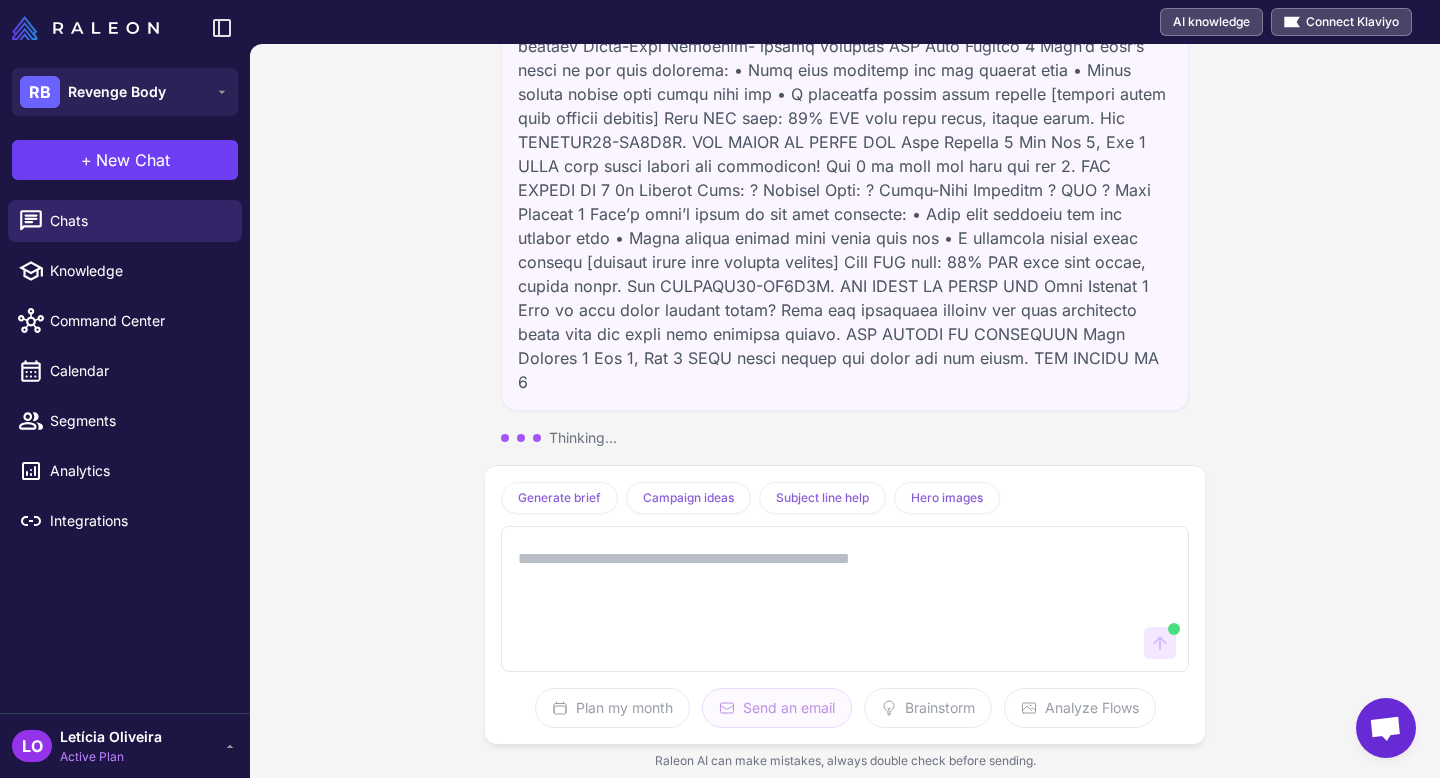 scroll, scrollTop: 96570, scrollLeft: 0, axis: vertical 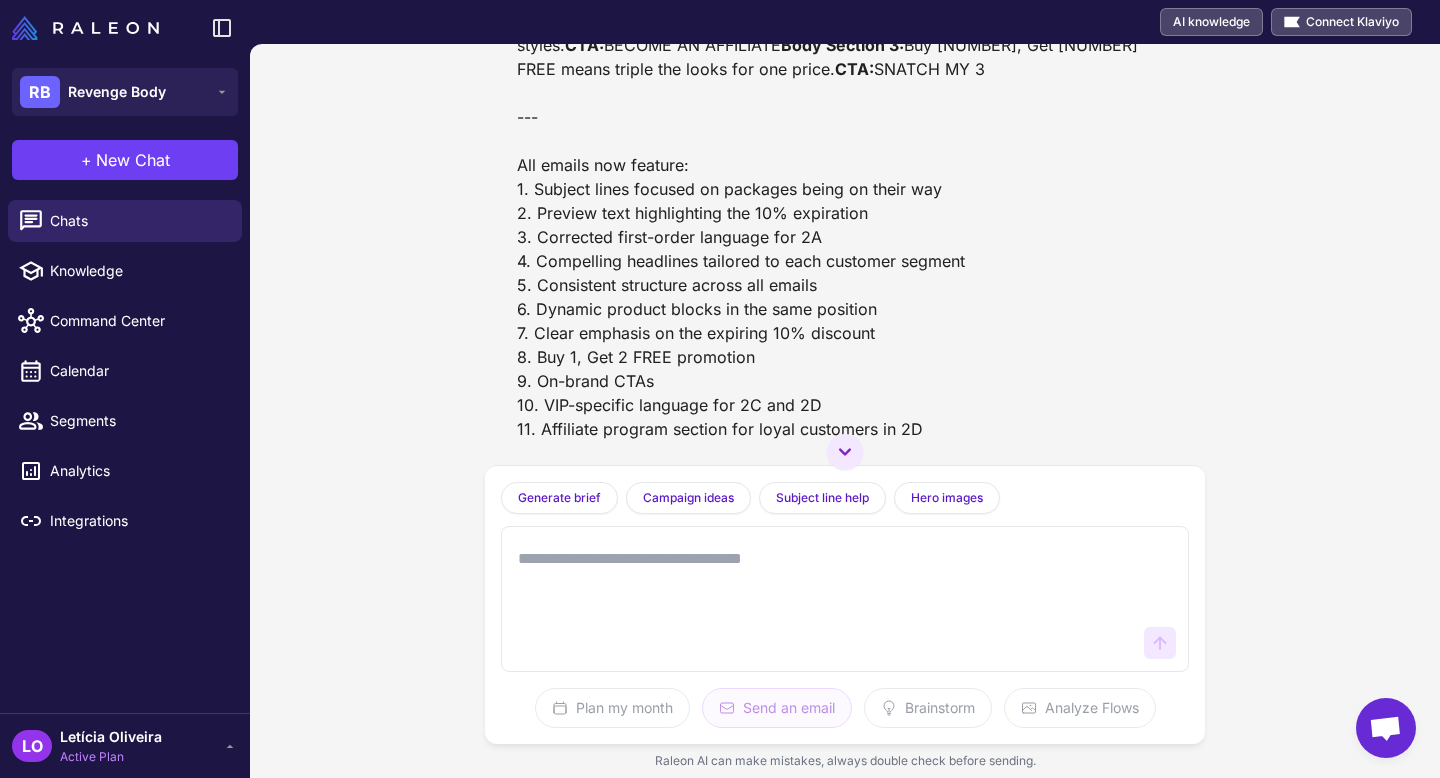 drag, startPoint x: 906, startPoint y: 176, endPoint x: 509, endPoint y: 95, distance: 405.179 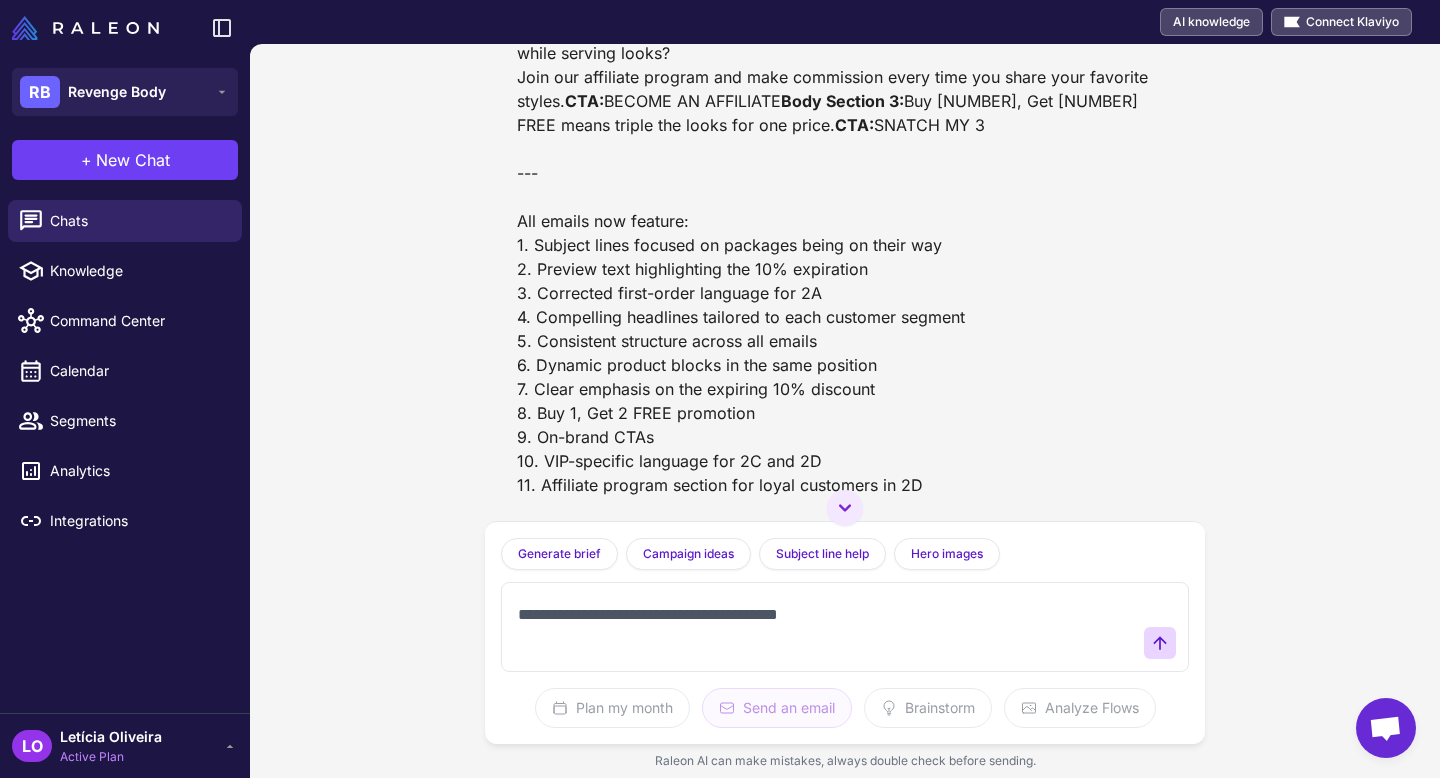 scroll, scrollTop: 13, scrollLeft: 0, axis: vertical 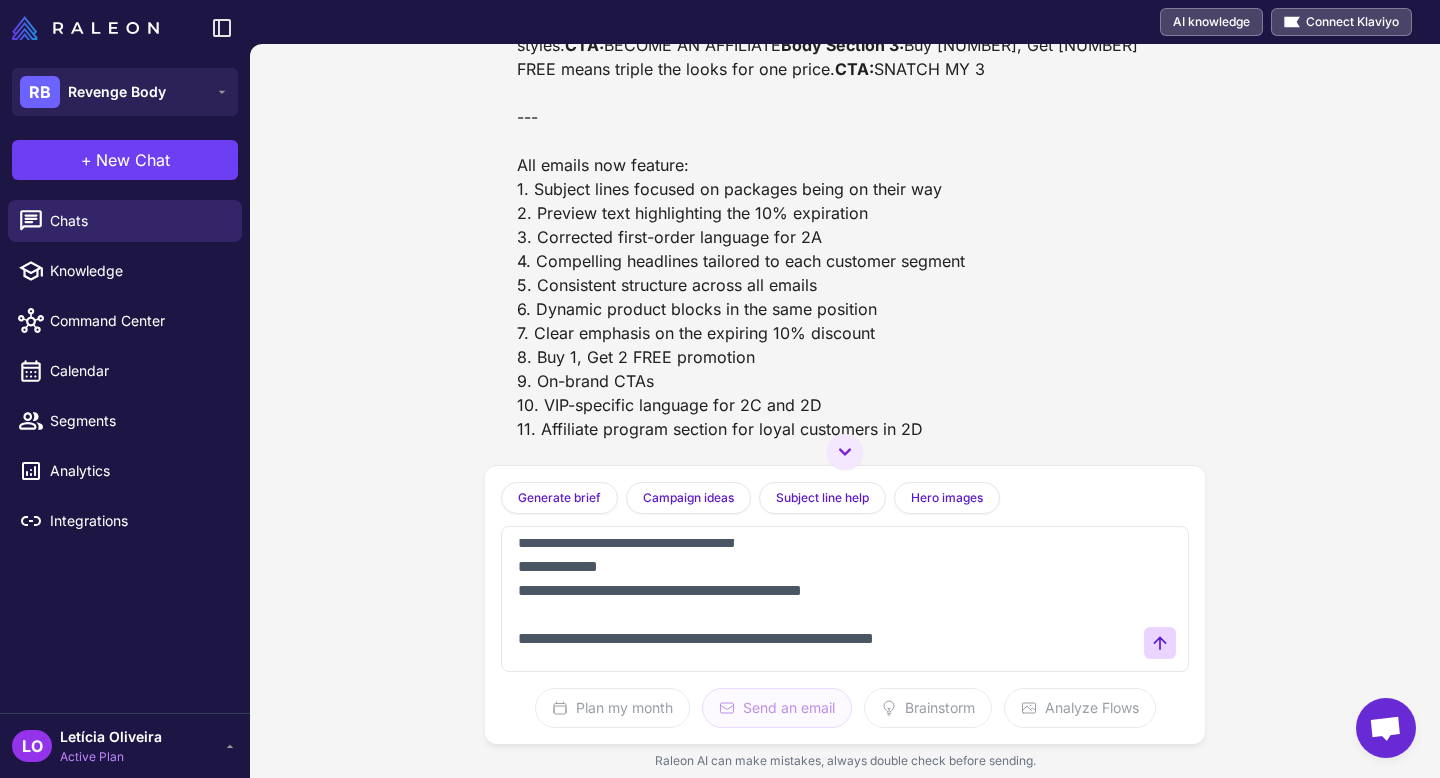 paste on "**********" 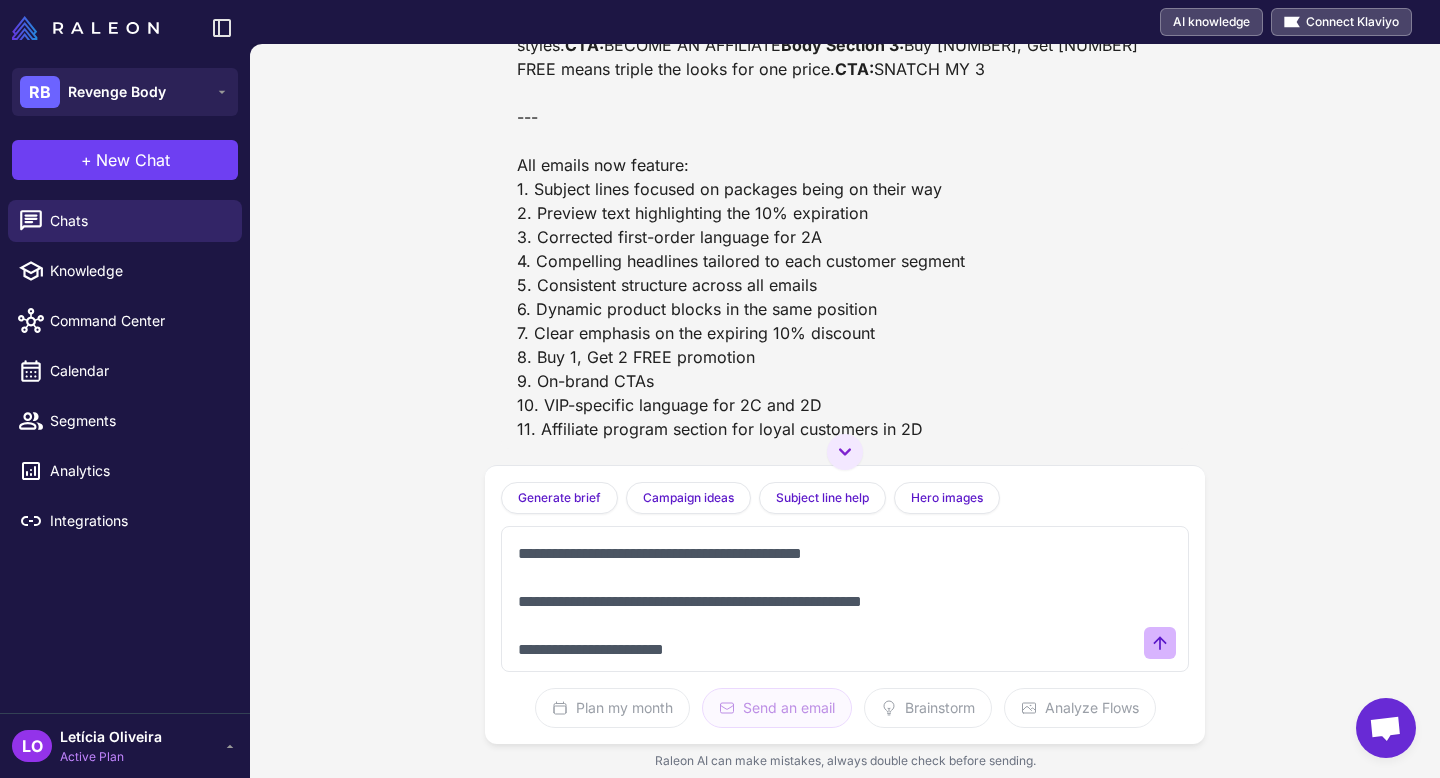 type on "**********" 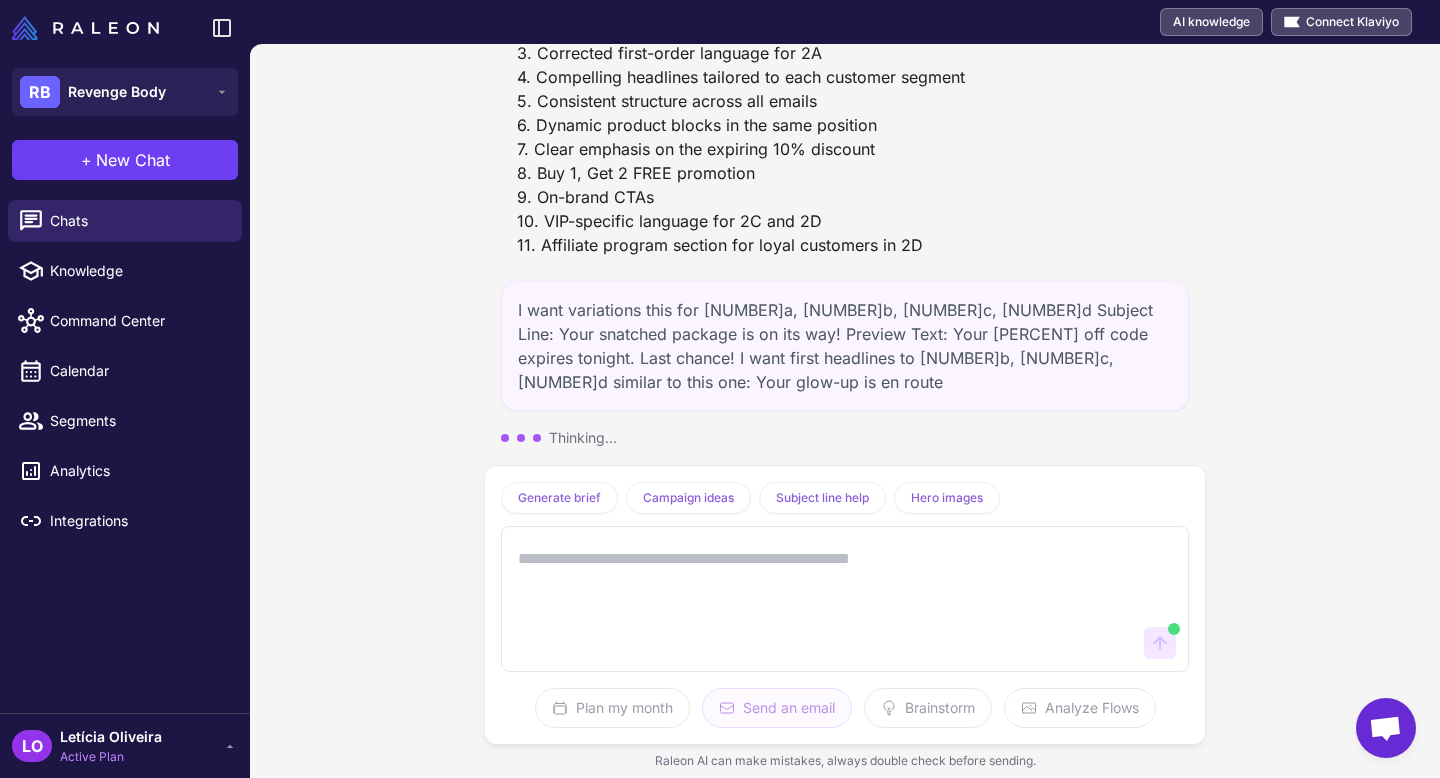 scroll, scrollTop: 101447, scrollLeft: 0, axis: vertical 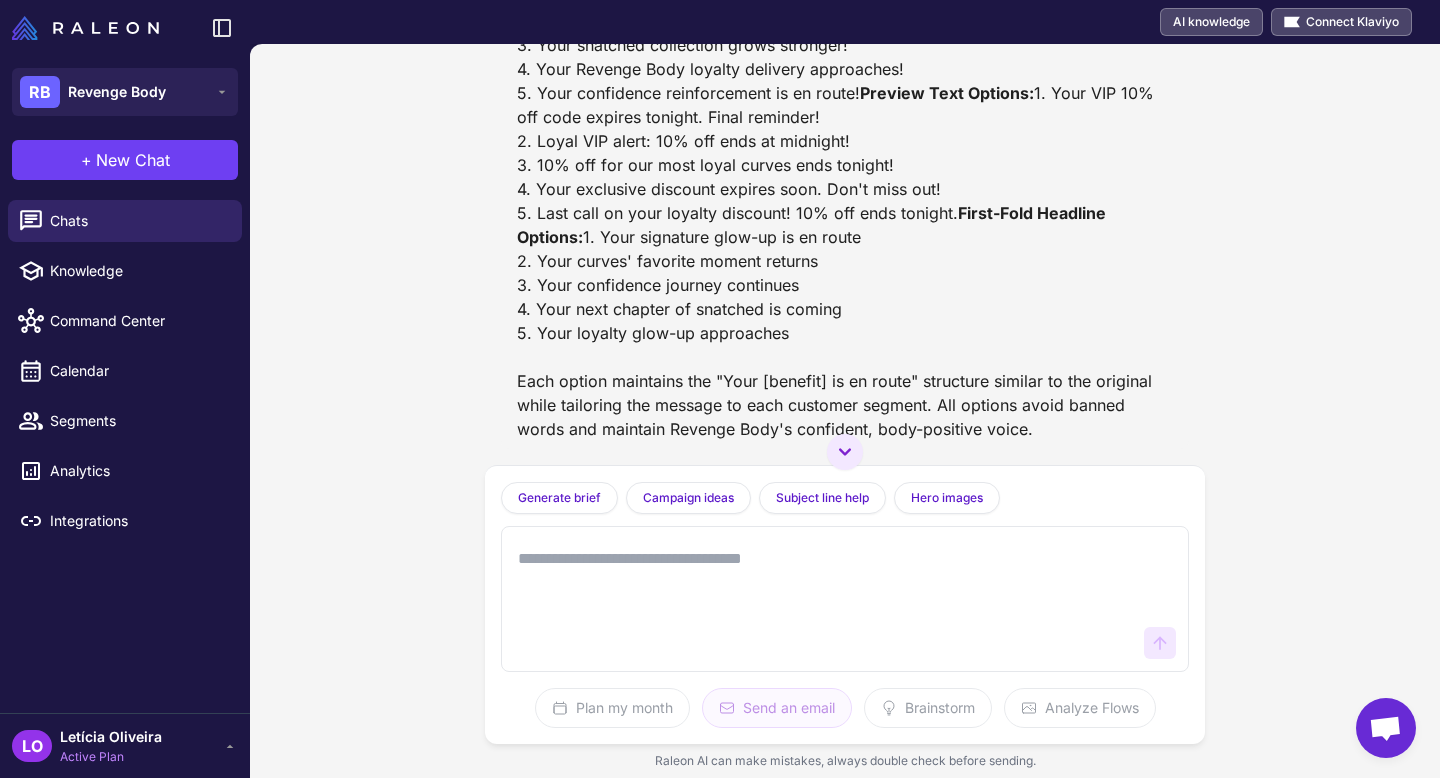 drag, startPoint x: 833, startPoint y: 243, endPoint x: 528, endPoint y: 236, distance: 305.08032 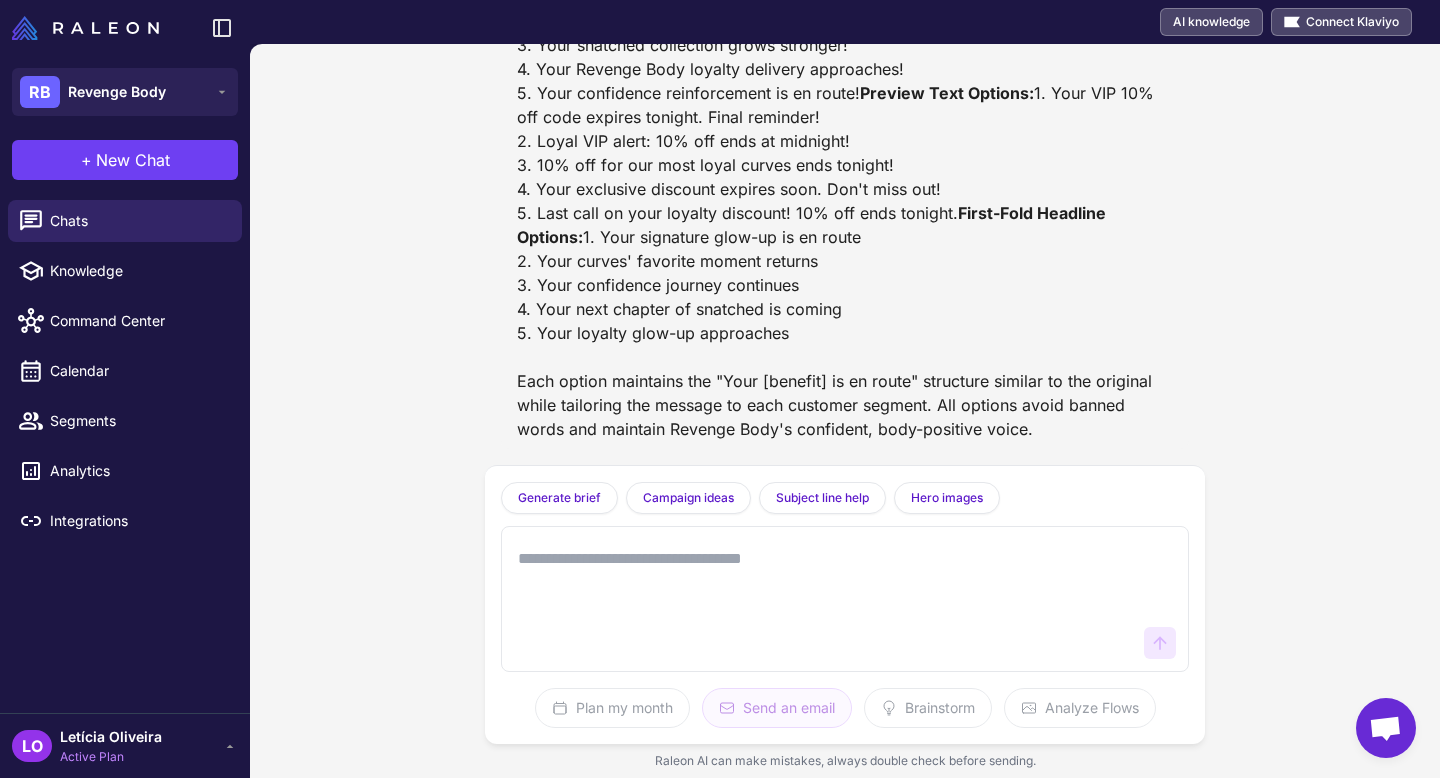 scroll, scrollTop: 103702, scrollLeft: 0, axis: vertical 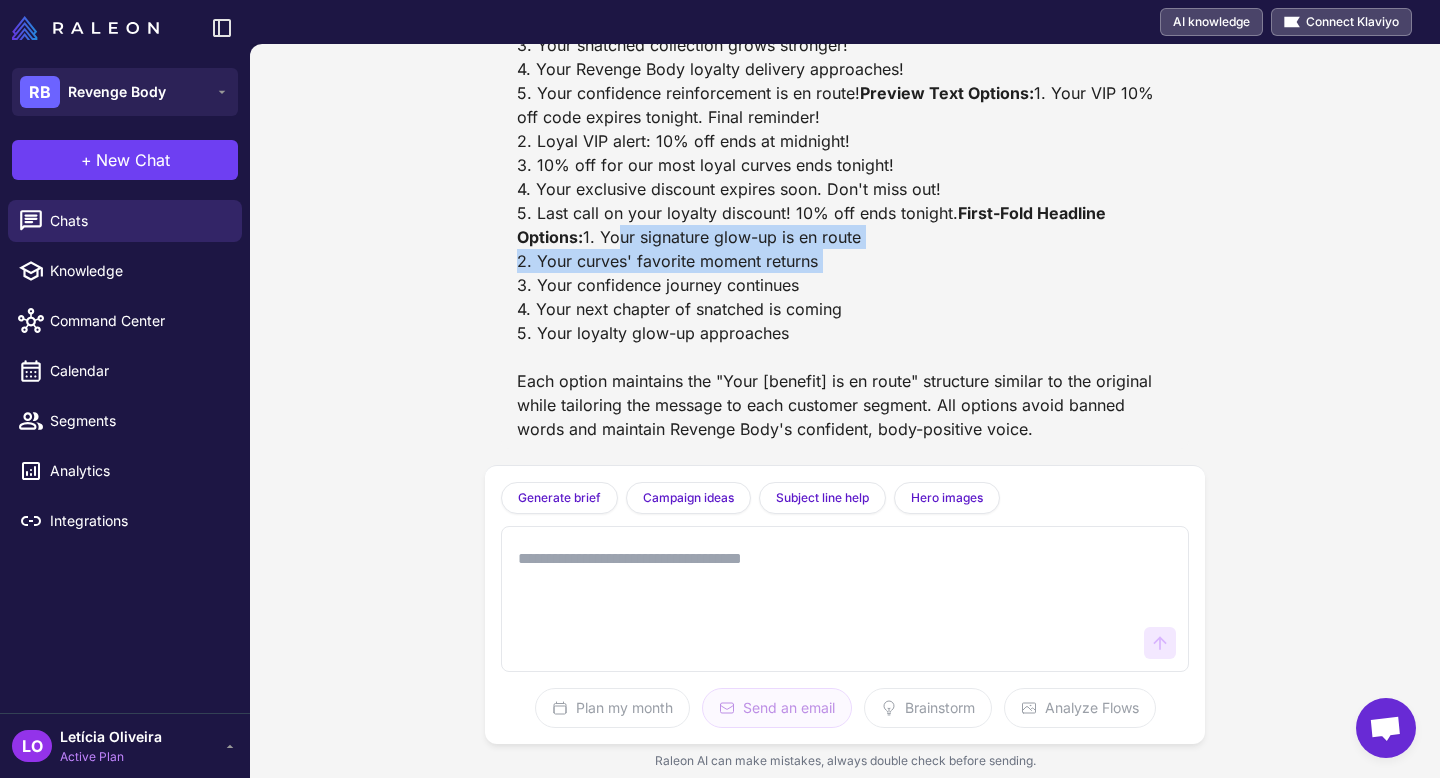 drag, startPoint x: 853, startPoint y: 255, endPoint x: 545, endPoint y: 244, distance: 308.19638 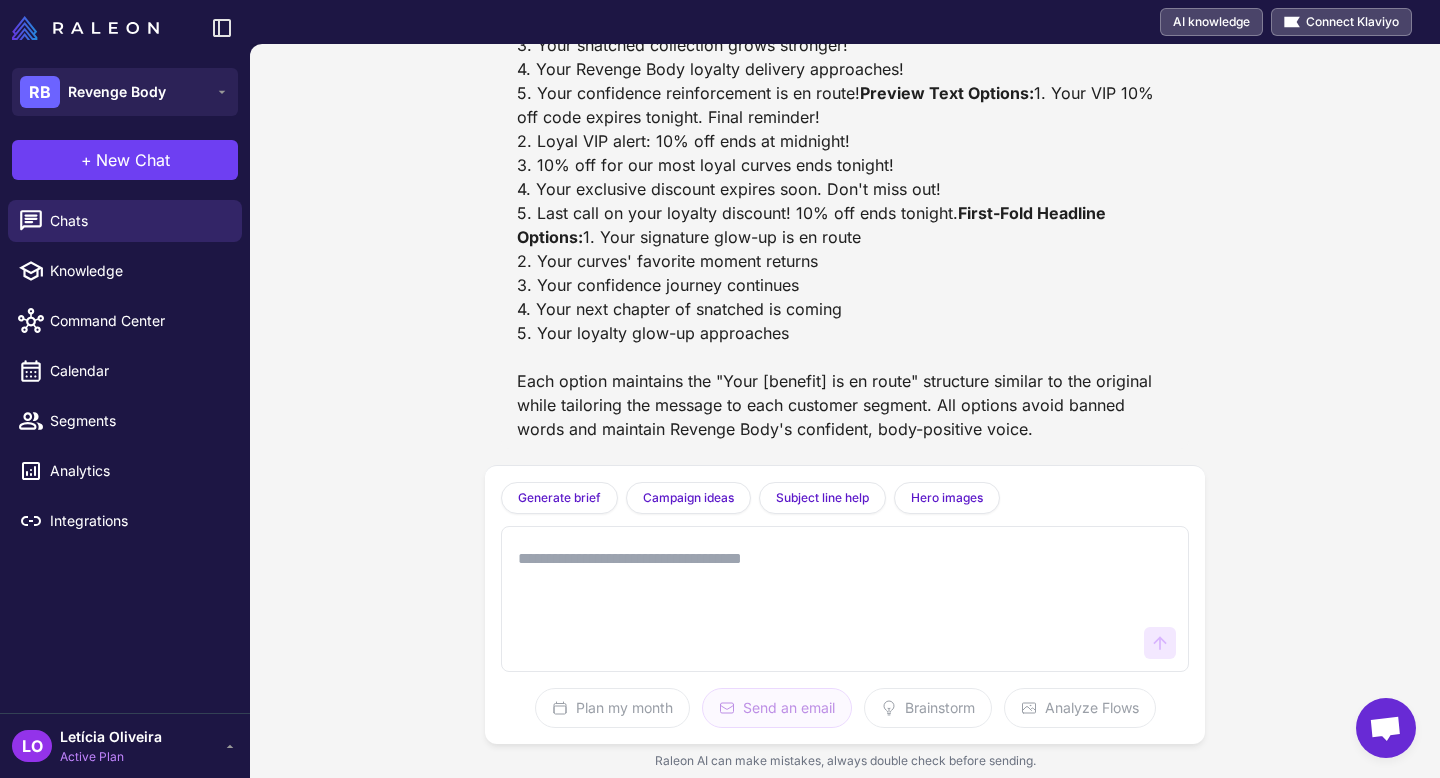 click on "Subject Line & Headline Variations
EMAIL 2A (1st Purchase)
Subject Line Options:
1. Your snatched package is on its way!
2. Your confidence upgrade is almost here!
3. Your curves' new best friend is en route!
4. Your Revenge Body package is coming!
5. Your first snatched moment is arriving soon!
Preview Text Options:
1. Your 10% off code expires tonight. Last chance!
2. Final hours: 10% off ends at midnight!
3. Don't miss out: 10% discount expires tonight!
4. Last call on your 10% off welcome discount!
5. 10% off ending soon! Complete your first look.
First-Fold Headline:
Your glow-up is en route
EMAIL 2B (2nd Purchase)
Subject Line Options:
1. Your next snatched package is on its way!
2. Your confidence collection is growing!
3. Your curves' favorite package is coming!
4. Round two of snatched is en route!
5. Your Revenge Body addition is almost here!
Preview Text Options: First-Fold Headline Options: EMAIL 2C (3rd Purchase - New VIP)
Subject Line Options: Preview Text Options:" at bounding box center (845, -392) 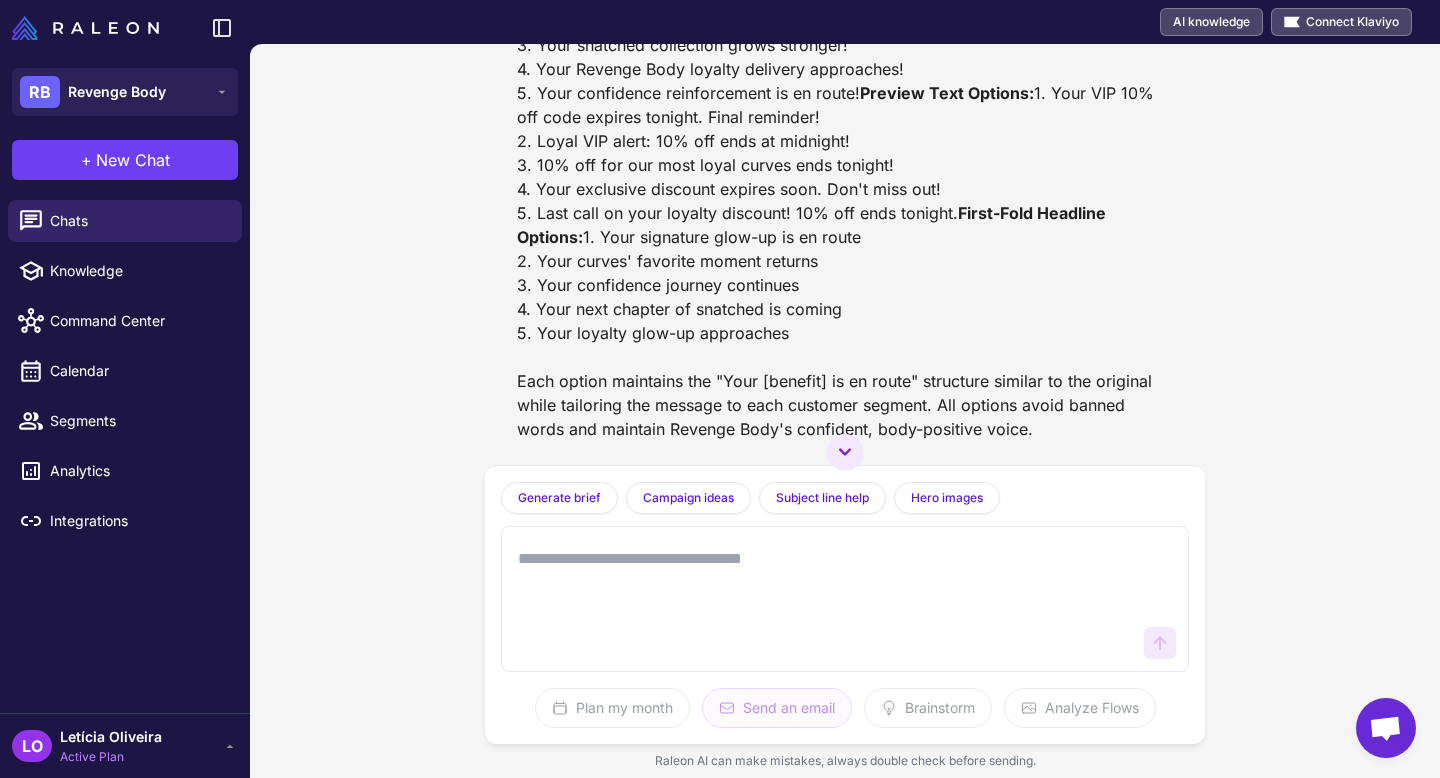 scroll, scrollTop: 101606, scrollLeft: 0, axis: vertical 